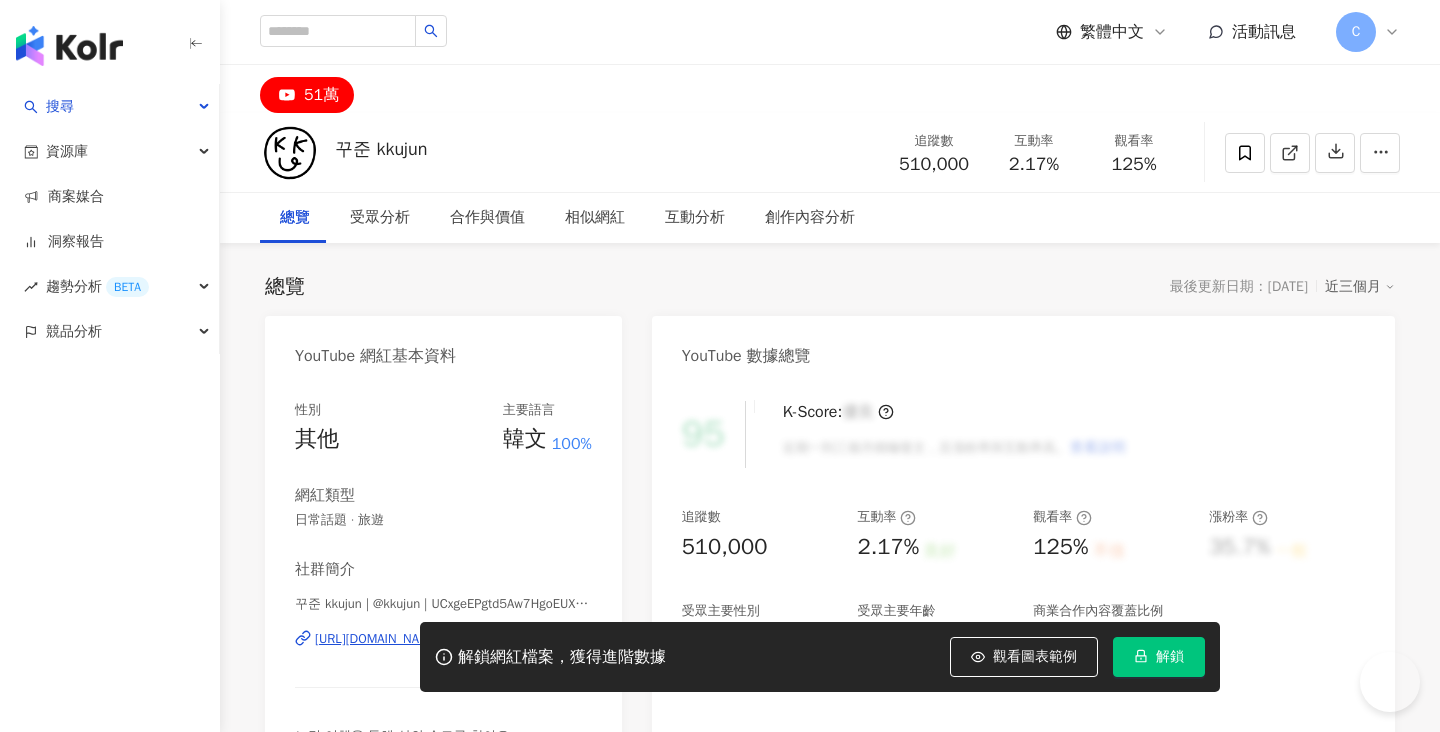 scroll, scrollTop: 0, scrollLeft: 0, axis: both 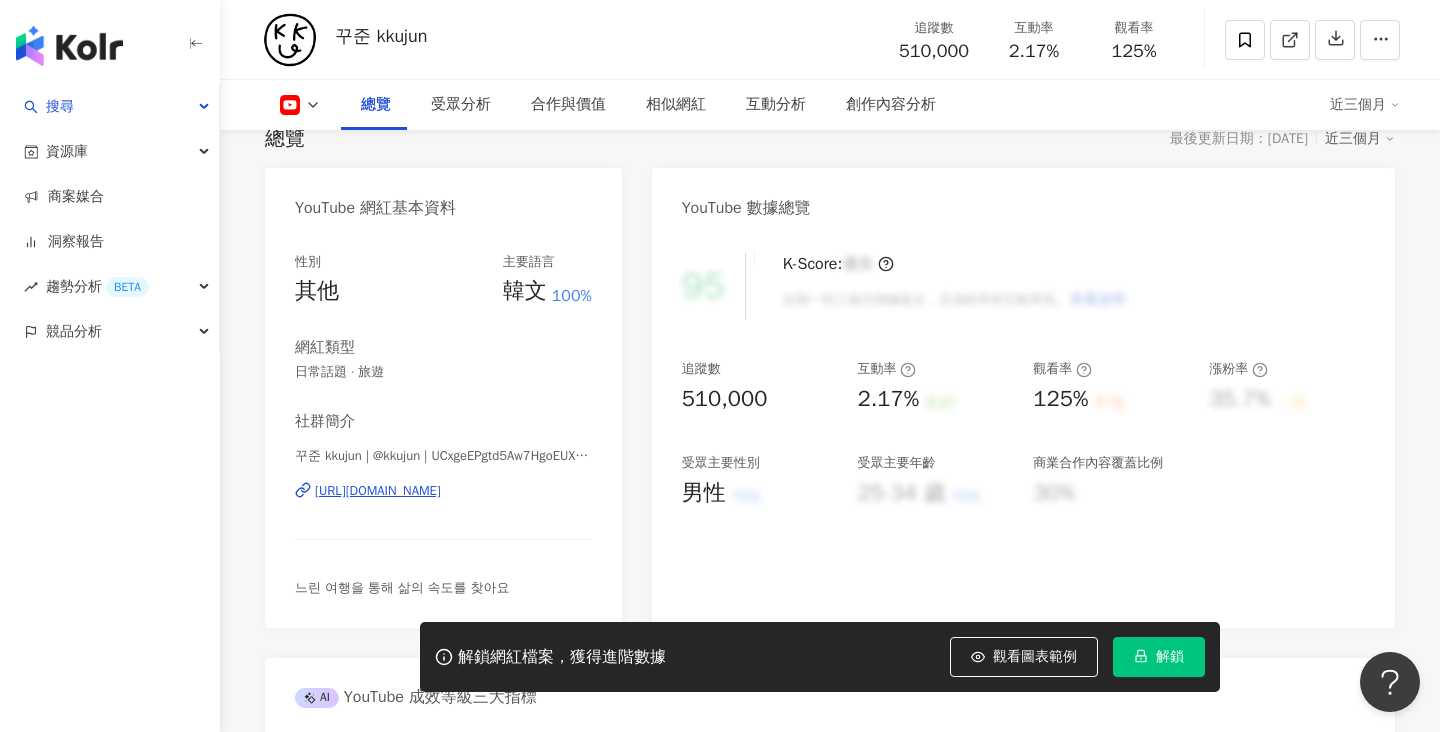 click on "解鎖" at bounding box center (1159, 657) 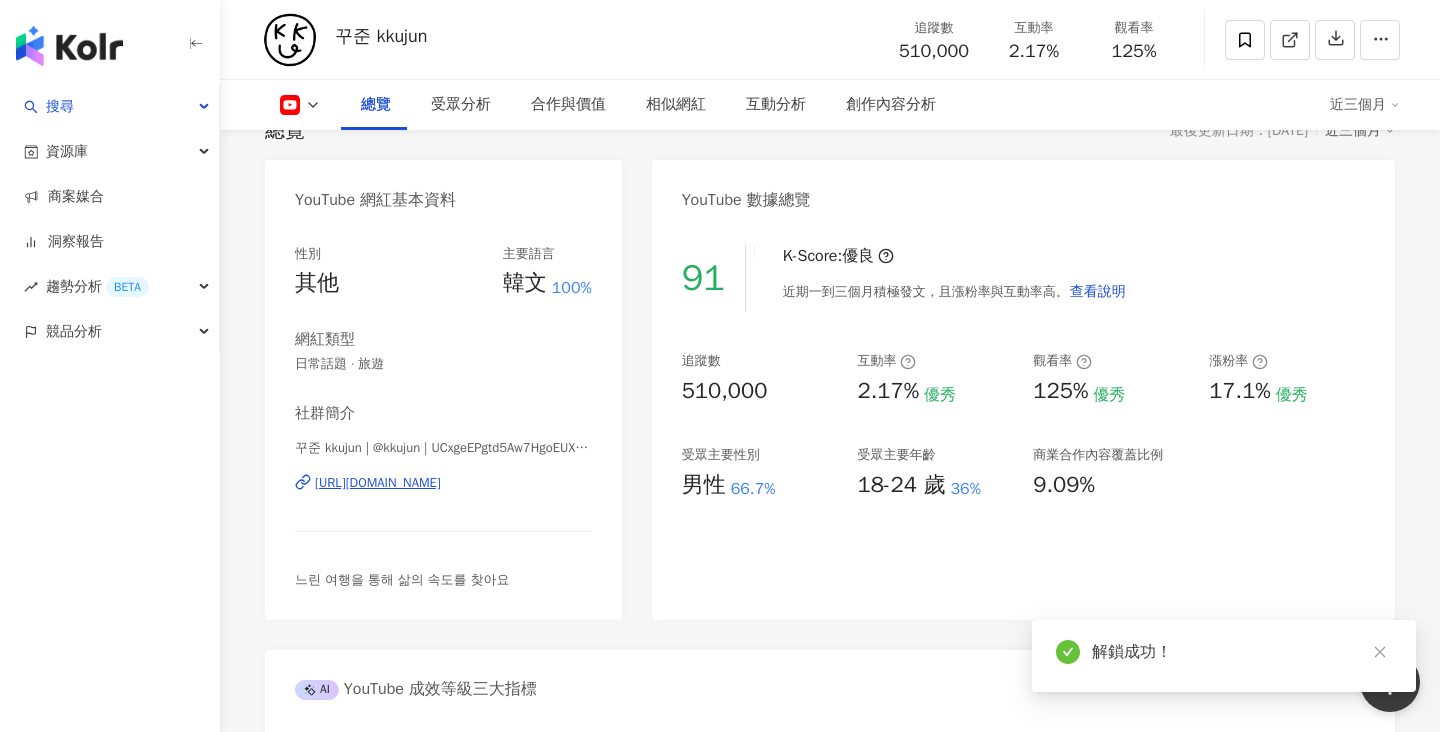 scroll, scrollTop: 140, scrollLeft: 0, axis: vertical 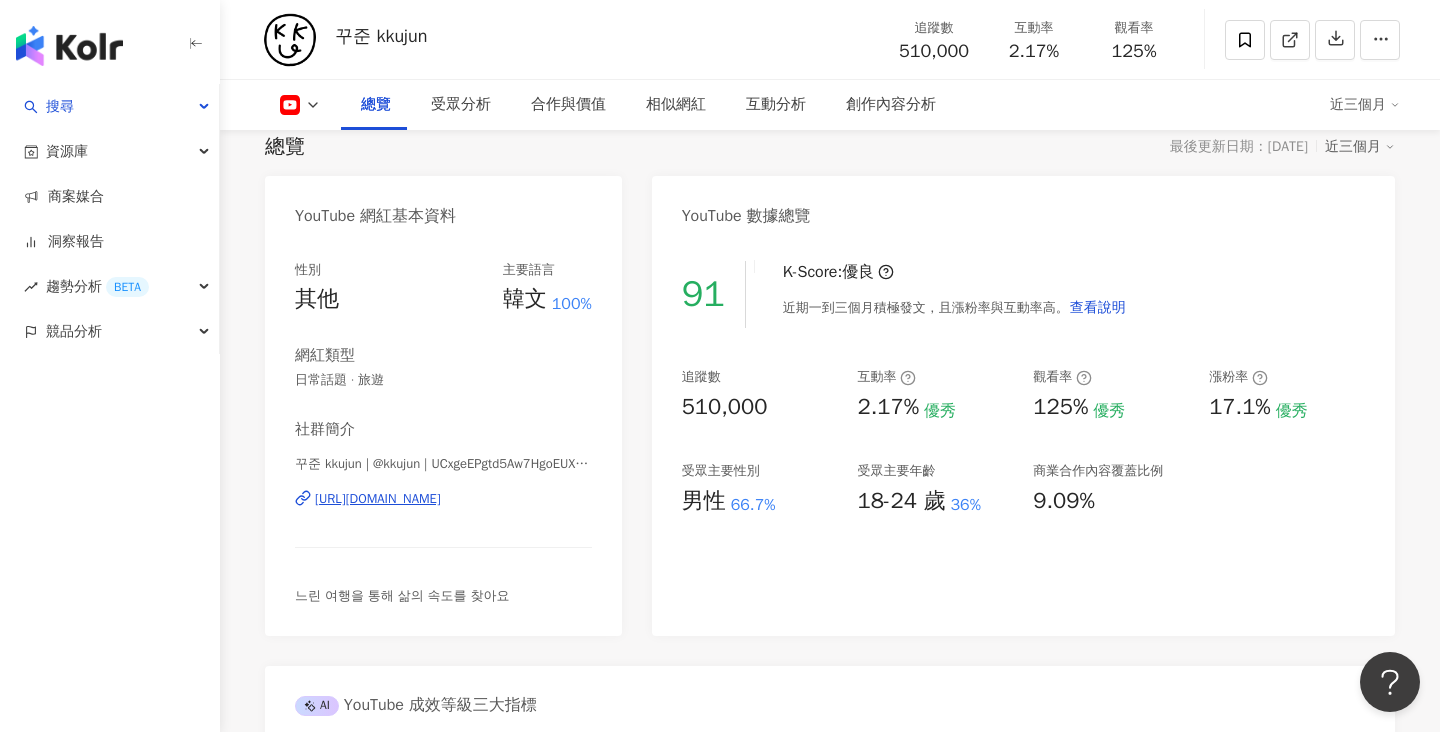 click on "66.7%" at bounding box center (753, 505) 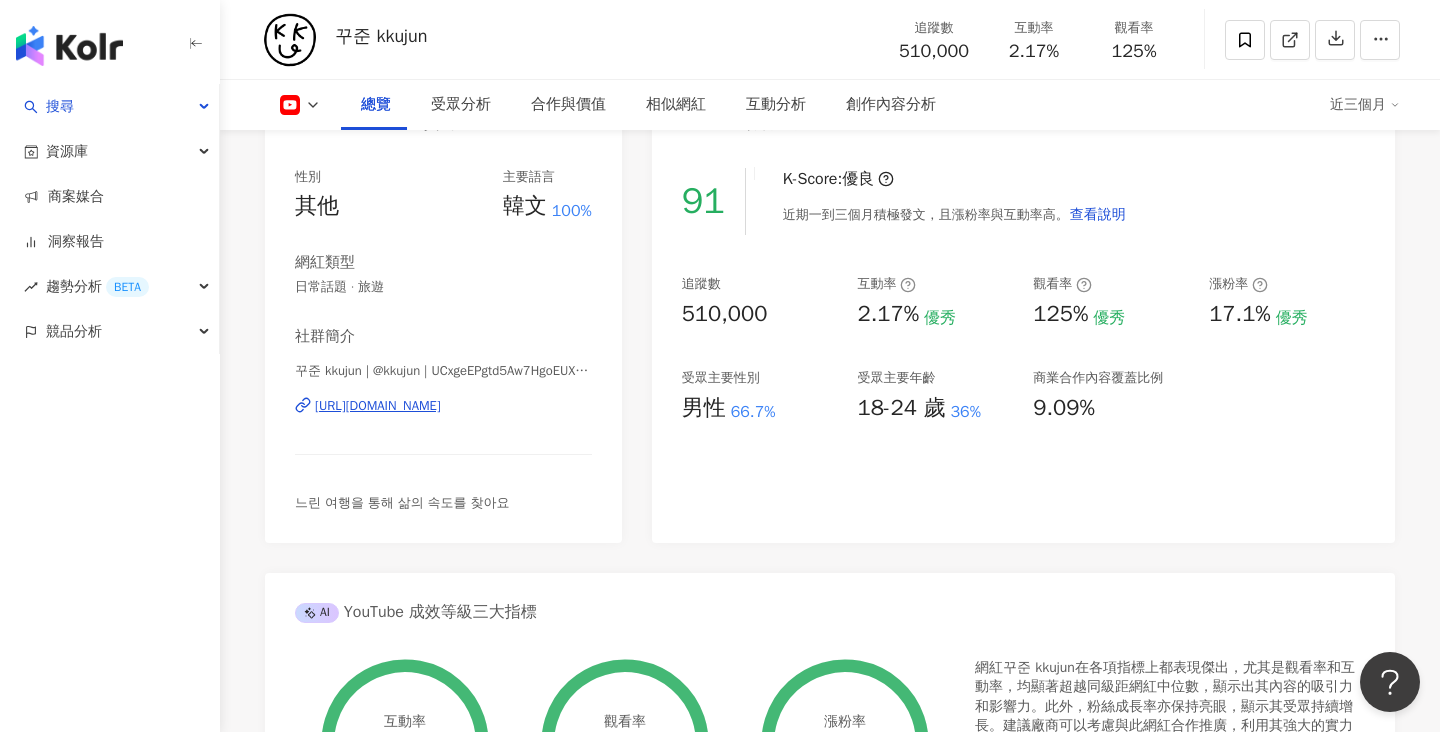 scroll, scrollTop: 237, scrollLeft: 0, axis: vertical 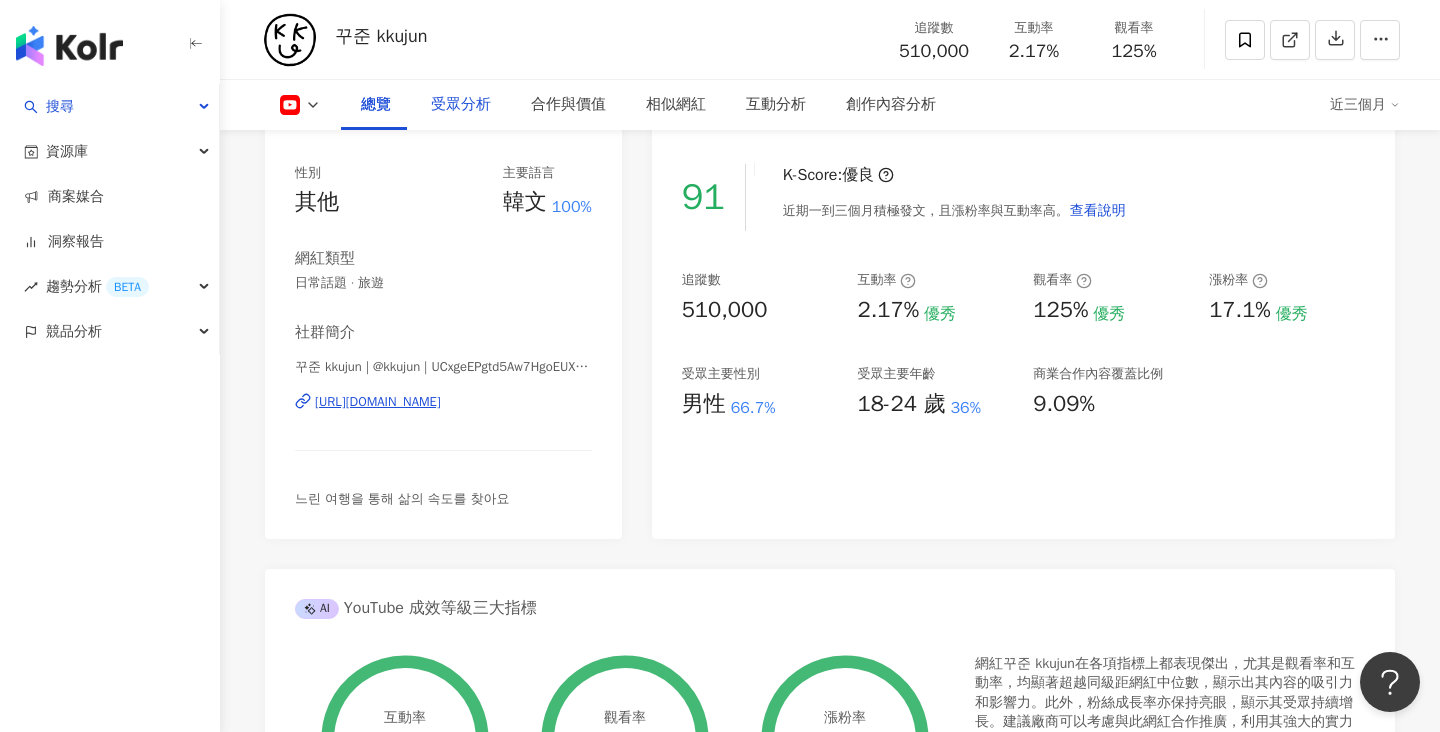 click on "受眾分析" at bounding box center [461, 105] 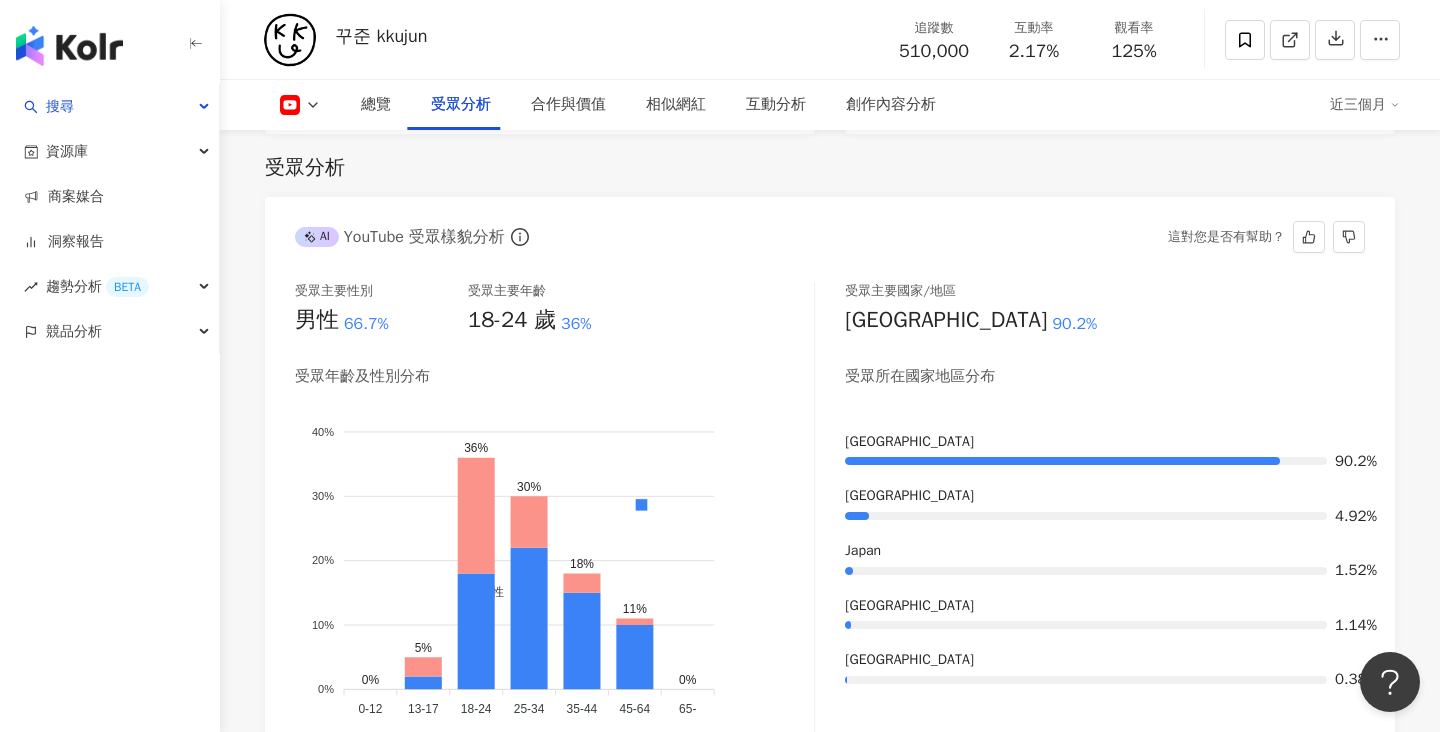 scroll, scrollTop: 1707, scrollLeft: 0, axis: vertical 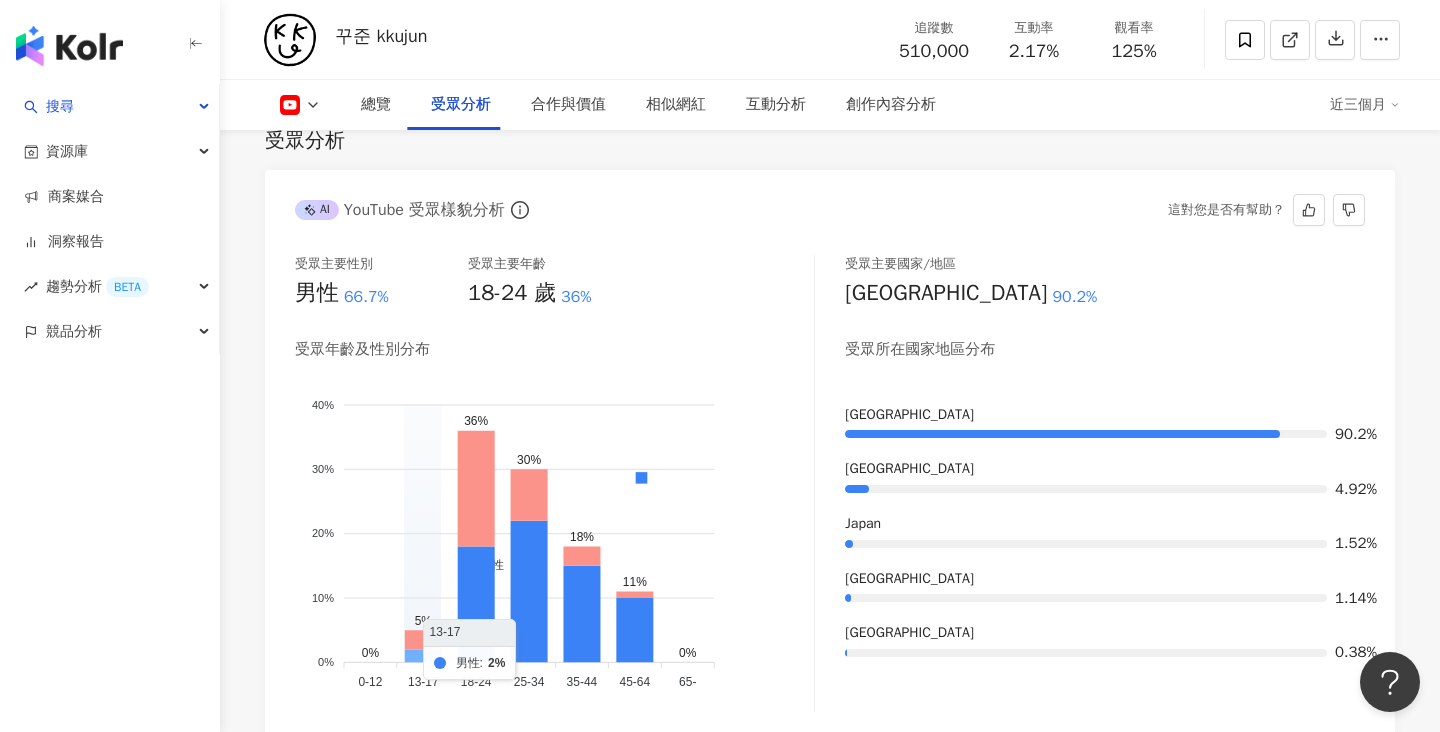 click 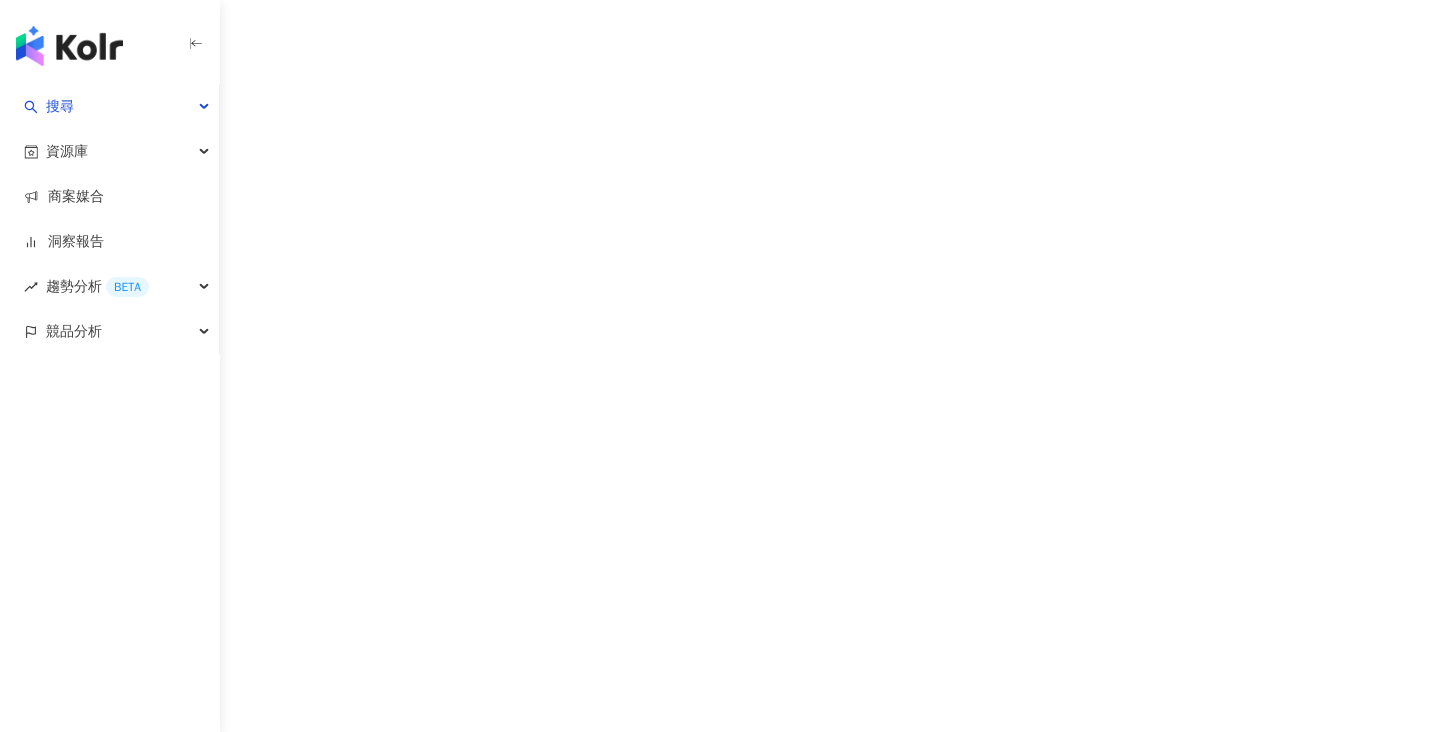 scroll, scrollTop: 0, scrollLeft: 0, axis: both 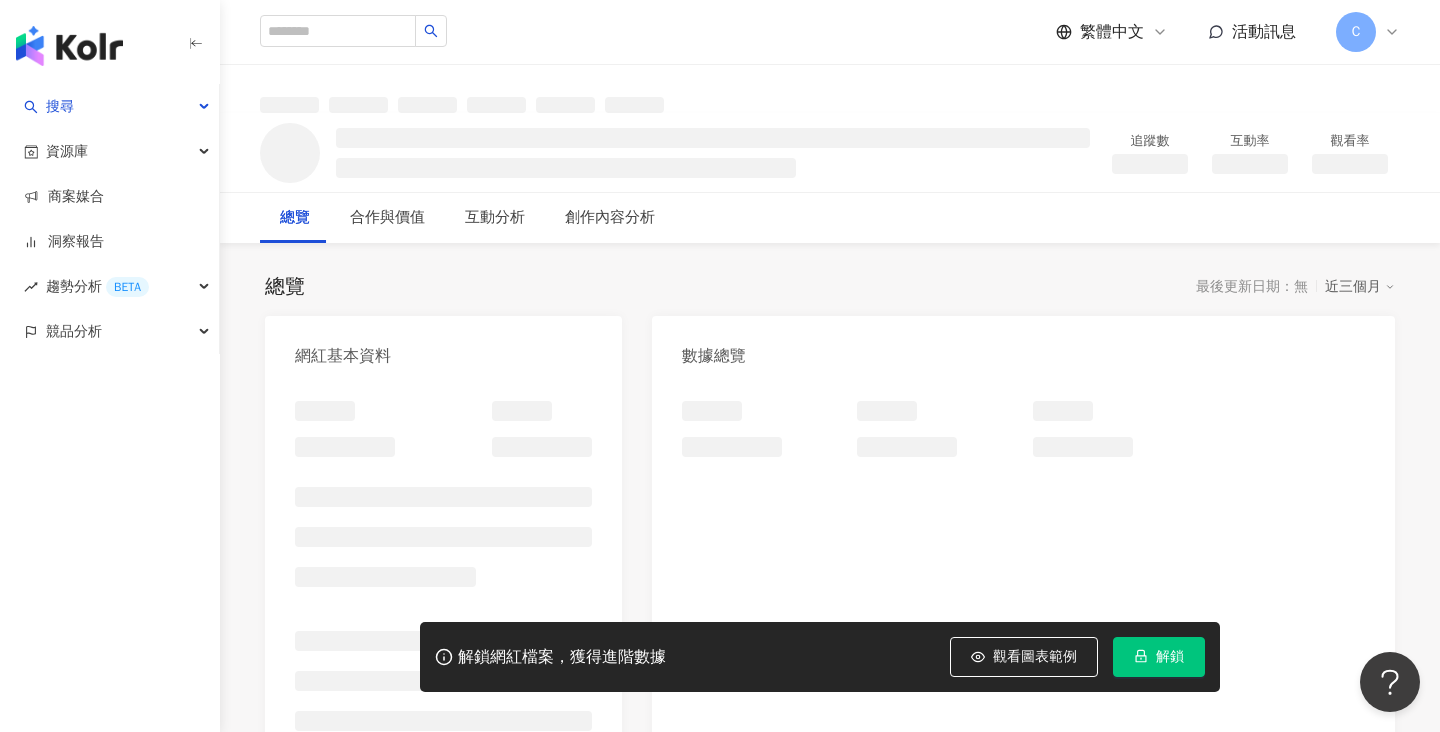 click on "解鎖" at bounding box center [1159, 657] 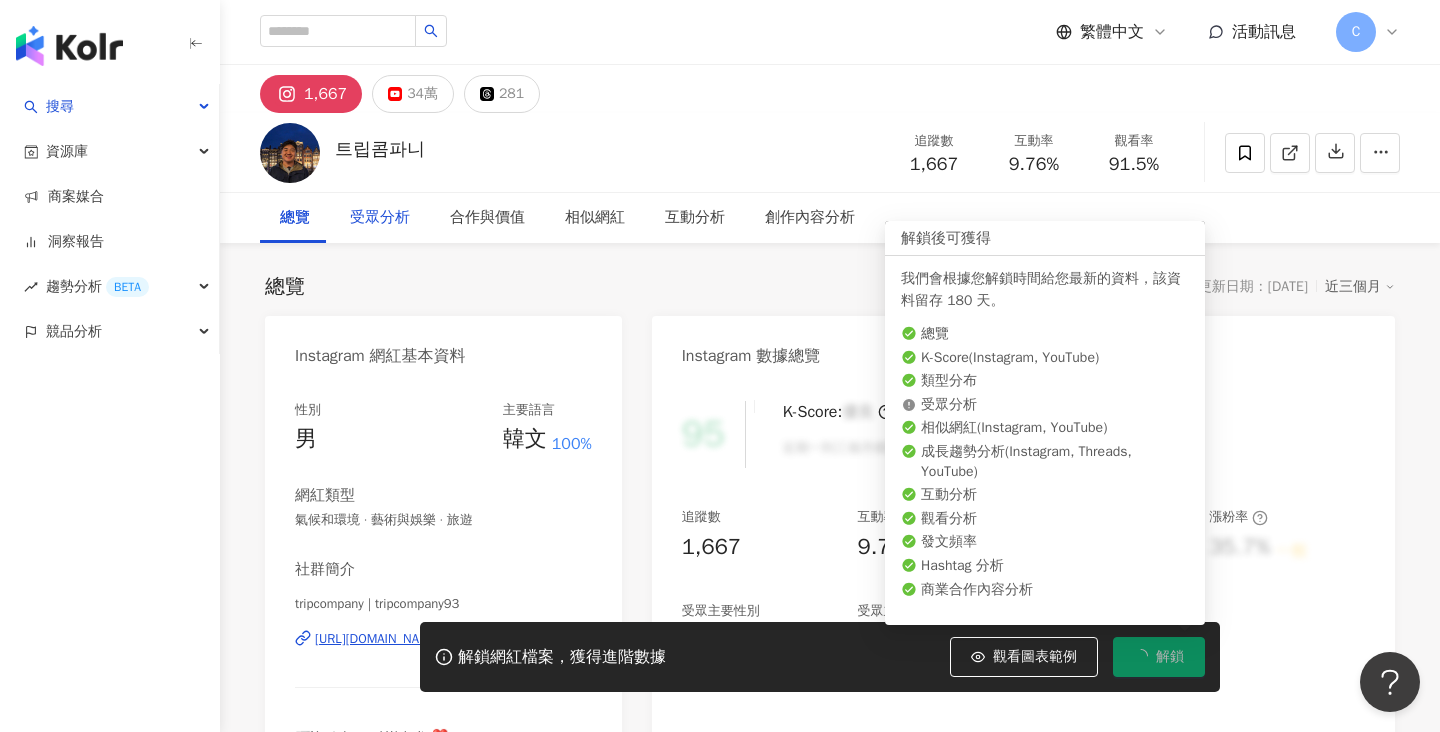 click on "受眾分析" at bounding box center (380, 218) 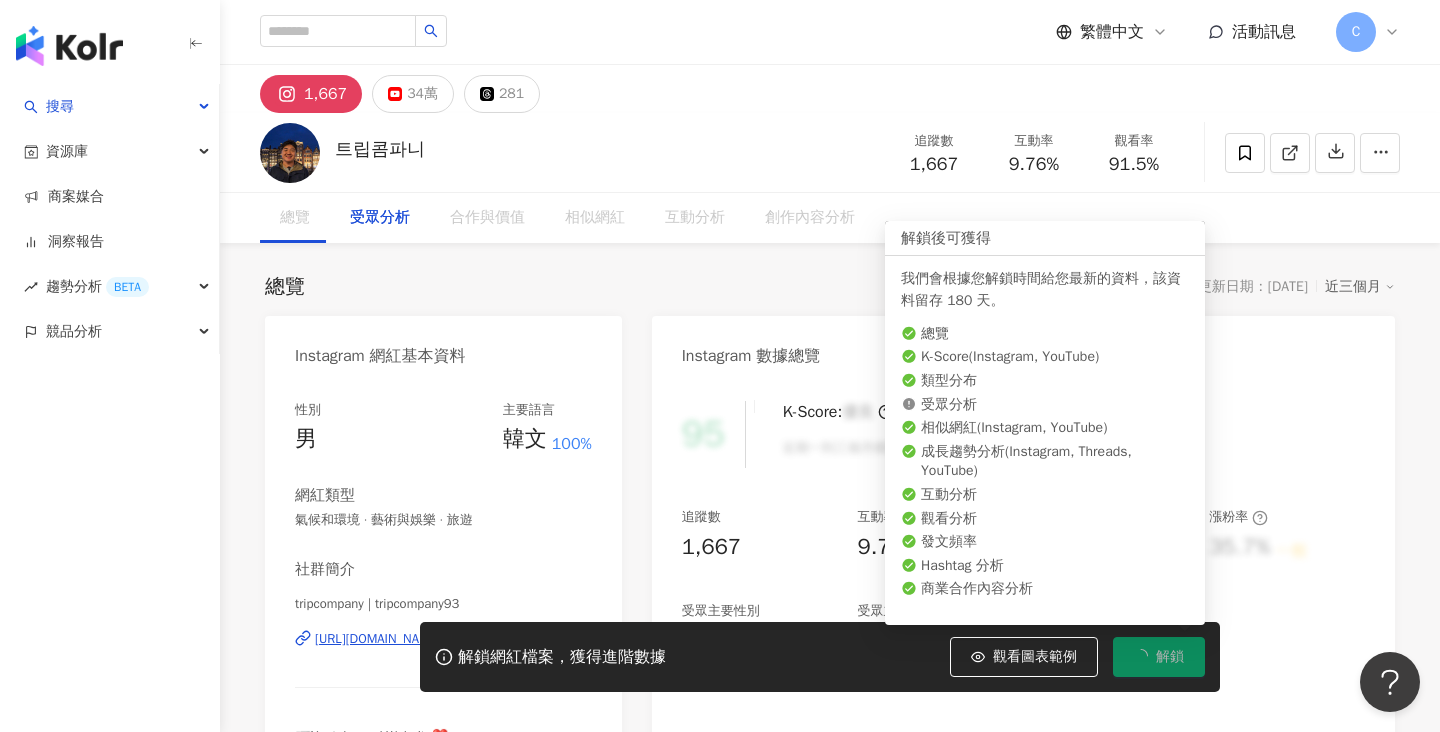 click on "受眾分析" at bounding box center [380, 218] 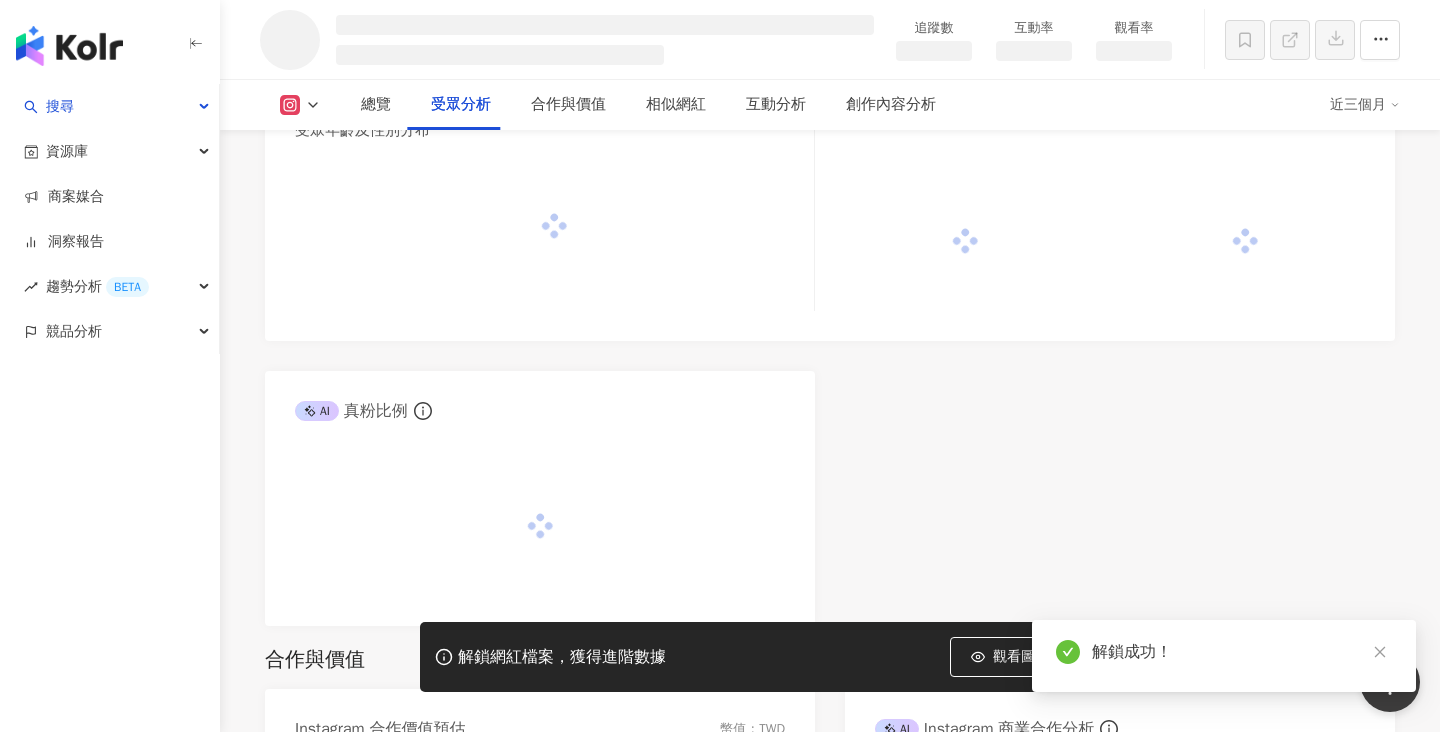 scroll, scrollTop: 1796, scrollLeft: 0, axis: vertical 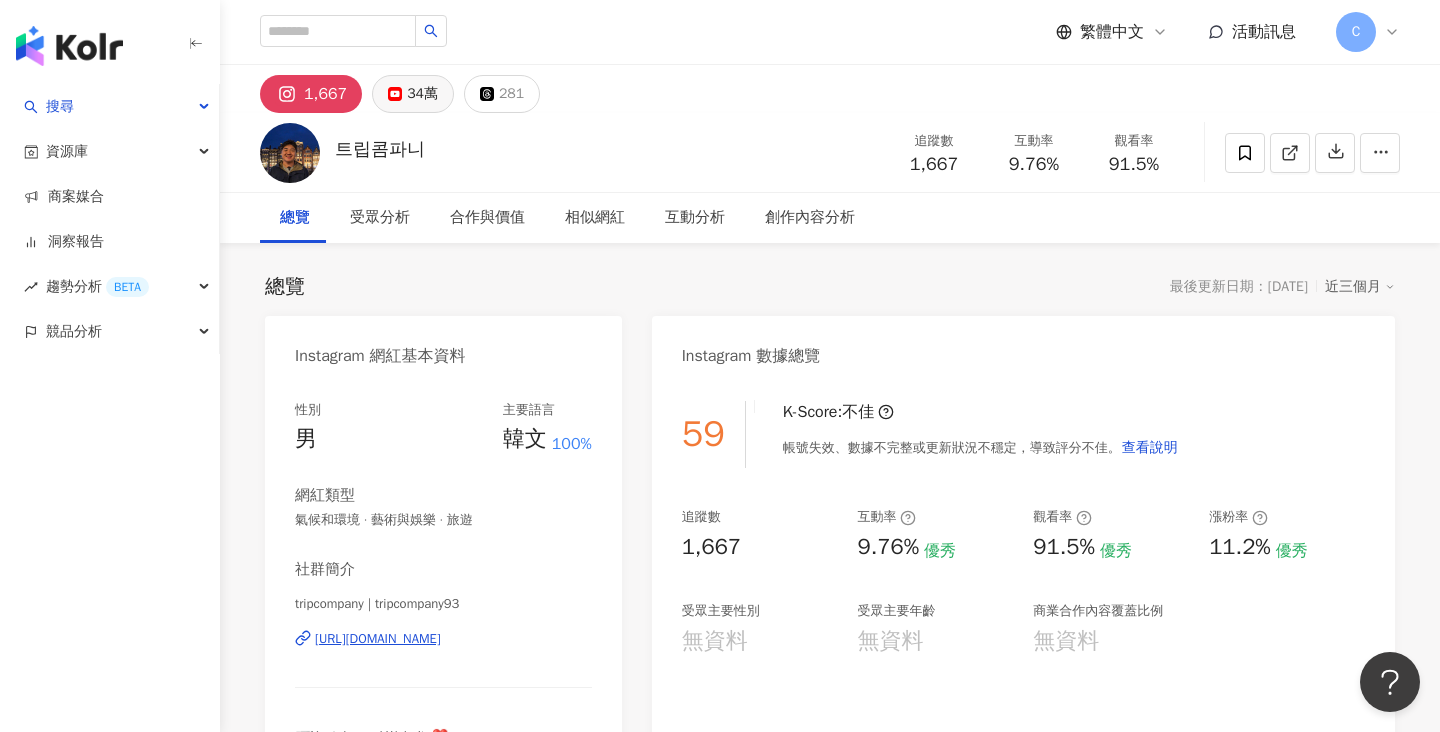 click on "34萬" at bounding box center [422, 94] 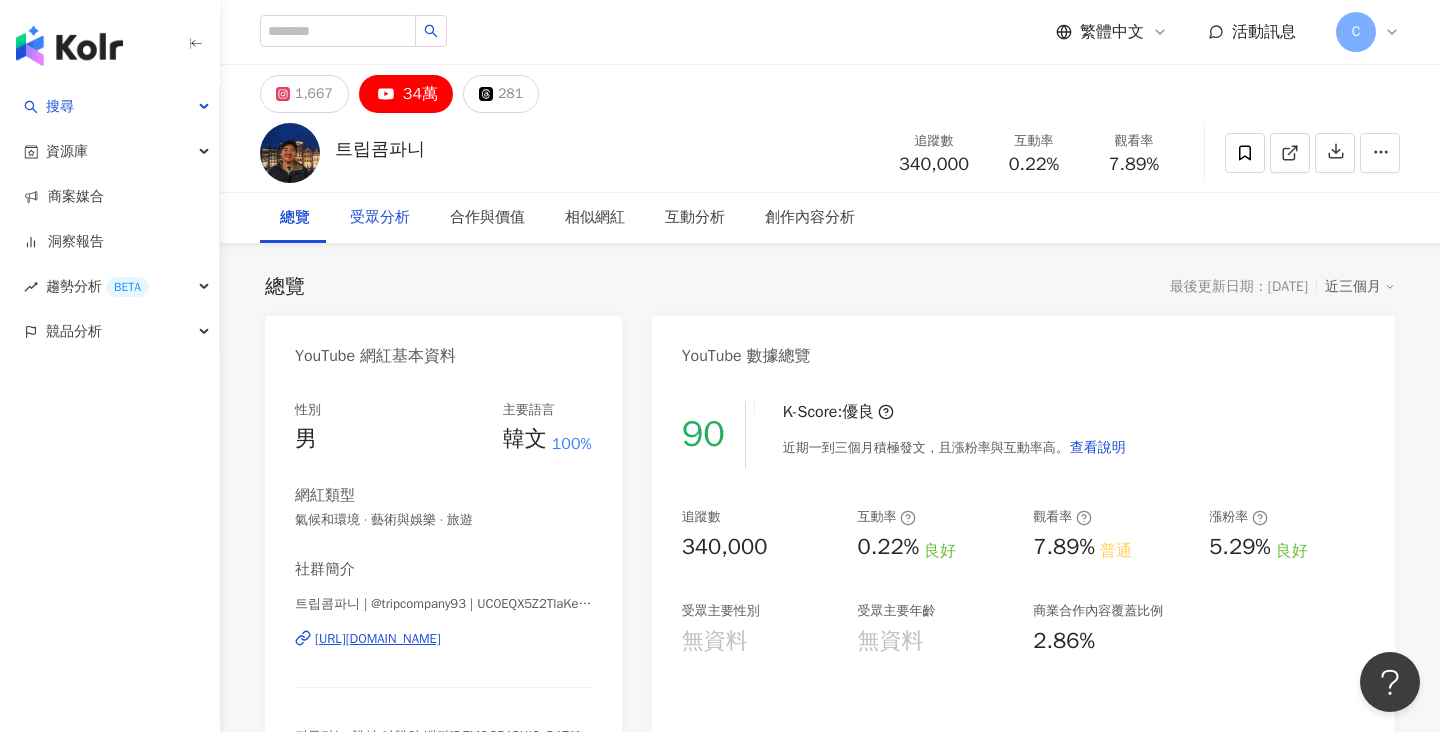 click on "受眾分析" at bounding box center [380, 218] 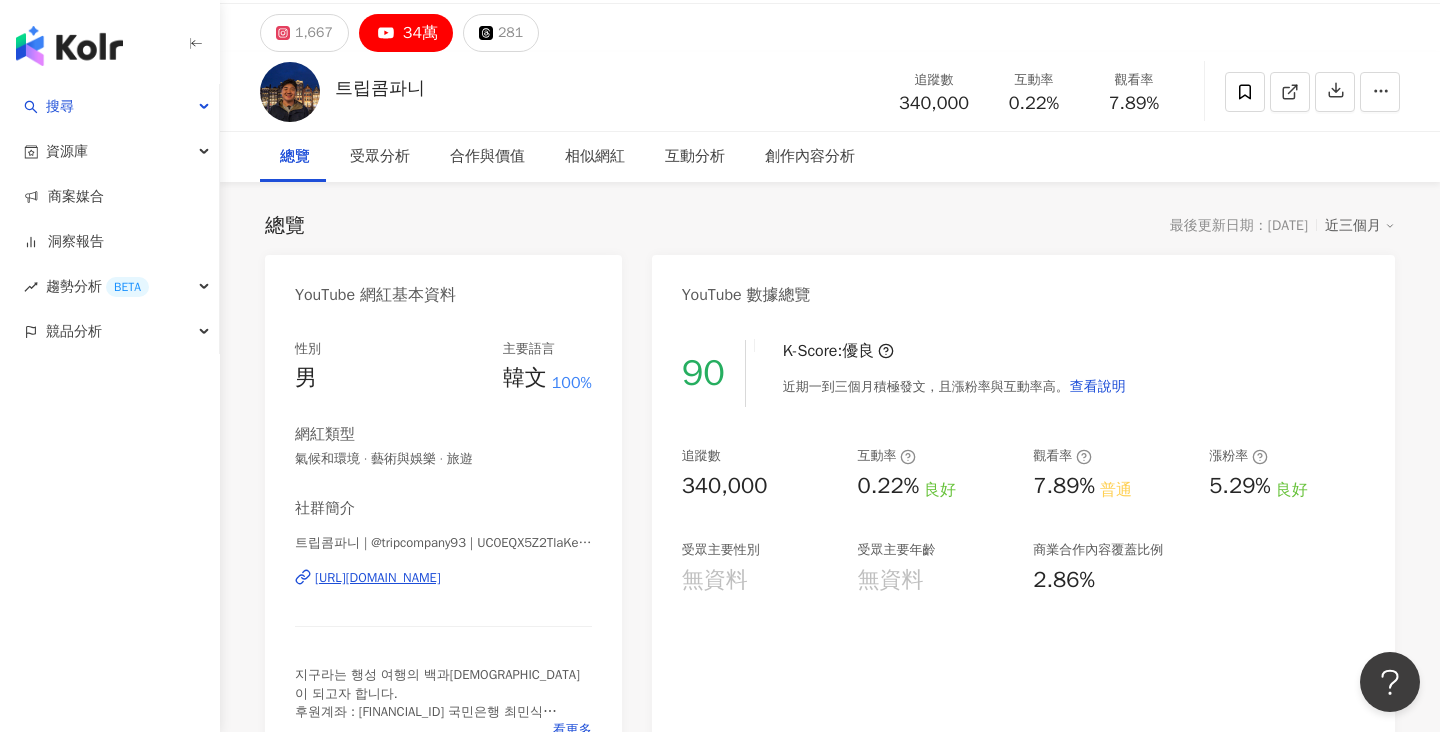 scroll, scrollTop: 63, scrollLeft: 0, axis: vertical 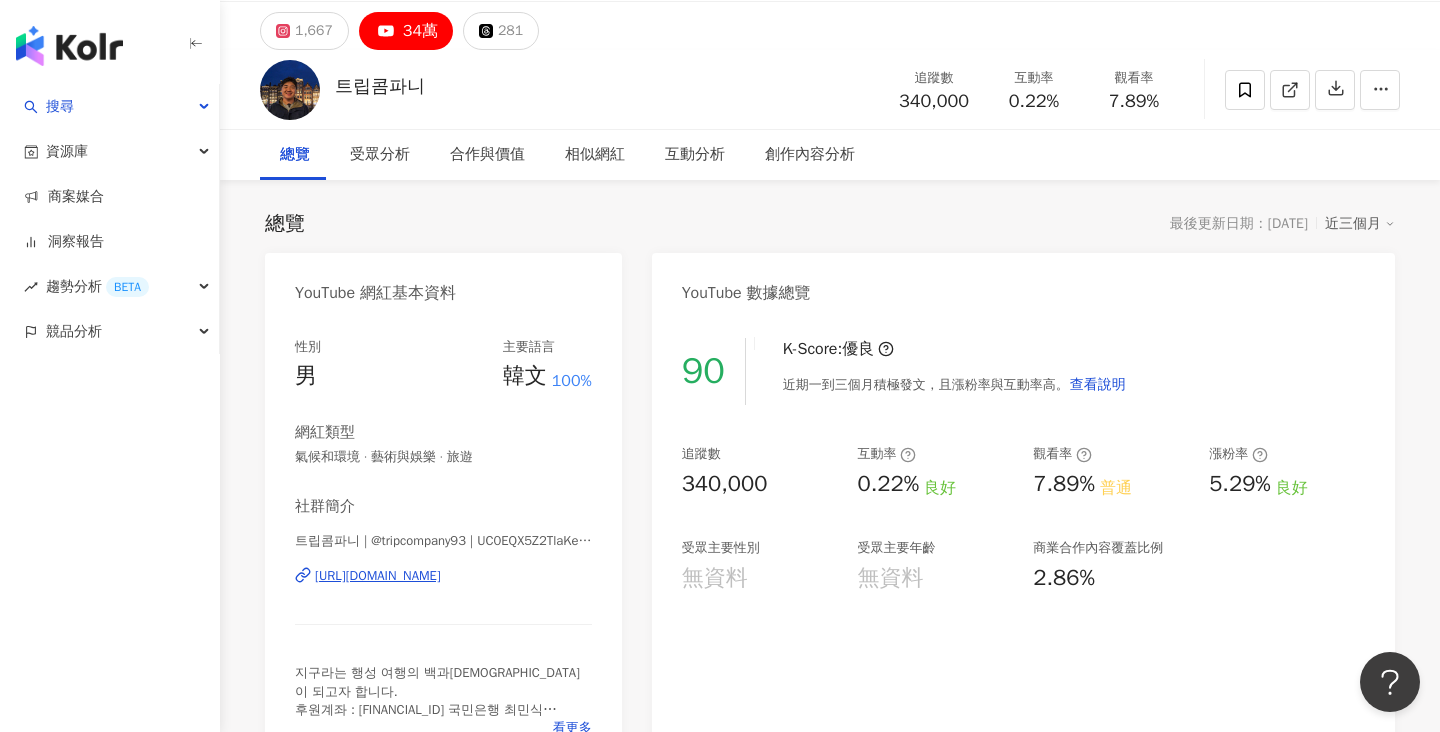 click on "無資料" at bounding box center [890, 578] 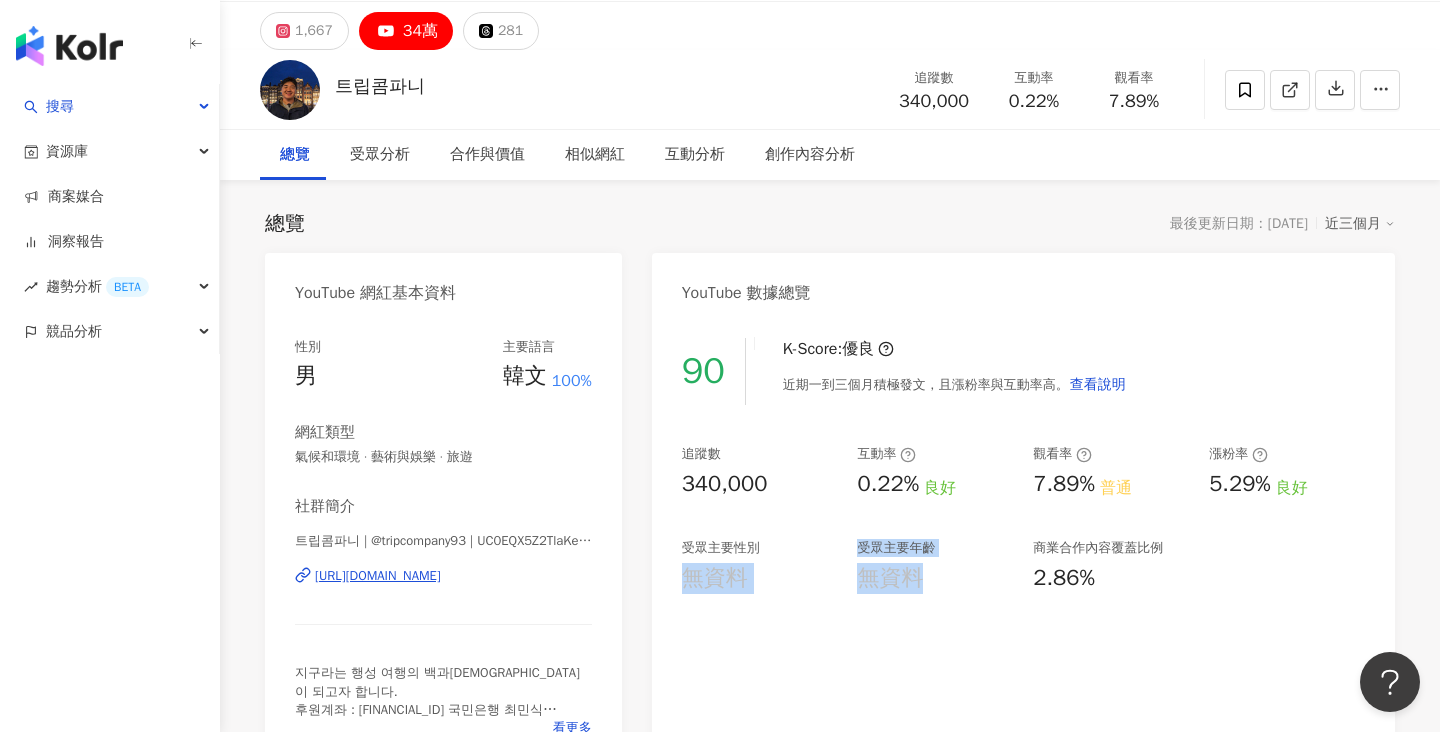 drag, startPoint x: 683, startPoint y: 576, endPoint x: 911, endPoint y: 576, distance: 228 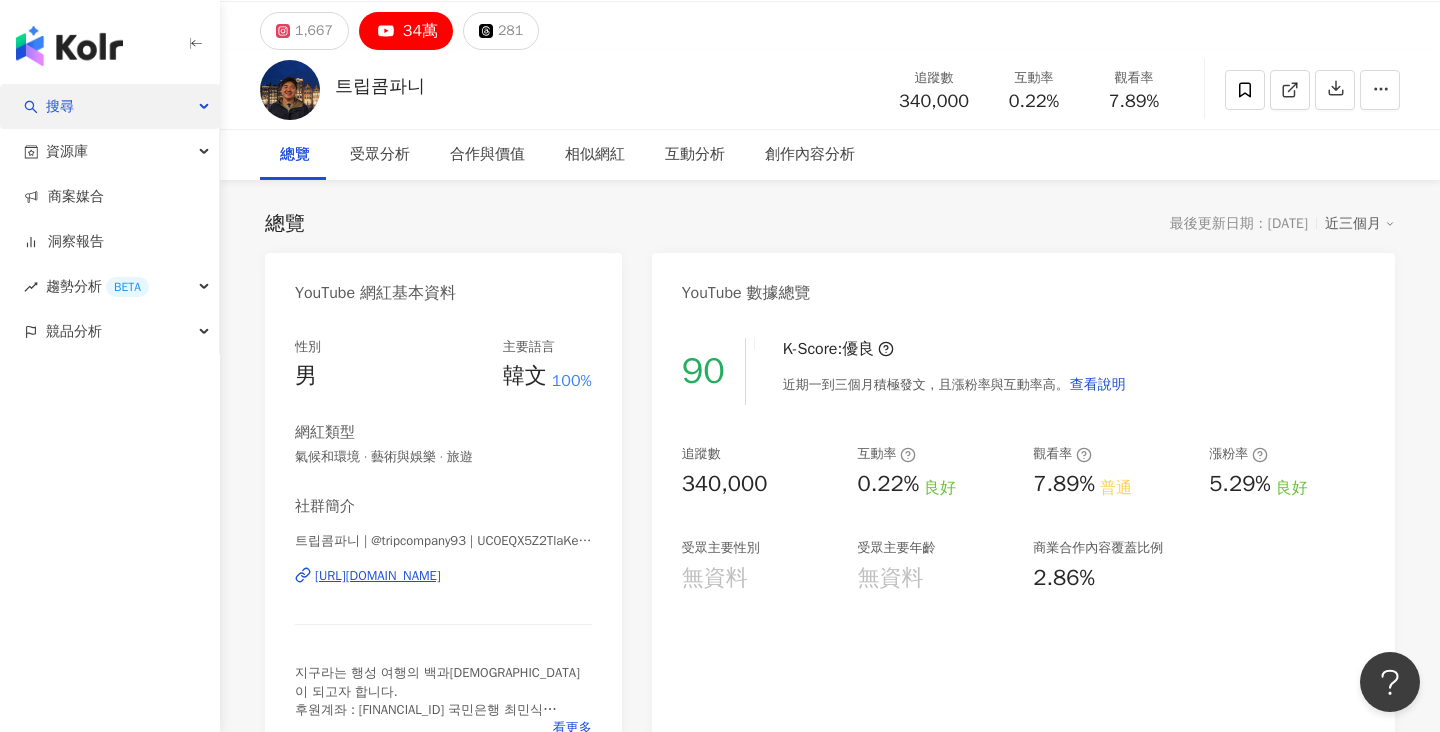 click on "搜尋" at bounding box center (109, 106) 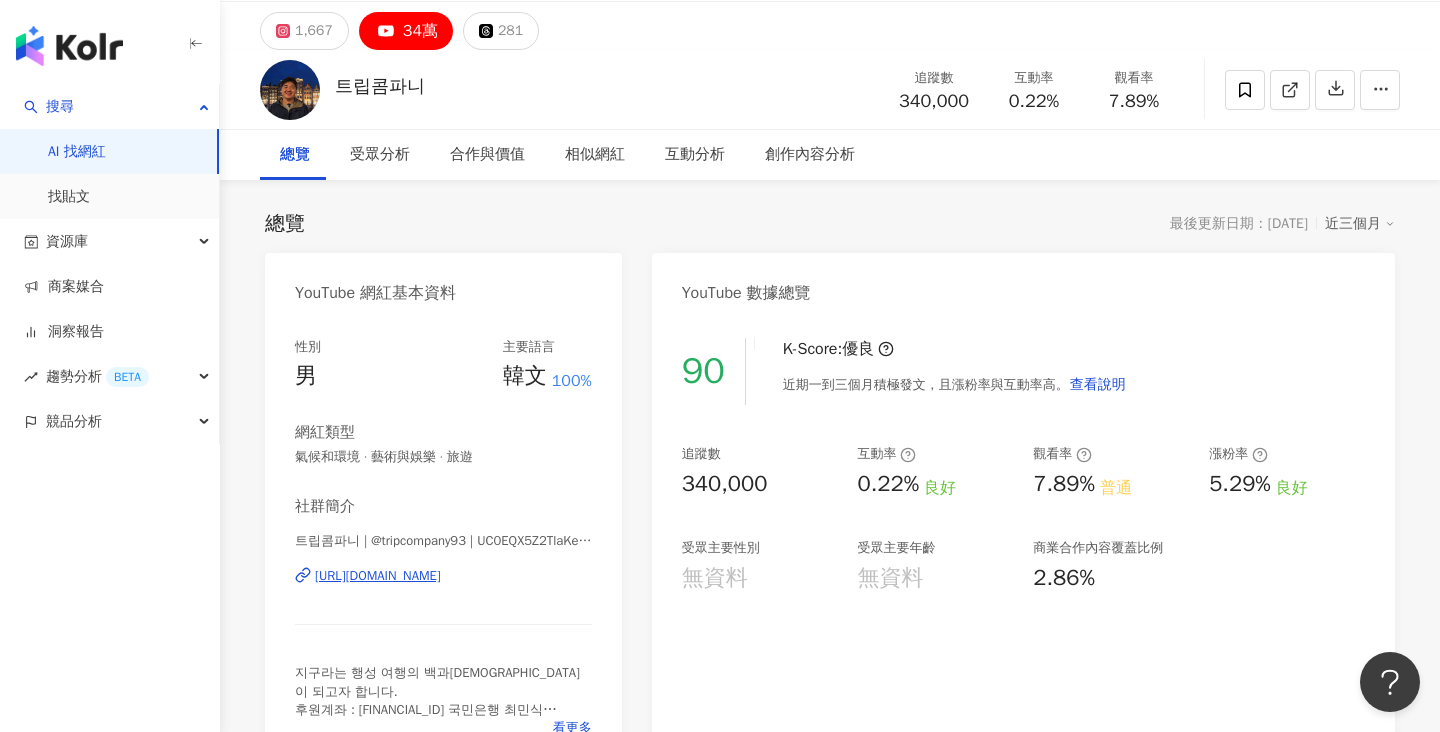 click at bounding box center [69, 46] 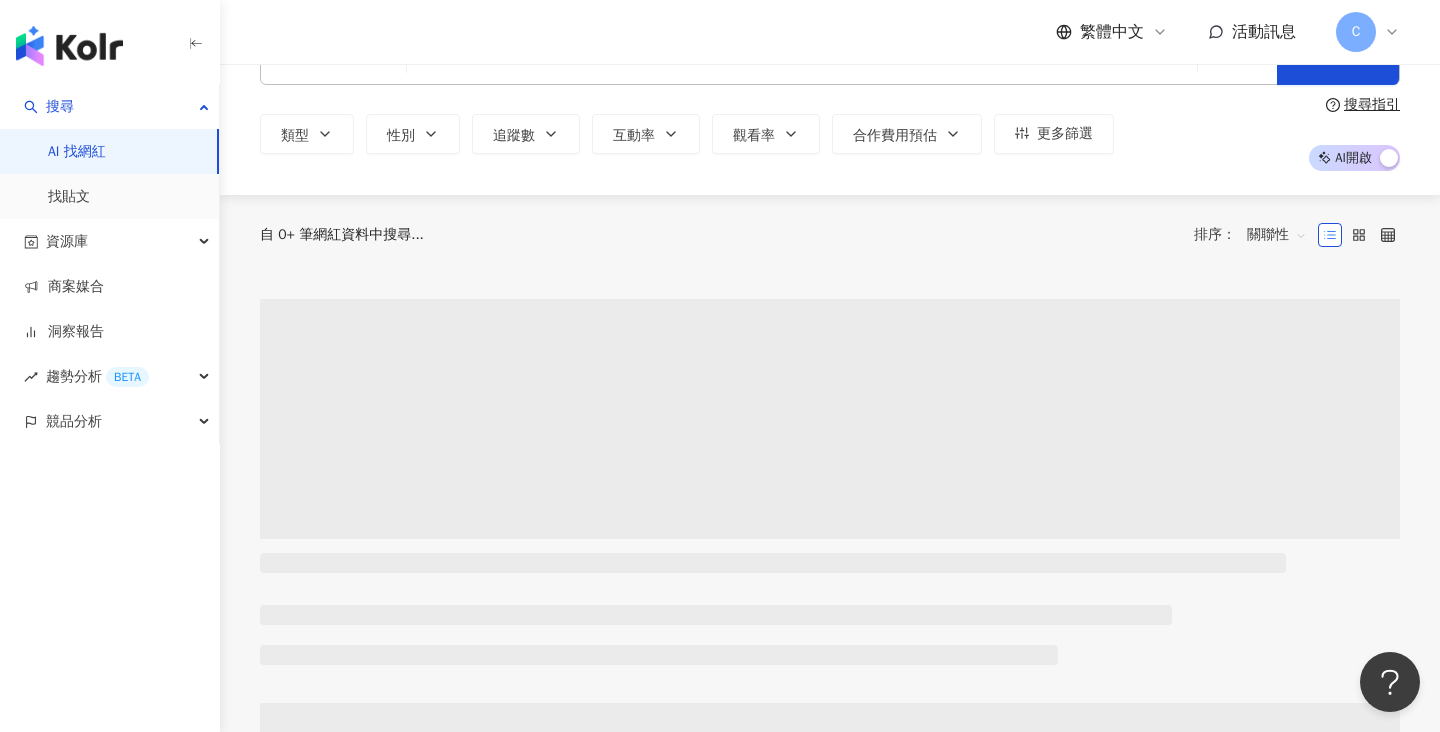 scroll, scrollTop: 0, scrollLeft: 0, axis: both 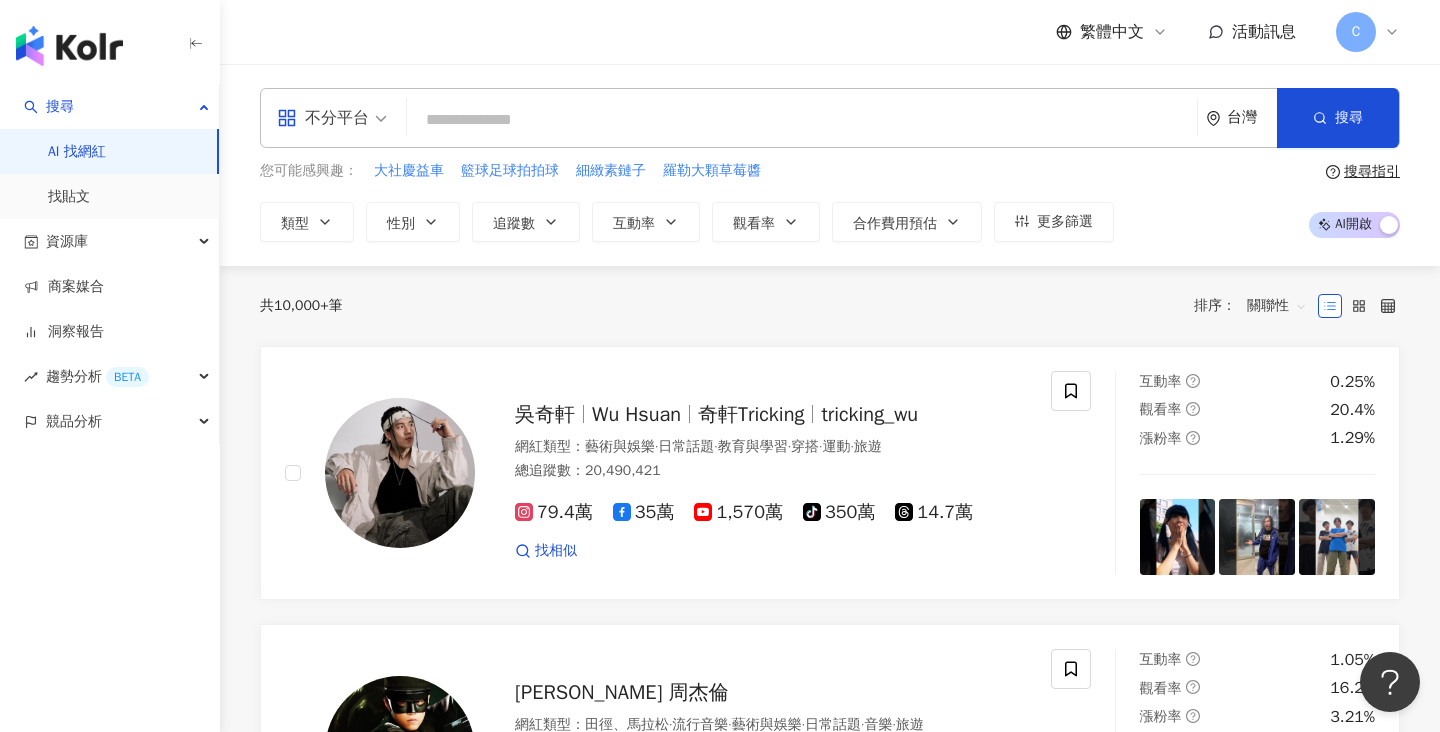 click on "台灣" at bounding box center (1241, 118) 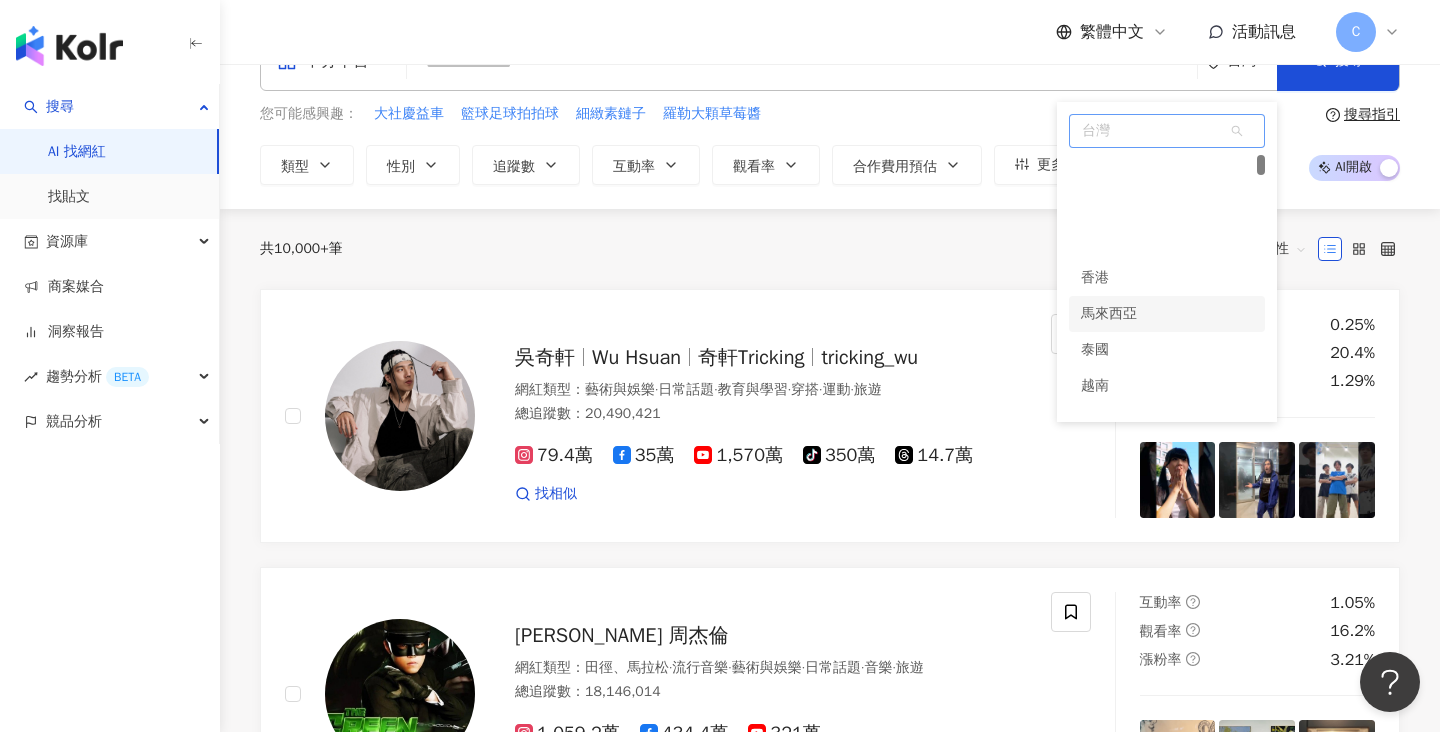 scroll, scrollTop: 59, scrollLeft: 0, axis: vertical 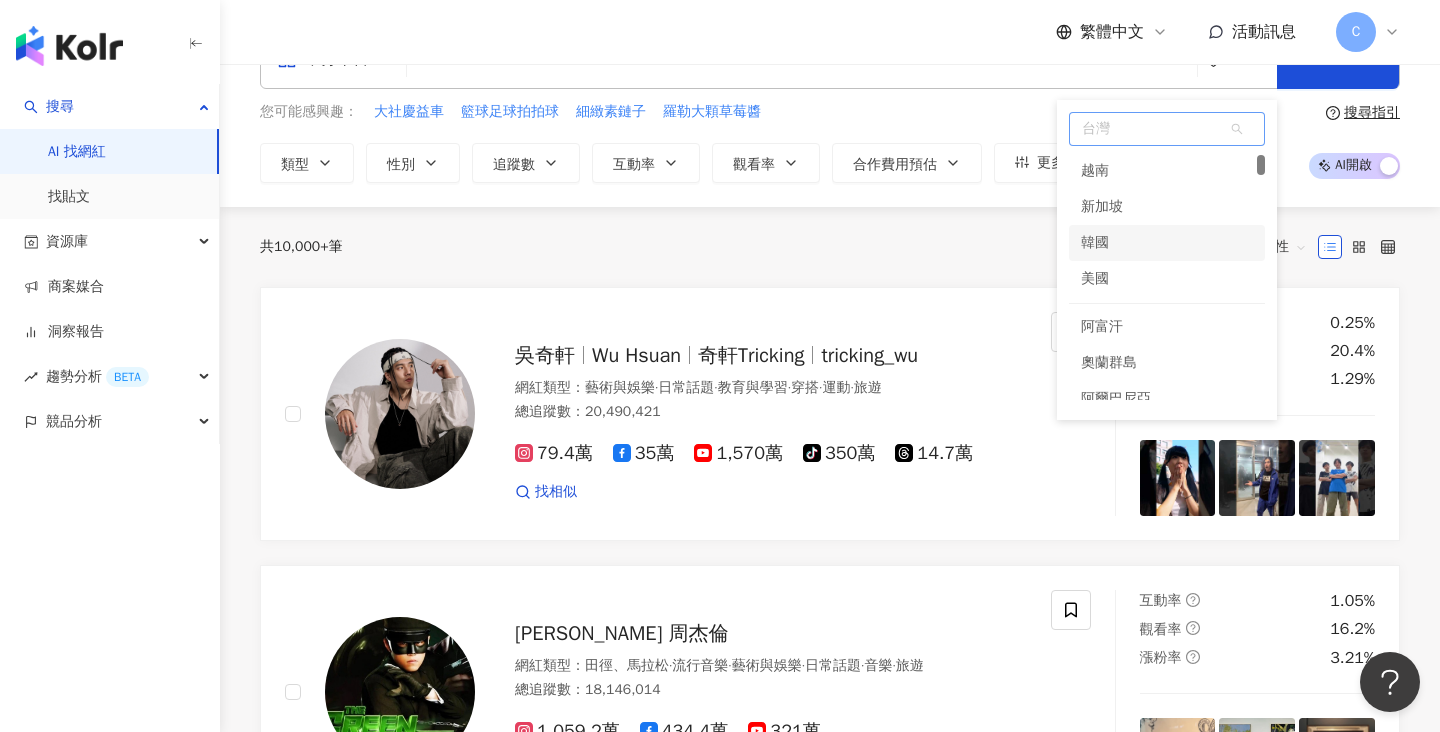 click on "韓國" at bounding box center [1167, 243] 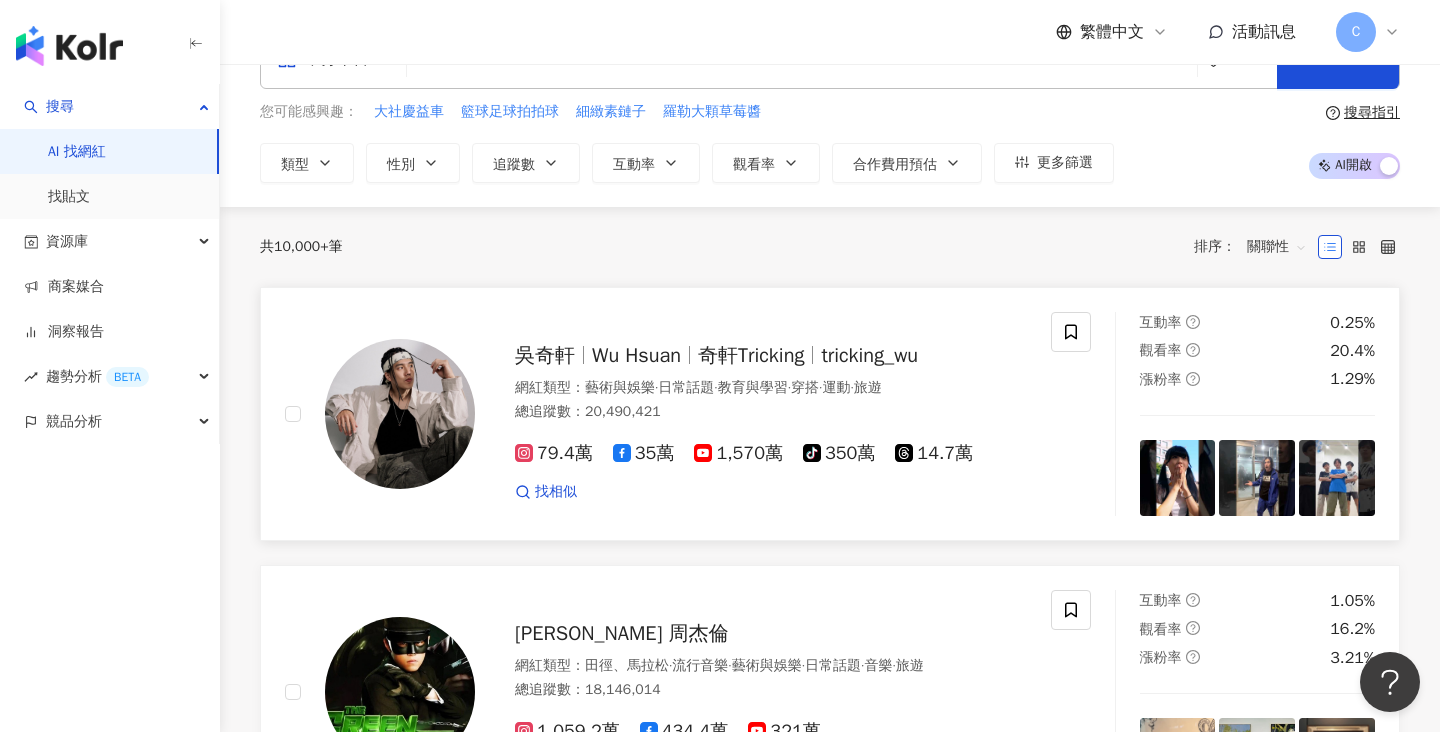 scroll, scrollTop: 0, scrollLeft: 0, axis: both 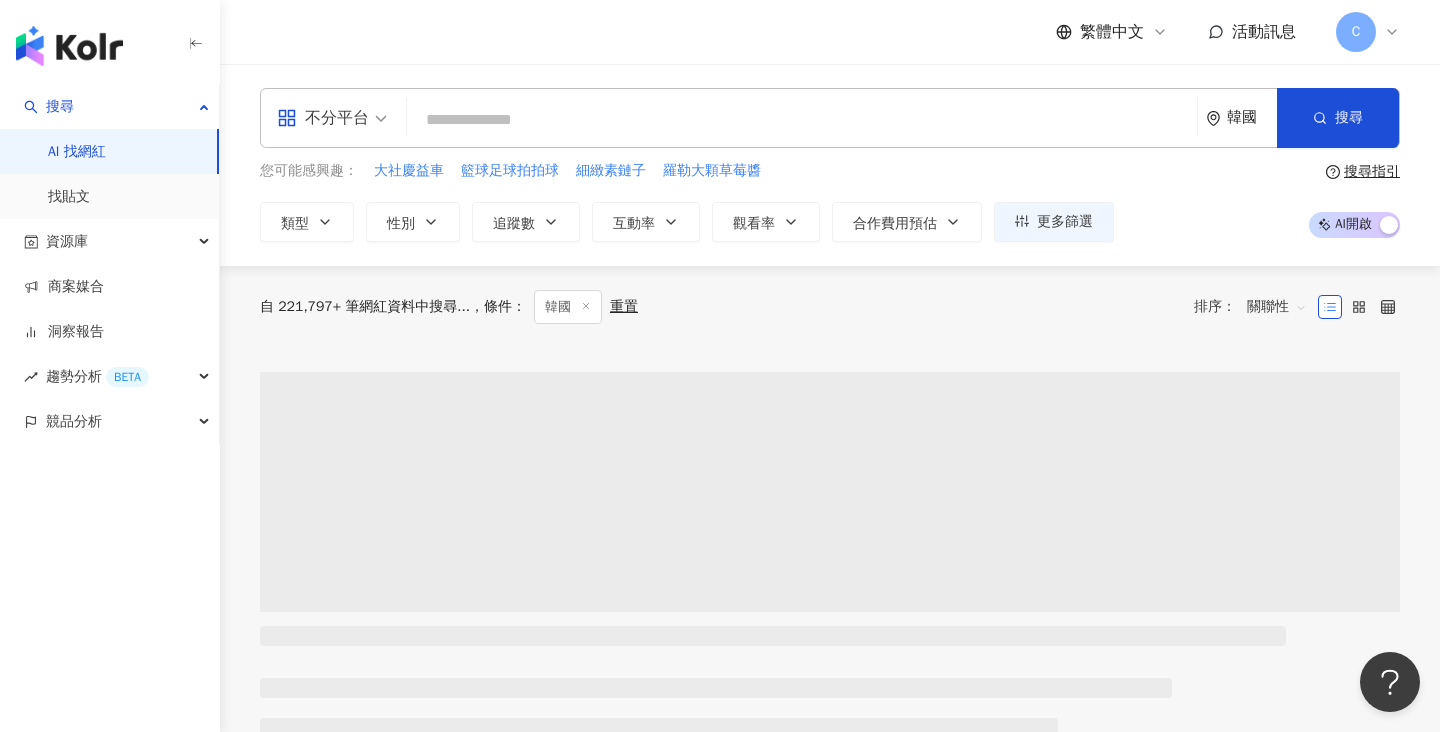 click on "不分平台" at bounding box center (332, 118) 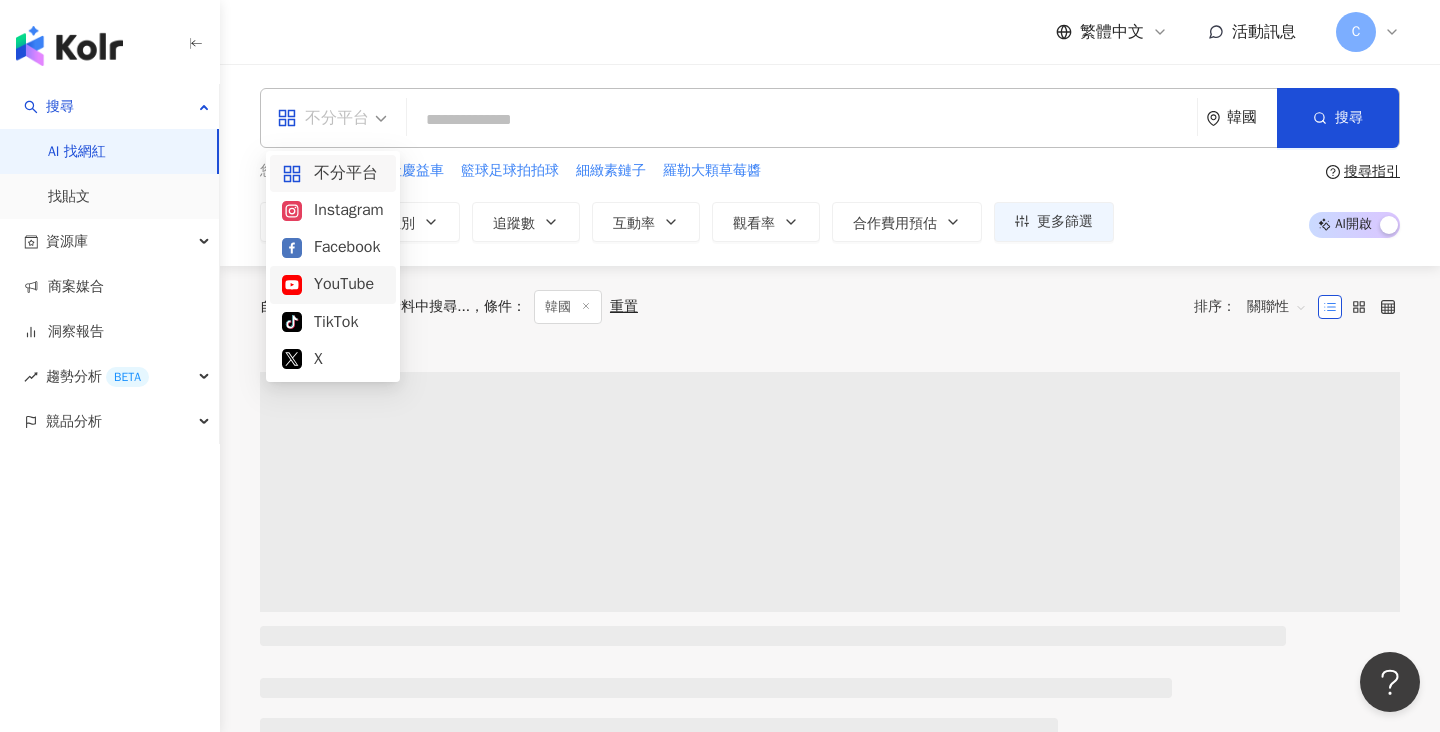 click on "YouTube" at bounding box center (333, 284) 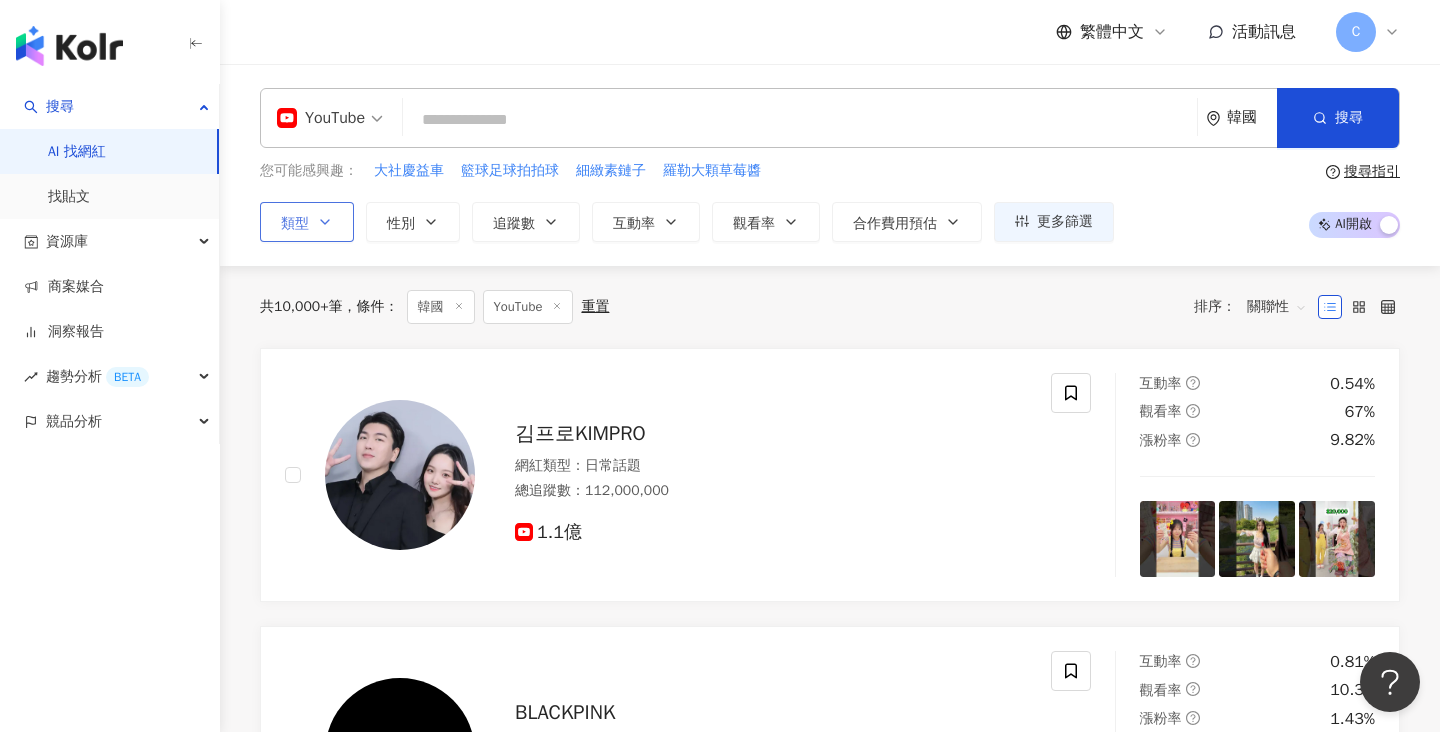 click on "類型" at bounding box center (295, 224) 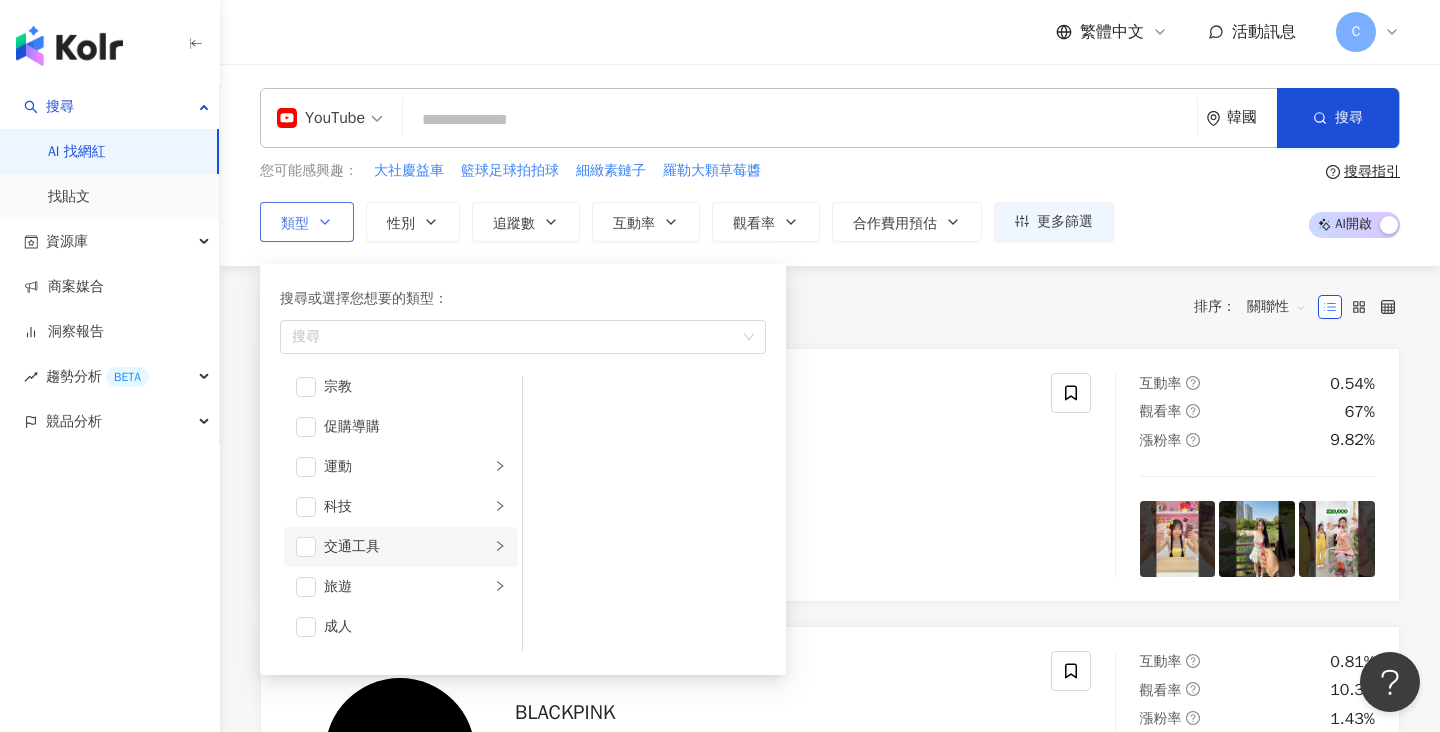 scroll, scrollTop: 693, scrollLeft: 0, axis: vertical 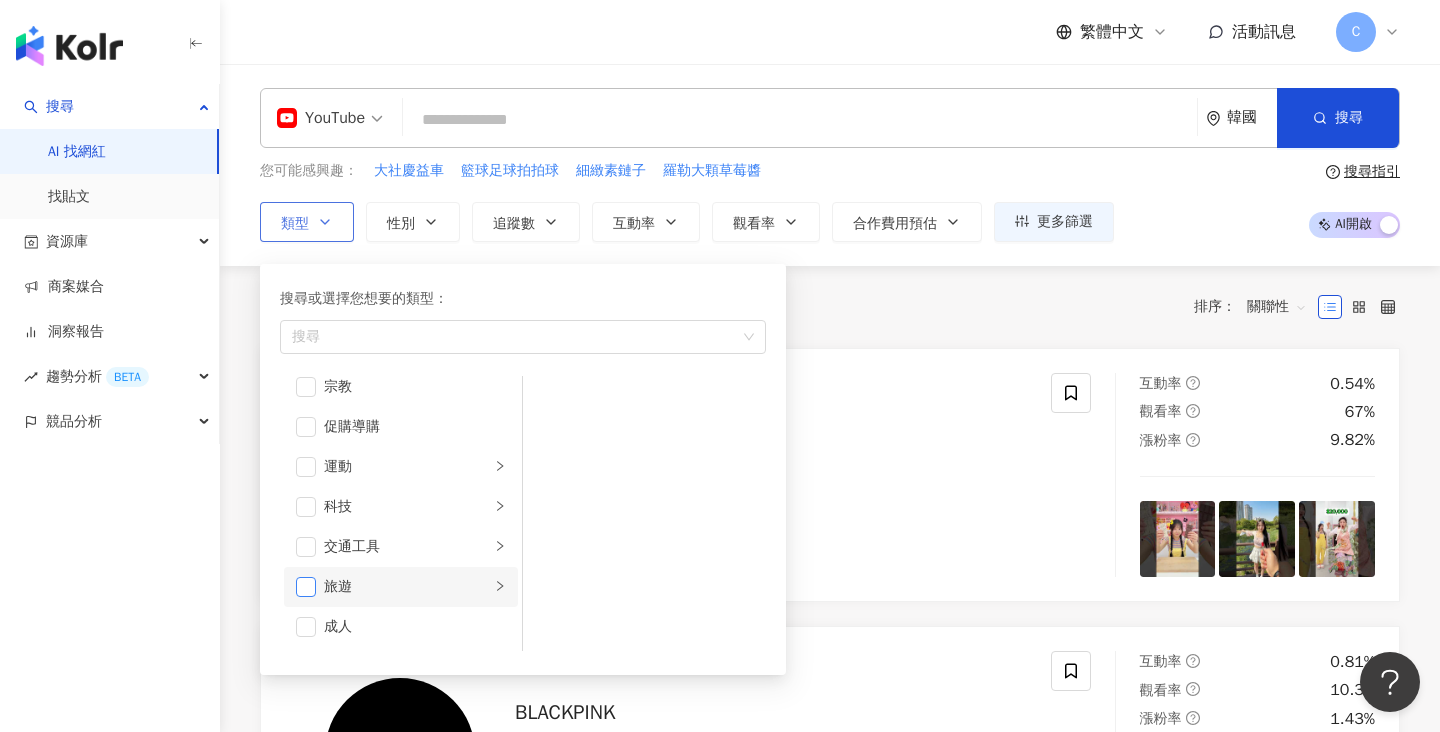 click at bounding box center [306, 587] 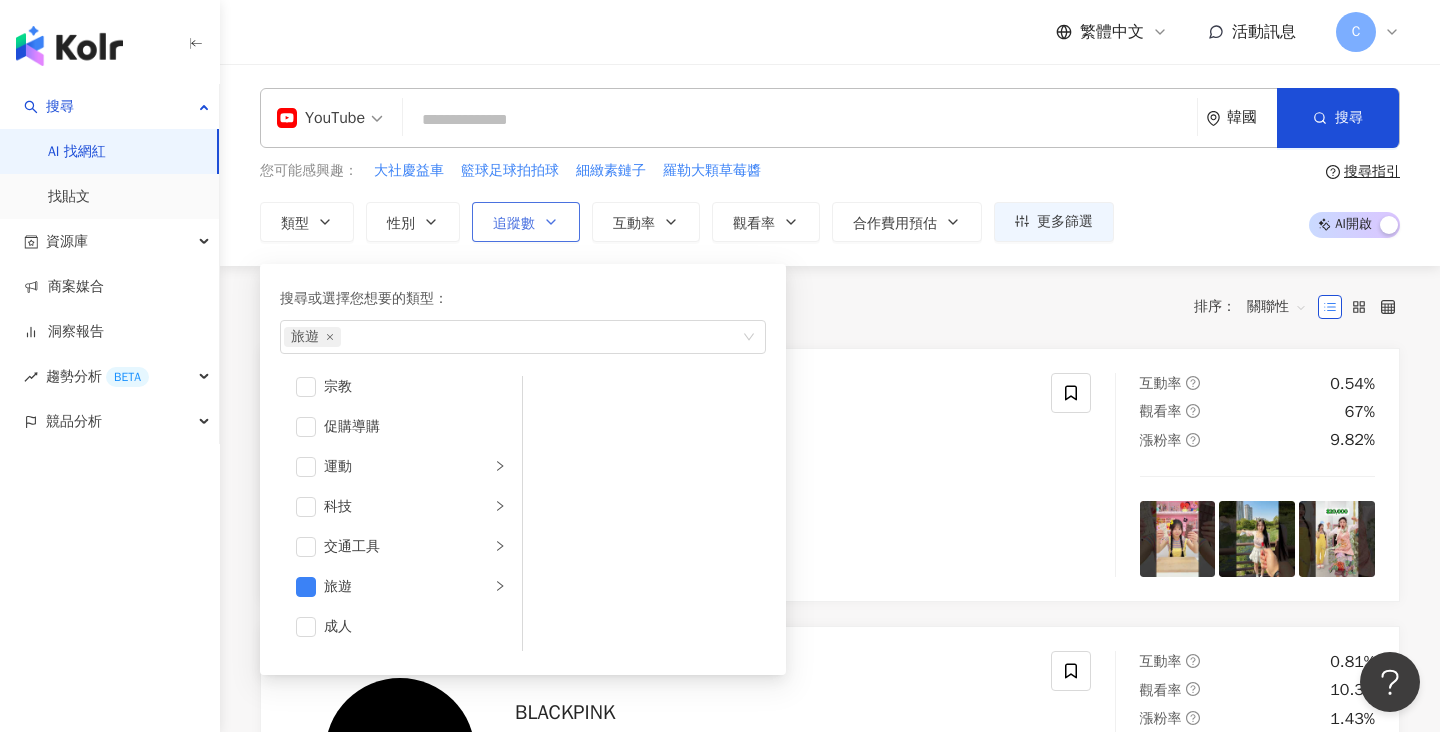 click 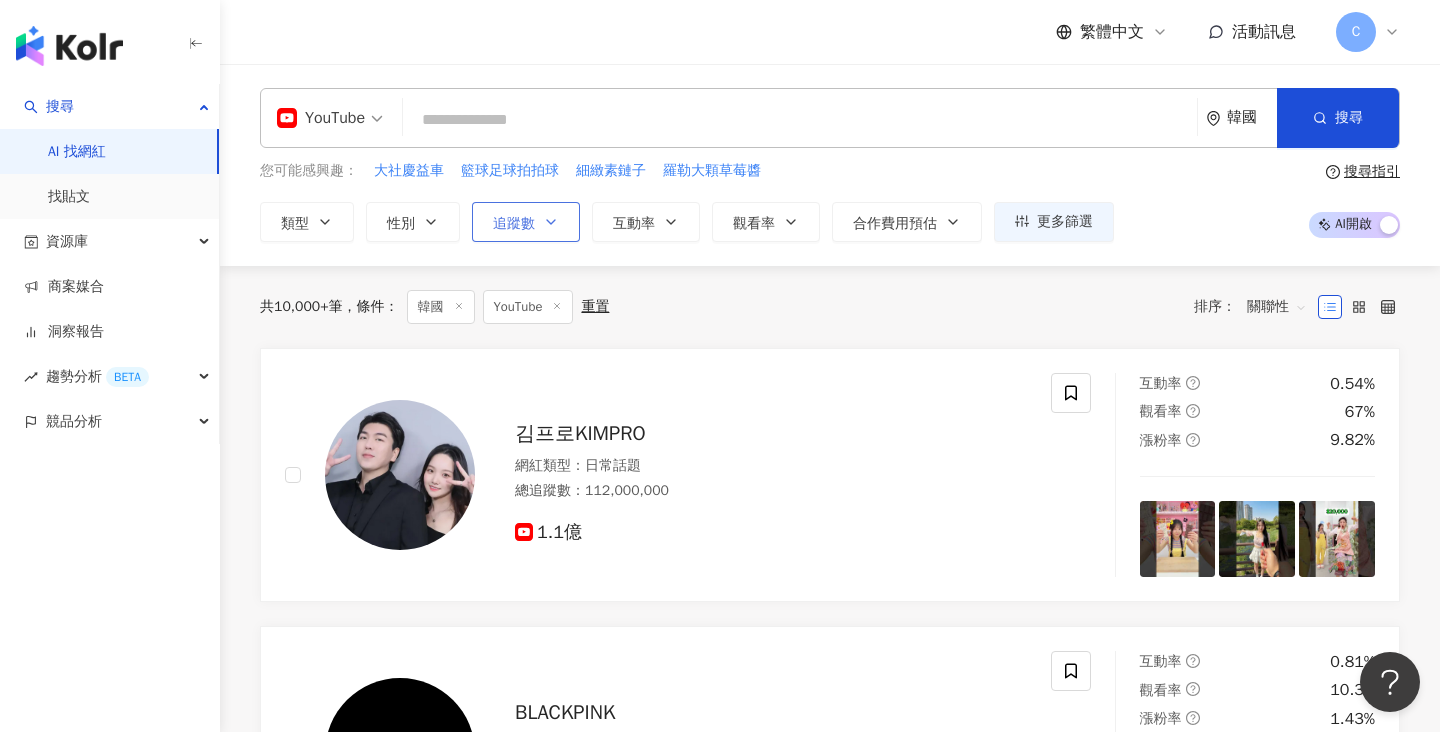 click 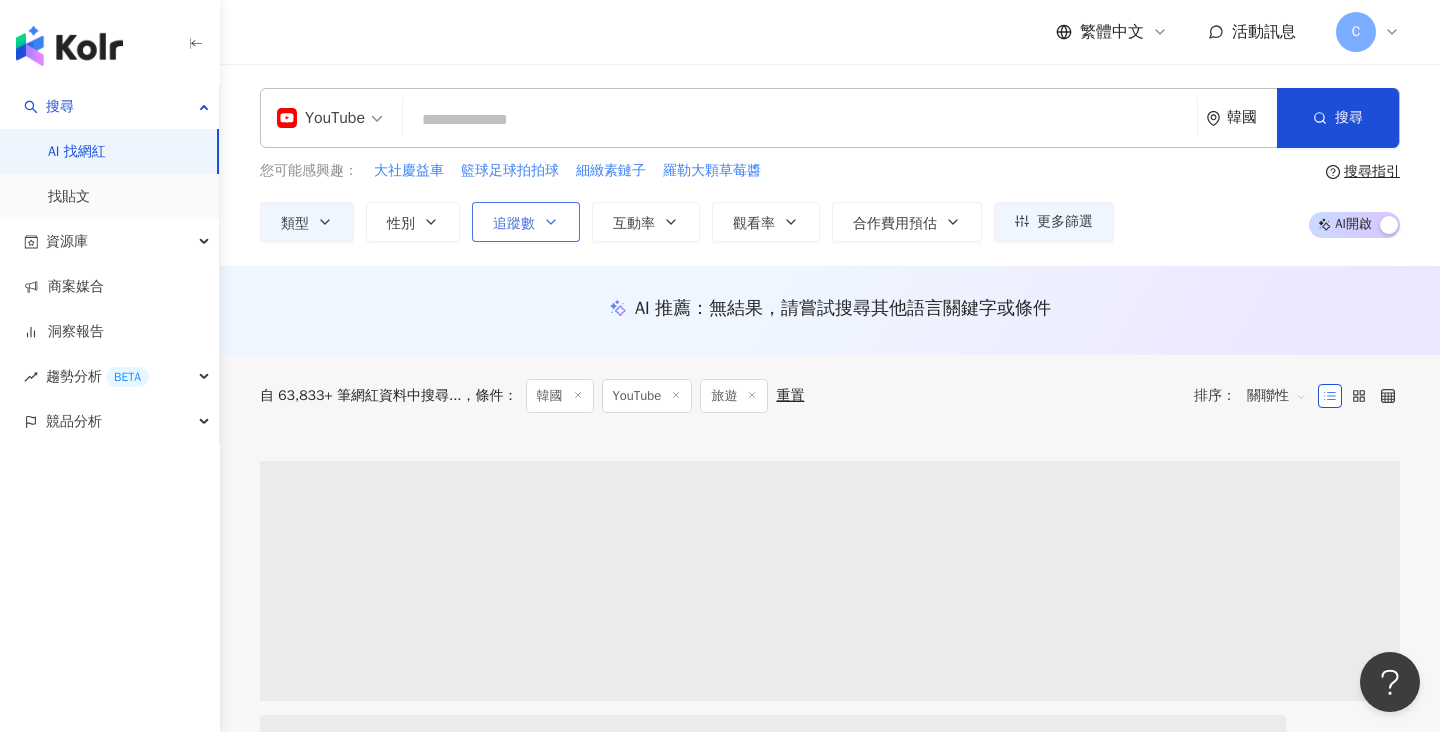 click 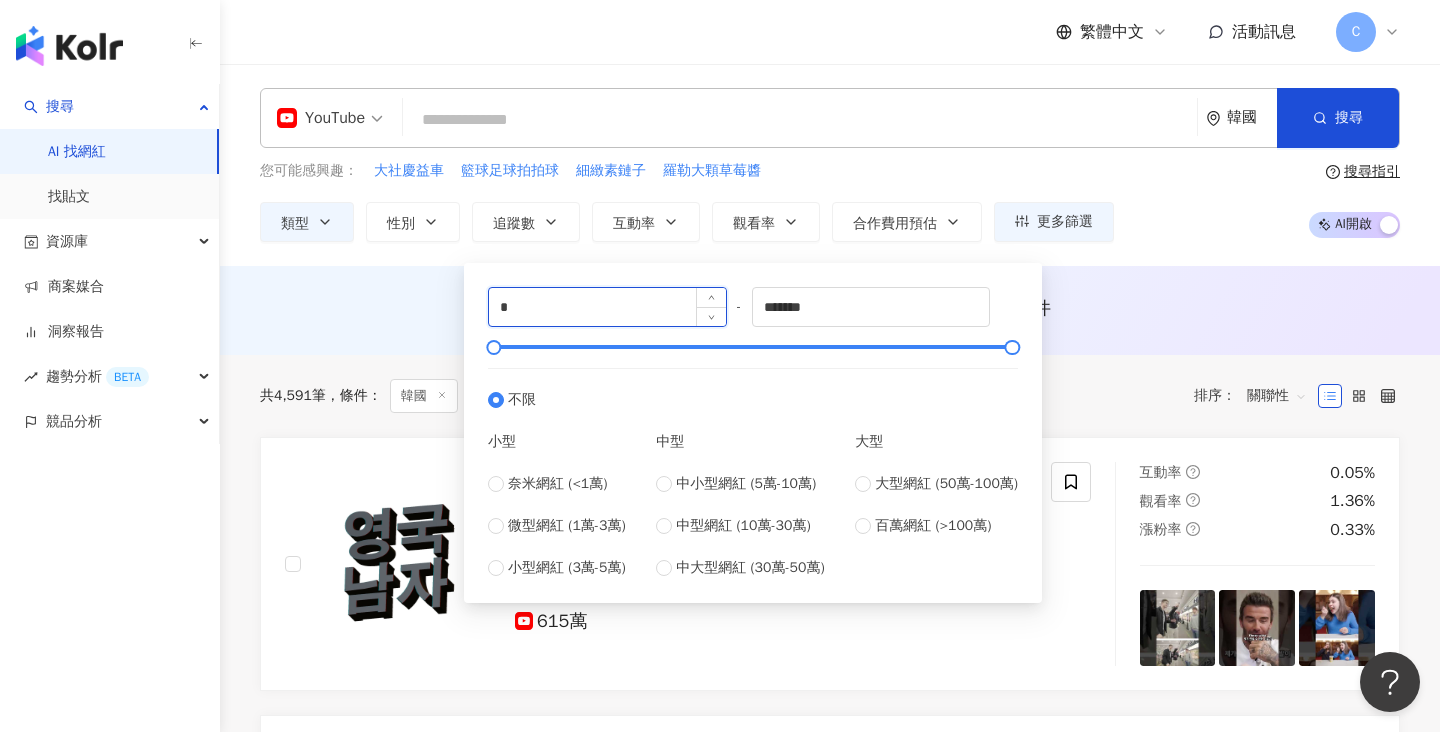 click on "*" at bounding box center (607, 307) 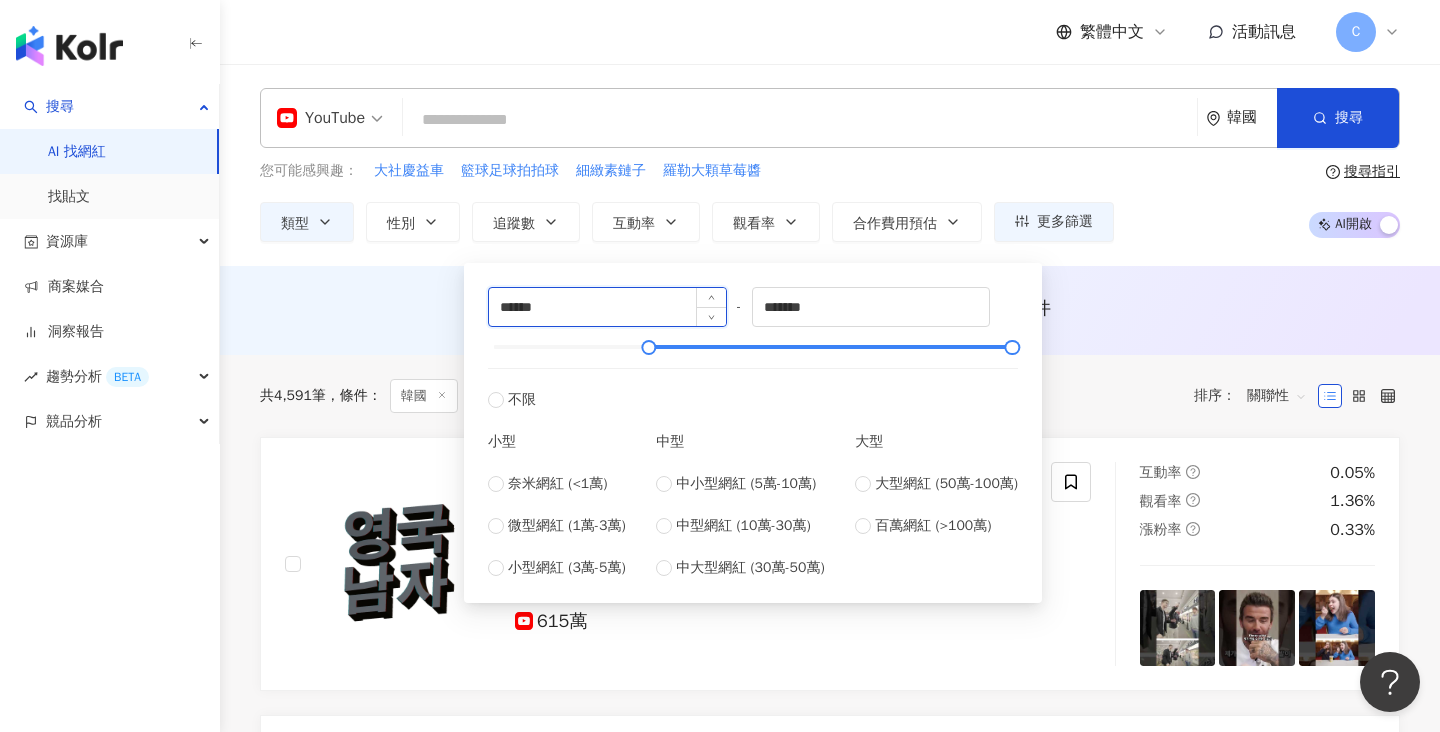 type on "******" 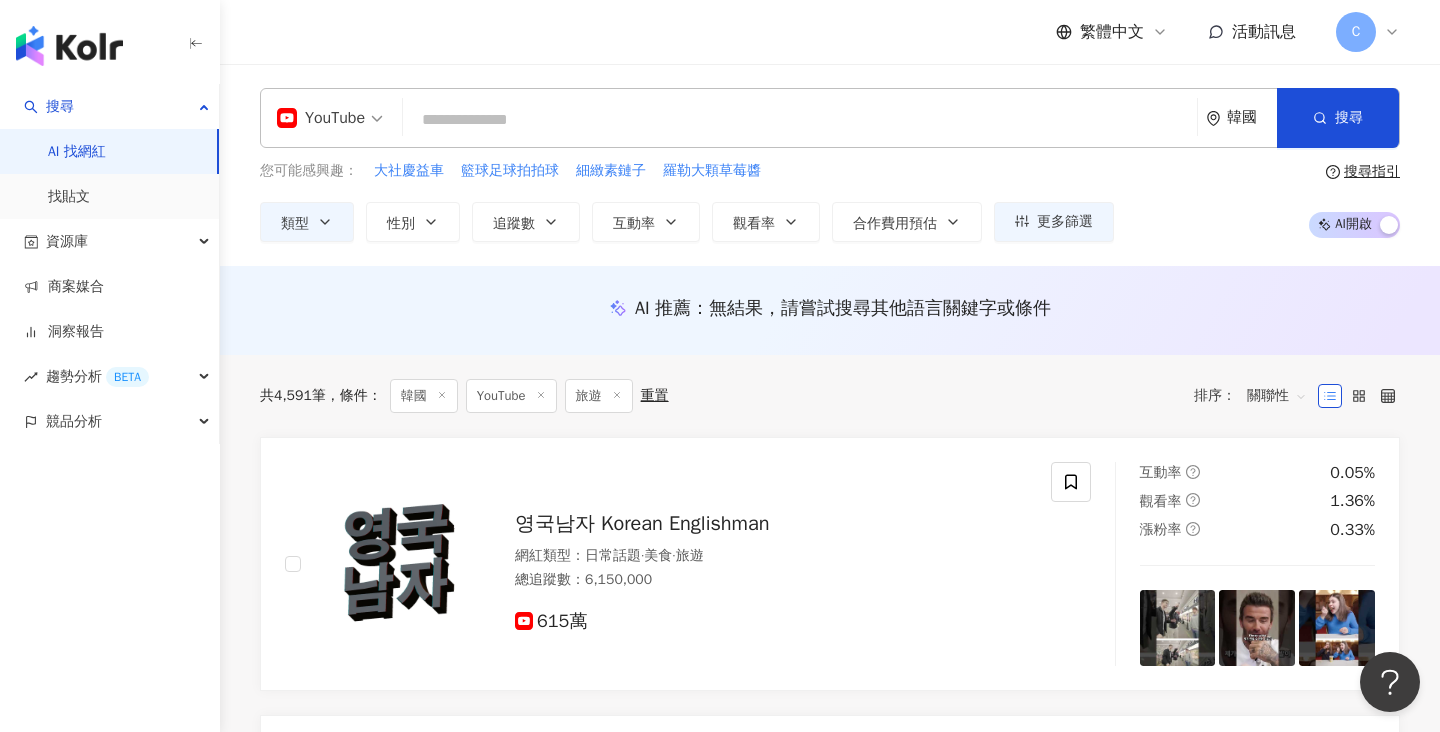click on "AI 推薦 ： 無結果，請嘗試搜尋其他語言關鍵字或條件" at bounding box center (830, 308) 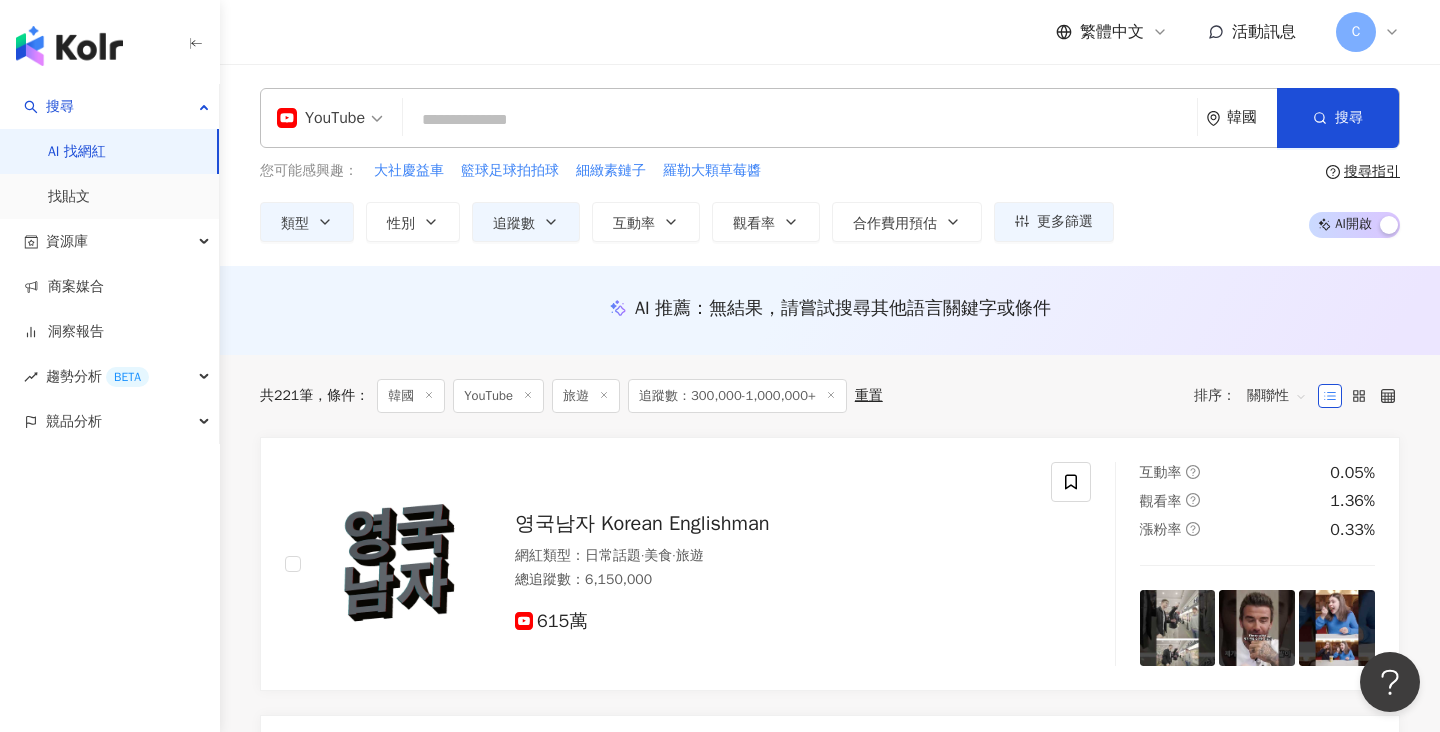 click on "共  221  筆 條件 ： 韓國 YouTube 旅遊 追蹤數：300,000-1,000,000+ 重置 排序： 關聯性" at bounding box center [830, 396] 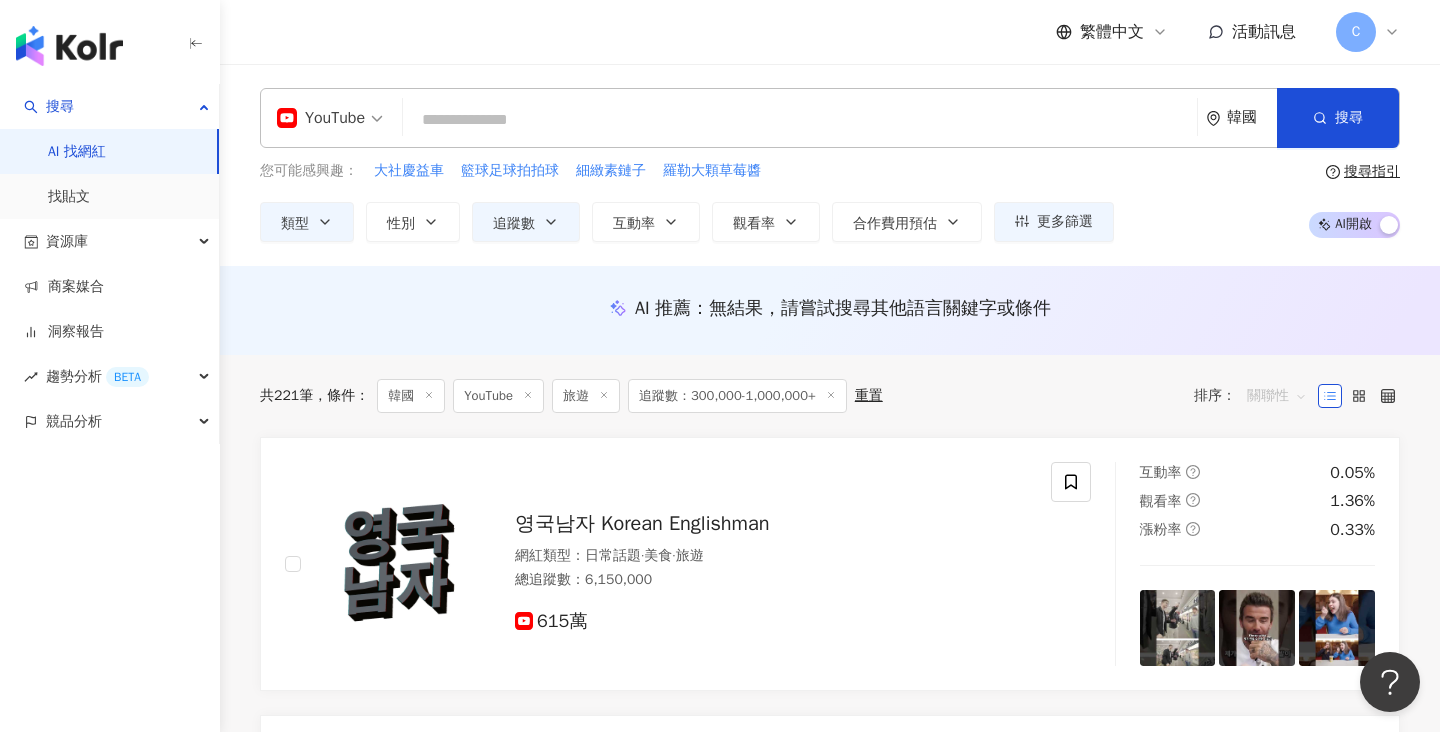 click on "關聯性" at bounding box center (1277, 396) 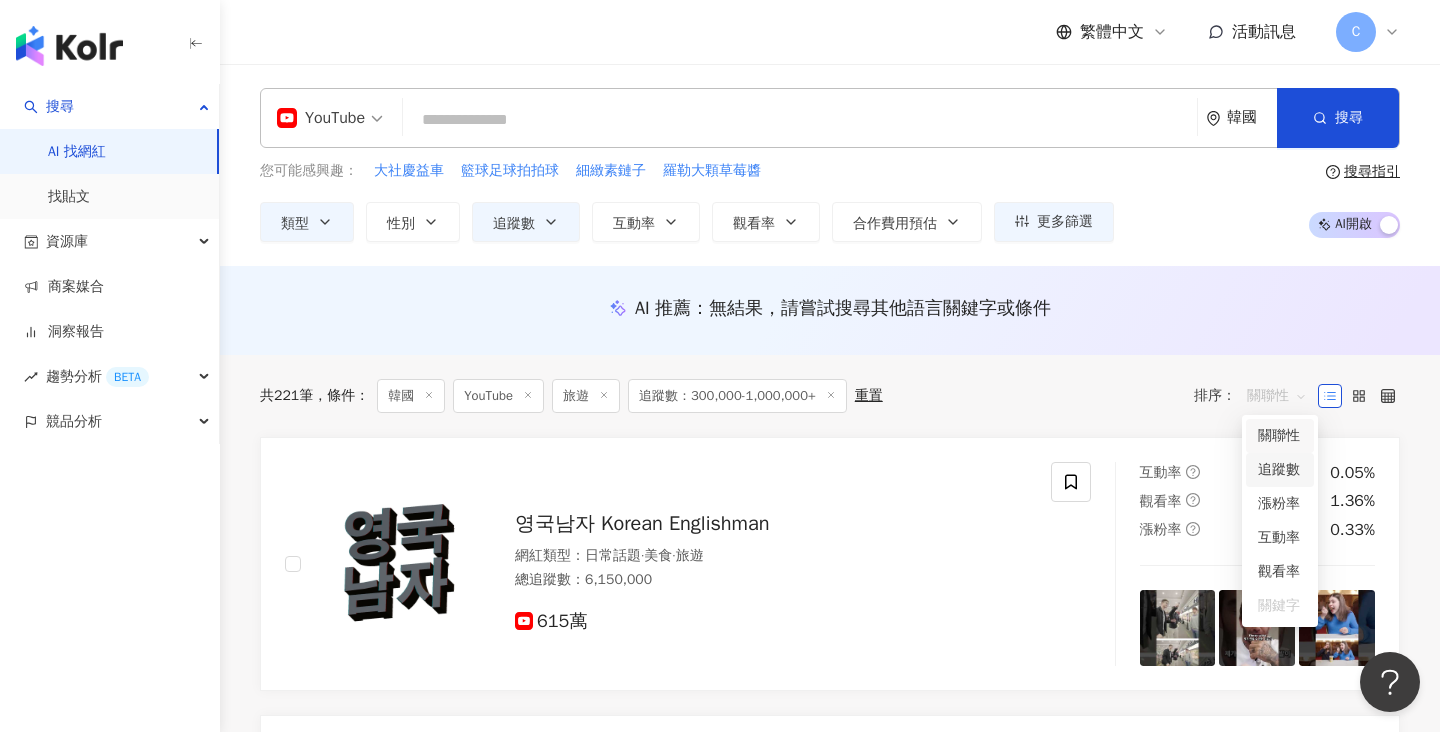 click on "追蹤數" at bounding box center (1280, 470) 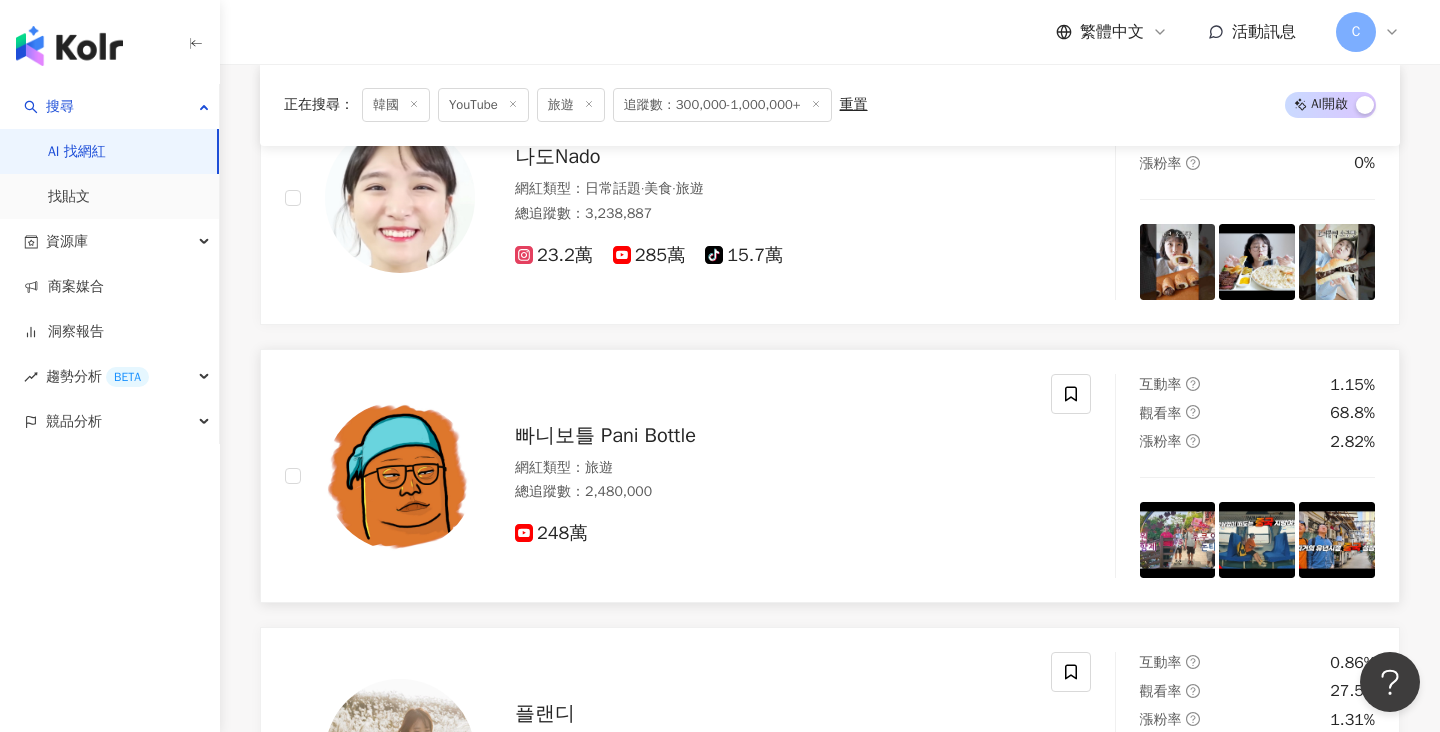 scroll, scrollTop: 3244, scrollLeft: 0, axis: vertical 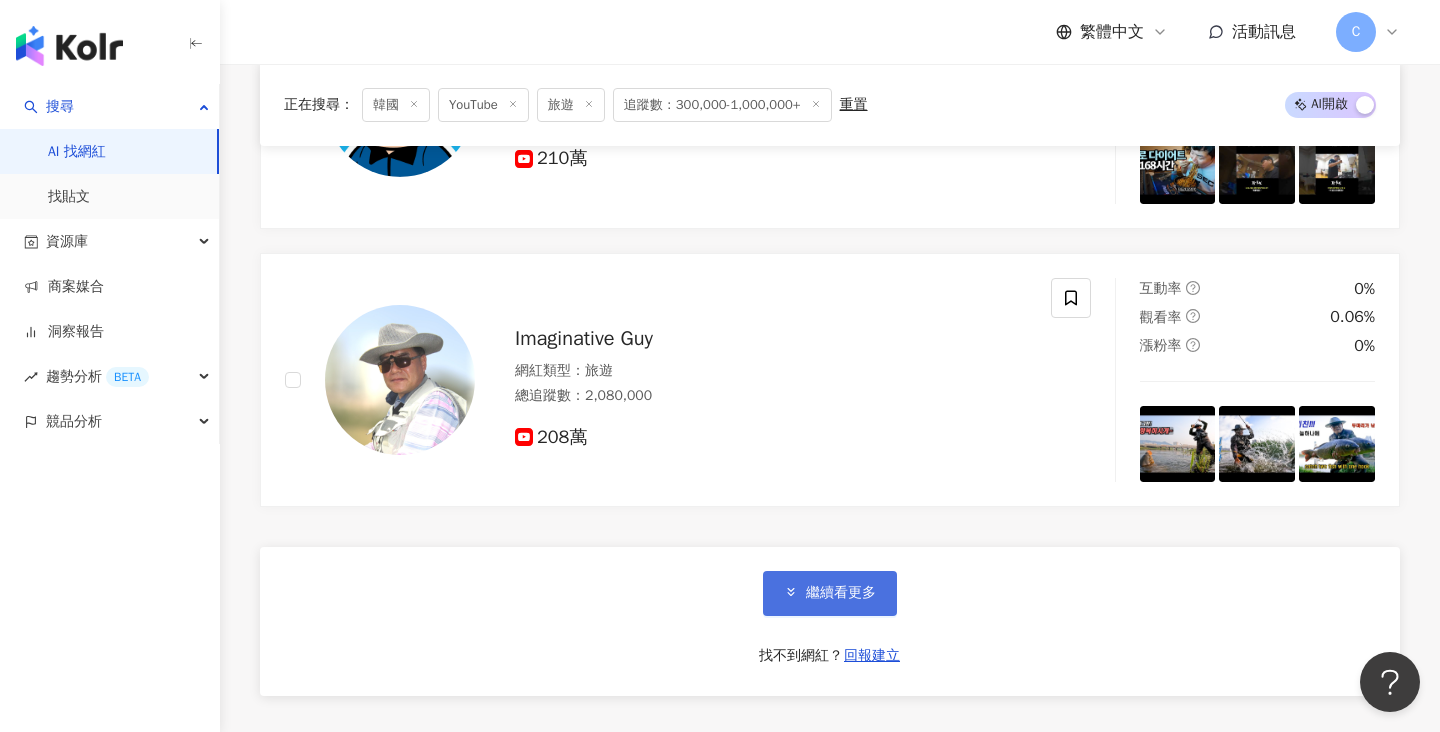 click on "繼續看更多" at bounding box center (841, 593) 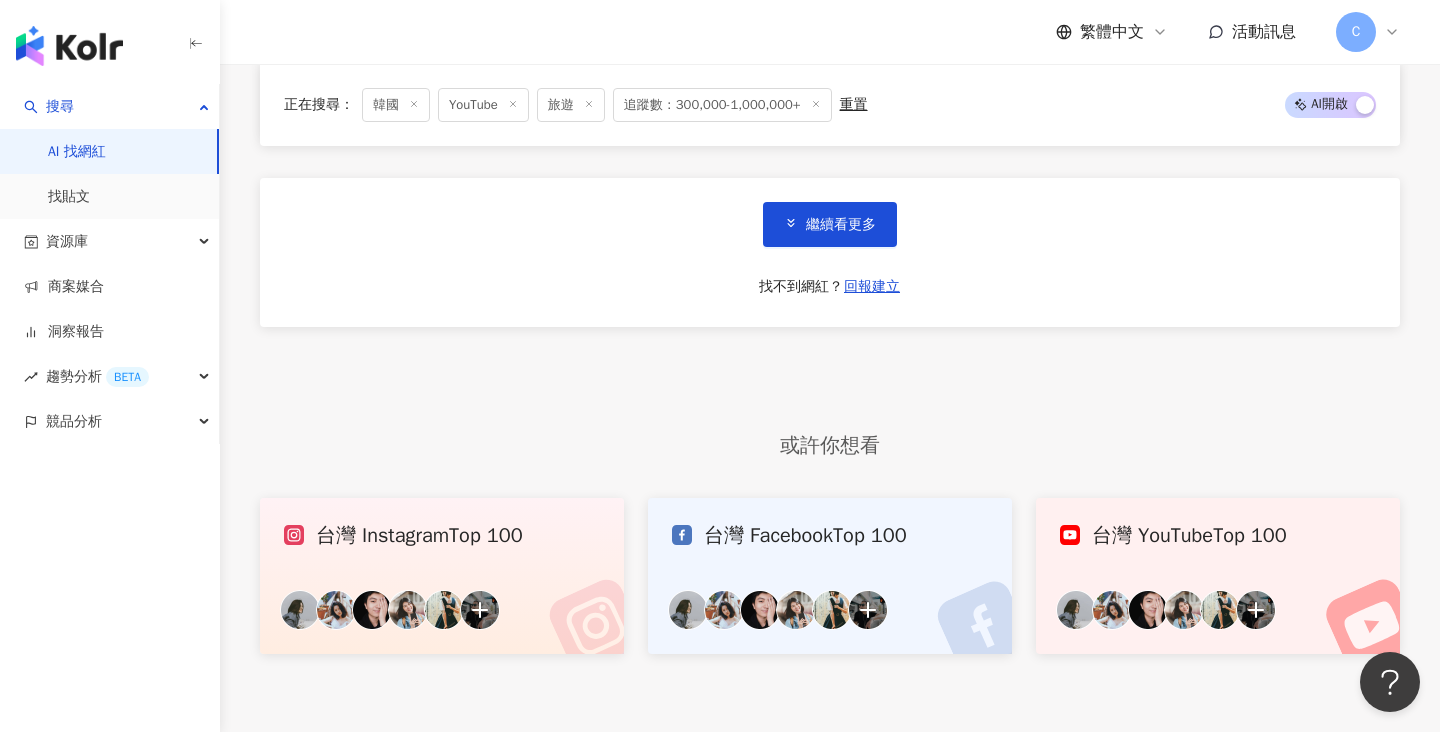 scroll, scrollTop: 6951, scrollLeft: 0, axis: vertical 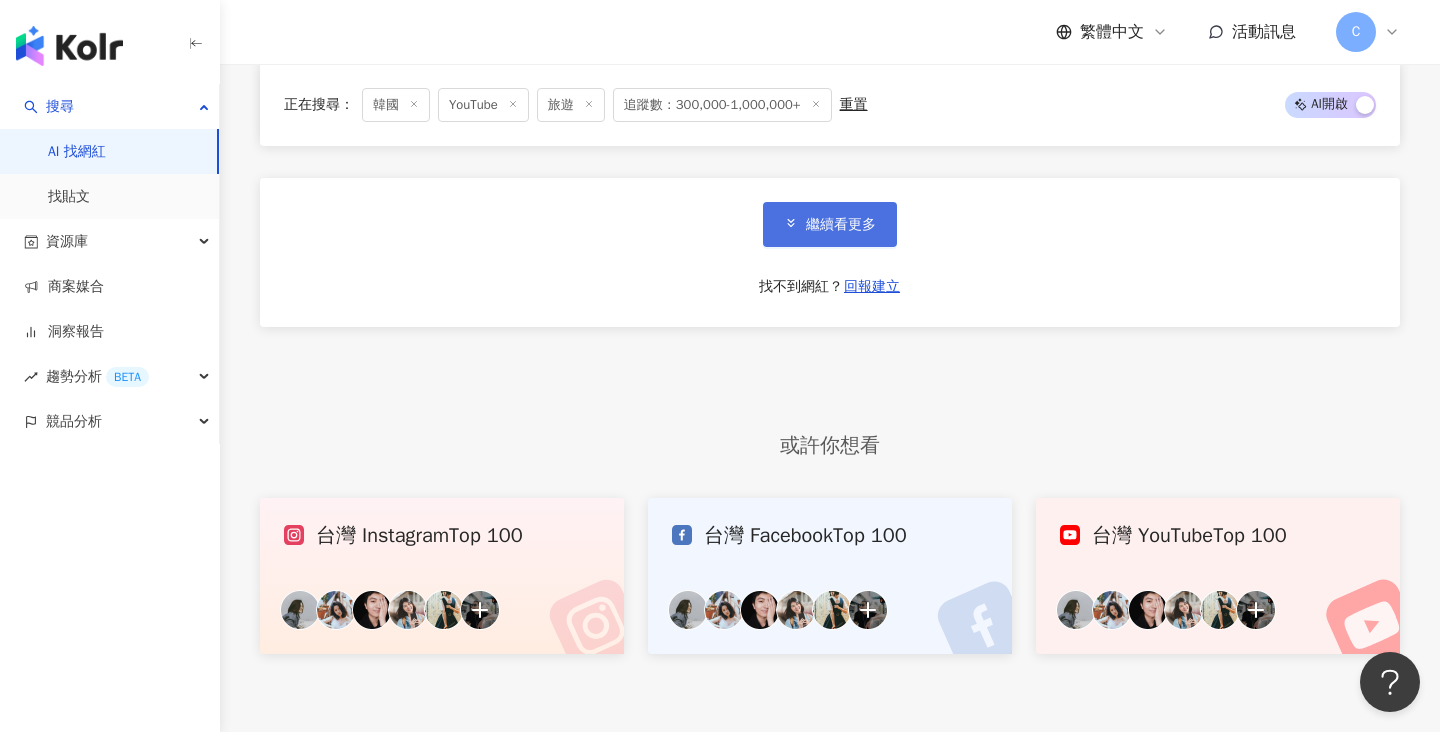 click on "繼續看更多" at bounding box center [841, 225] 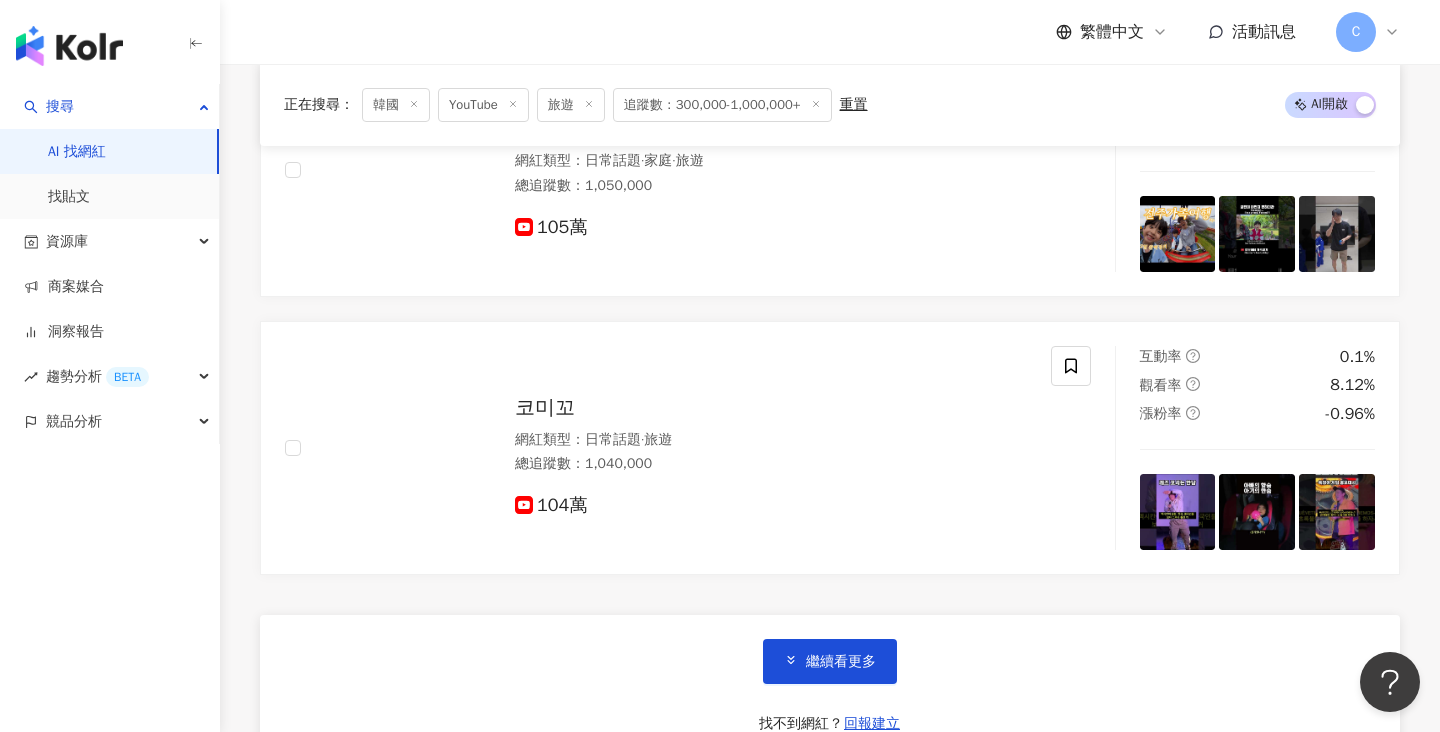 scroll, scrollTop: 9906, scrollLeft: 0, axis: vertical 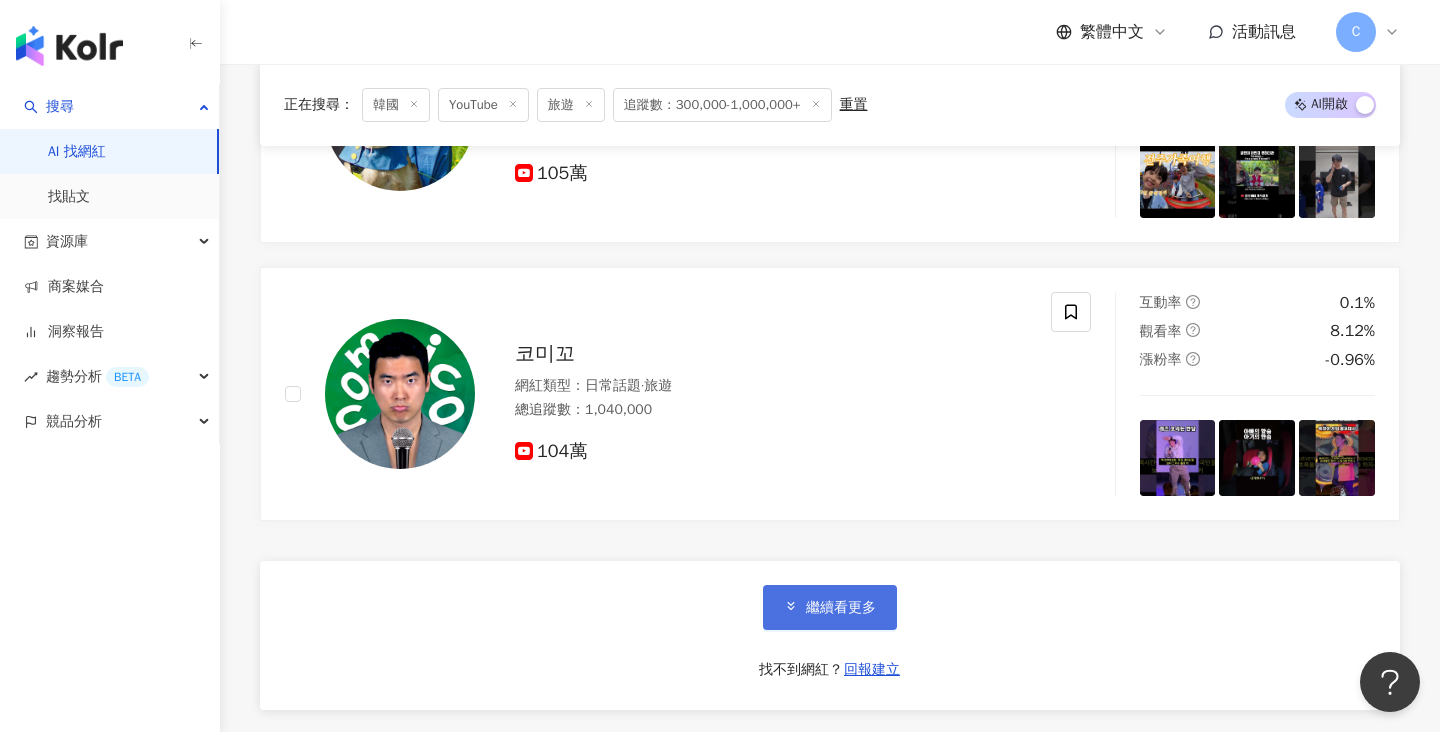 click on "繼續看更多" at bounding box center (841, 608) 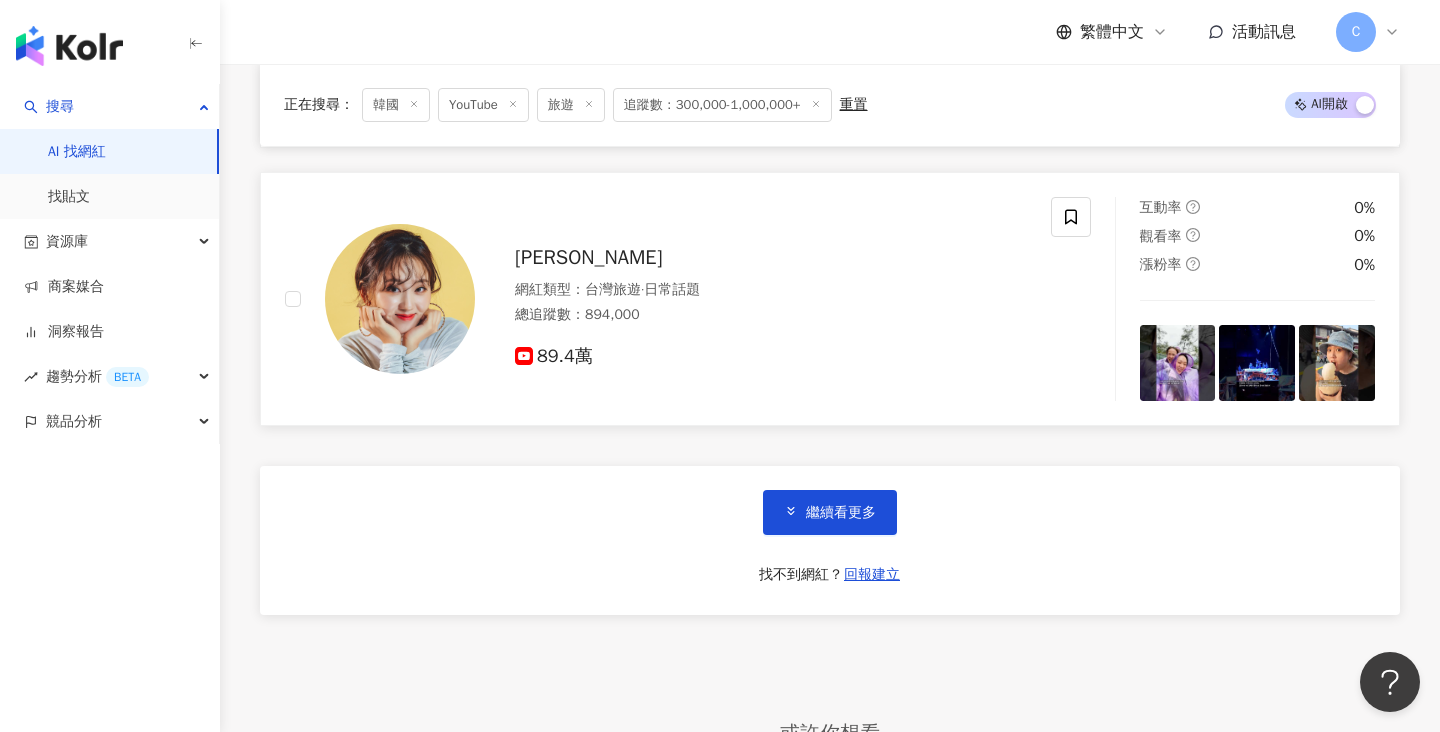scroll, scrollTop: 13069, scrollLeft: 0, axis: vertical 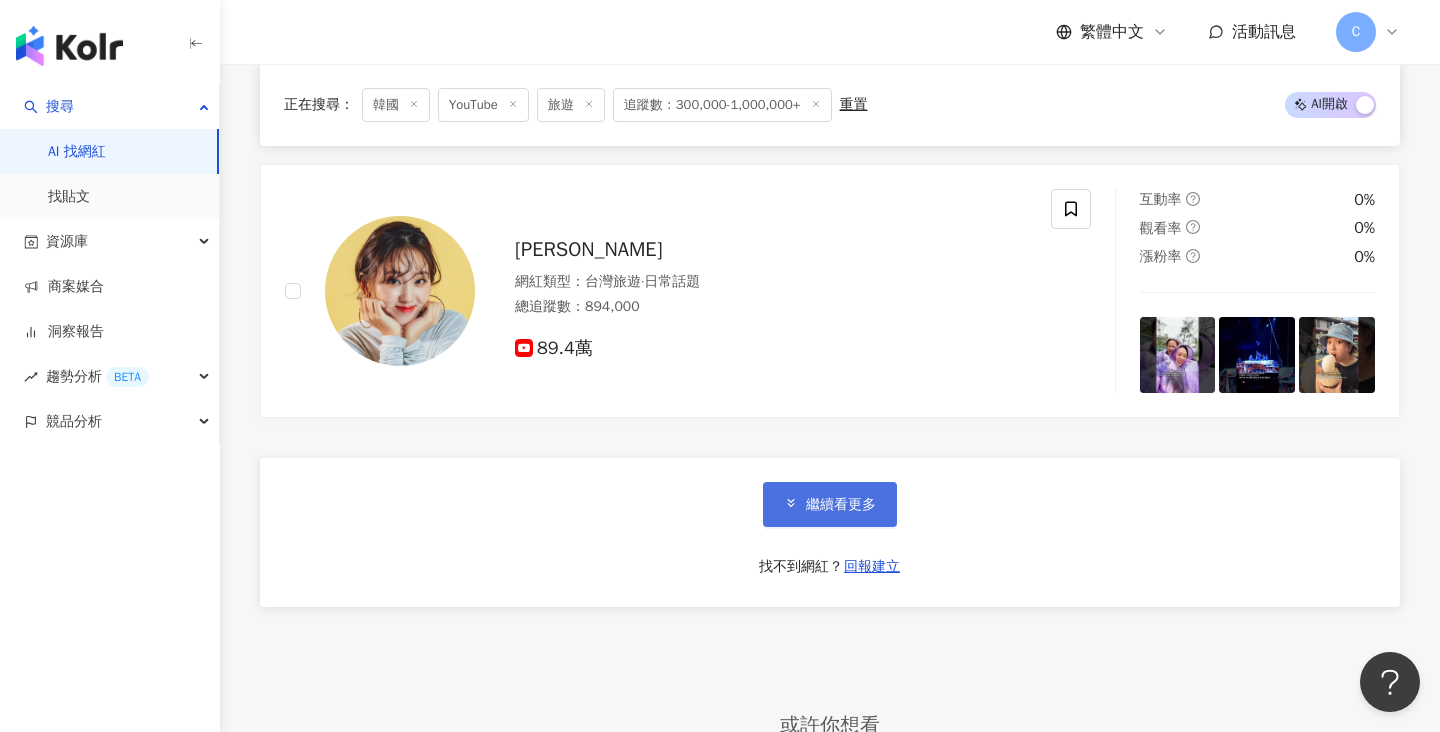 click on "繼續看更多" at bounding box center [841, 505] 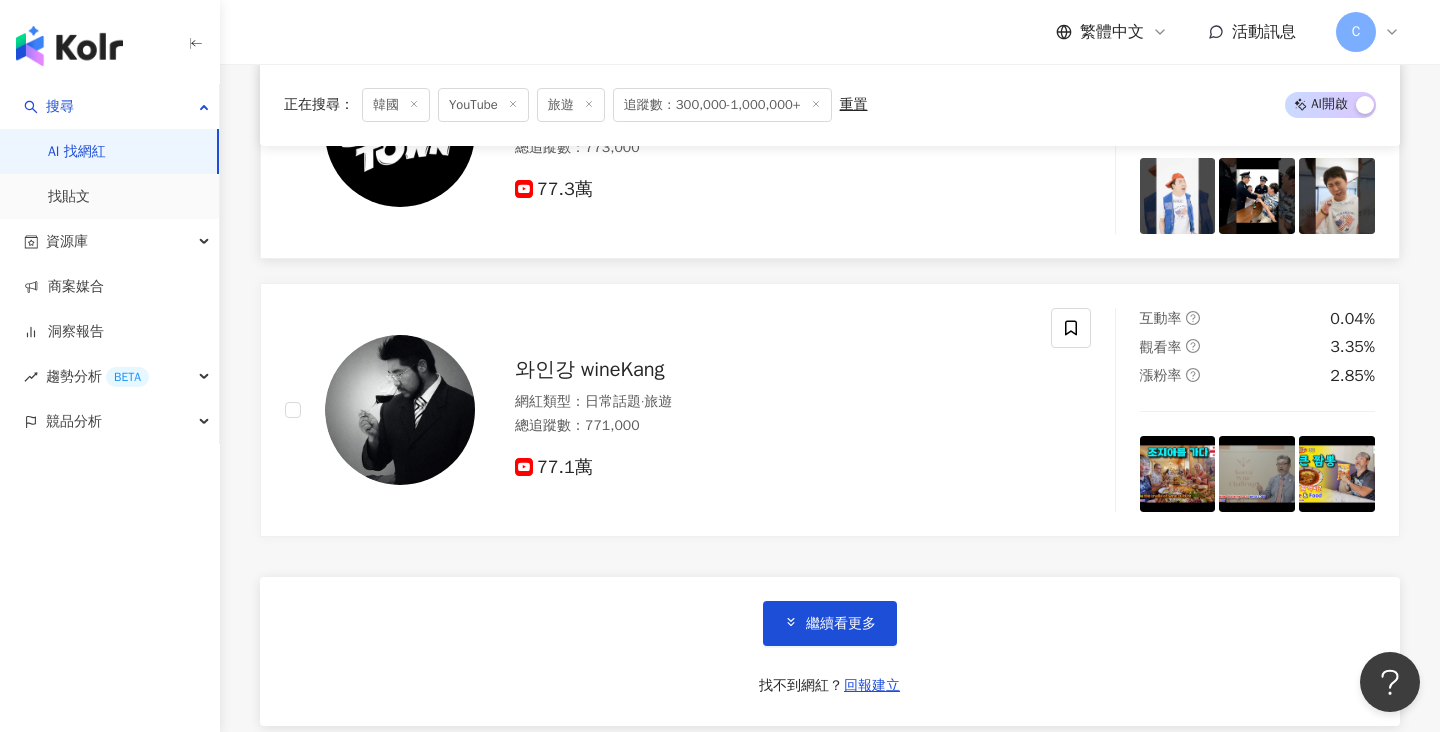 scroll, scrollTop: 16290, scrollLeft: 0, axis: vertical 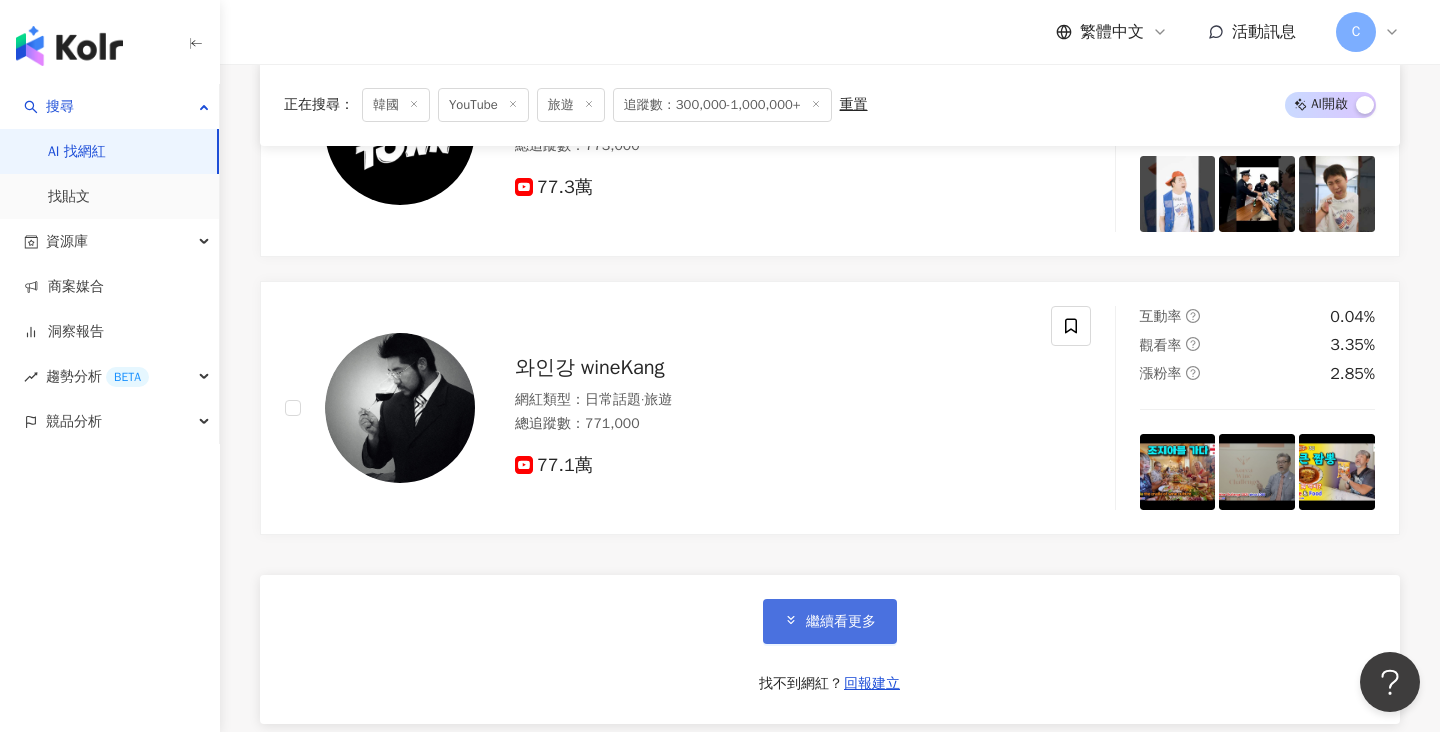 click on "繼續看更多" at bounding box center (841, 622) 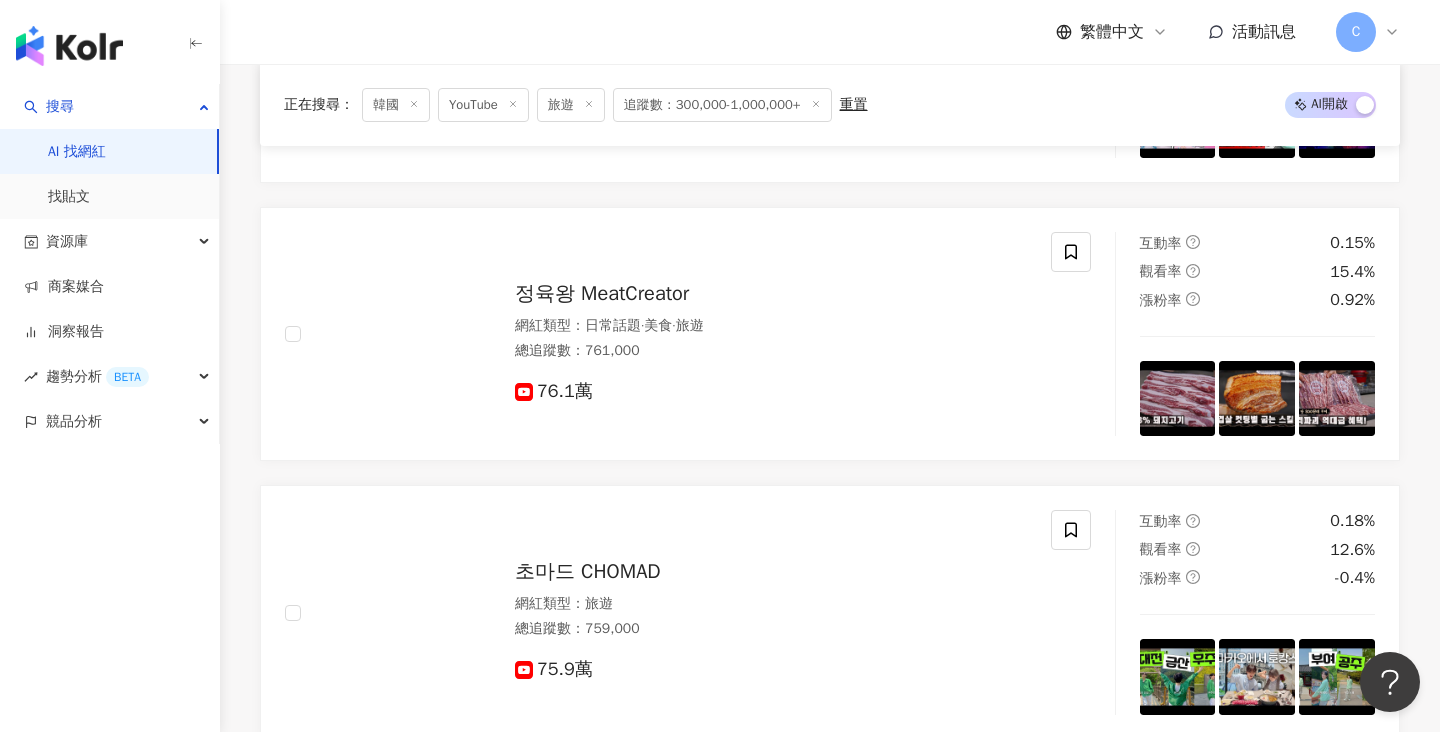 scroll, scrollTop: 17378, scrollLeft: 0, axis: vertical 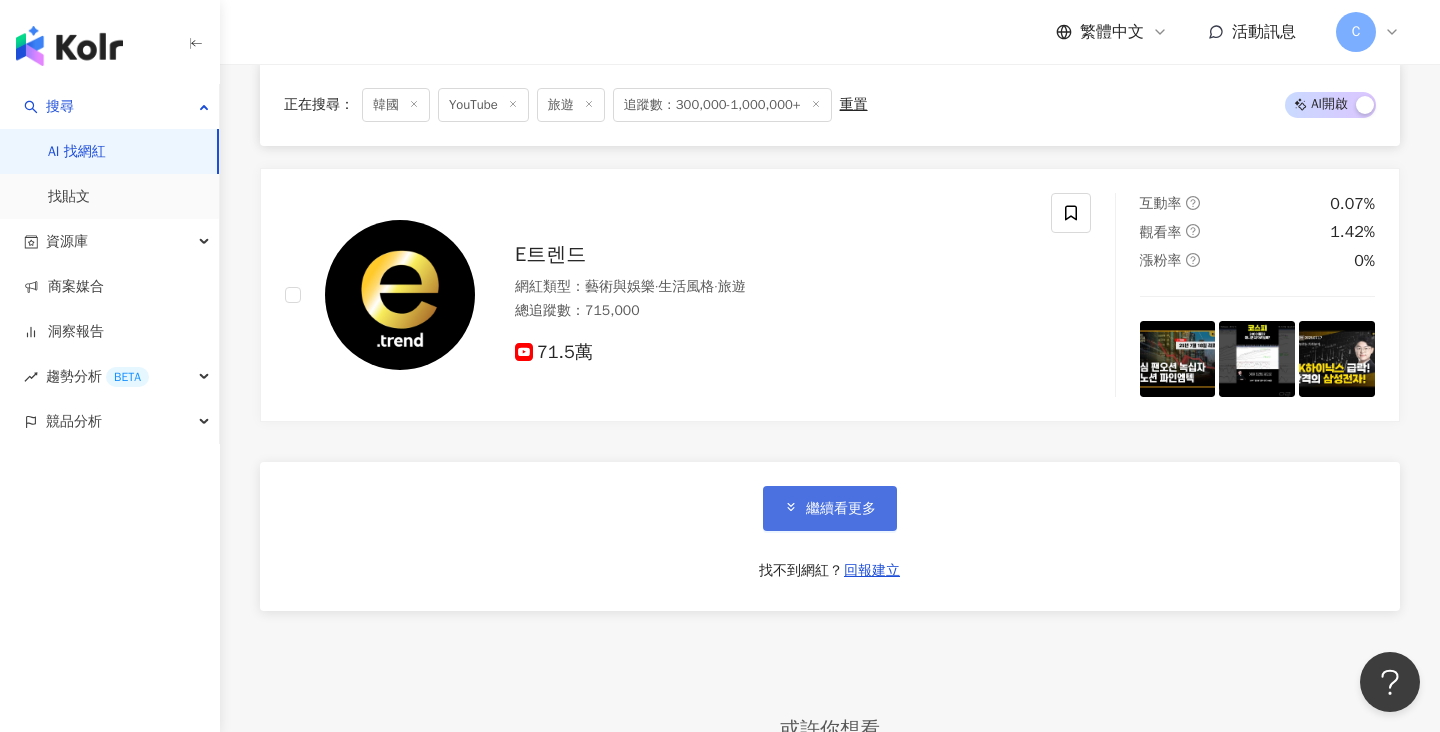 click 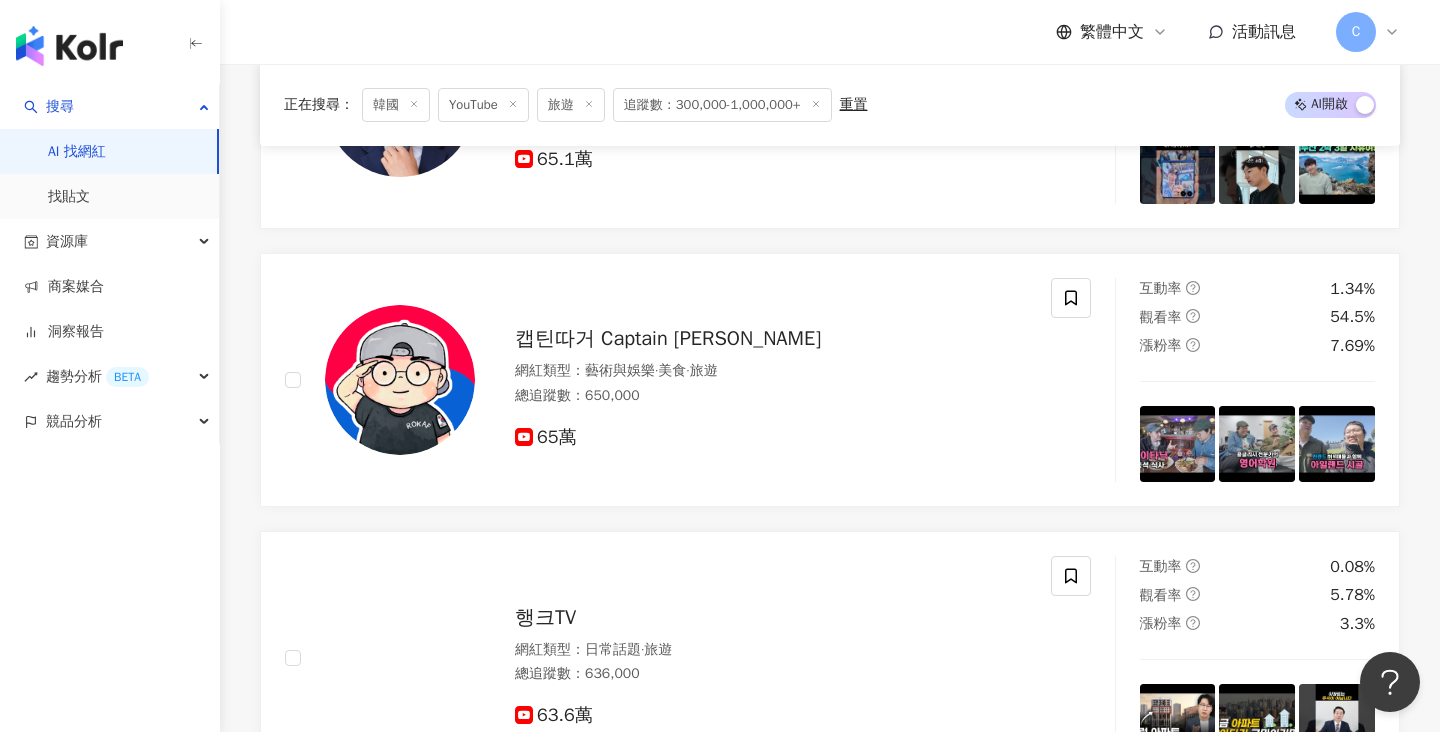 scroll, scrollTop: 22704, scrollLeft: 0, axis: vertical 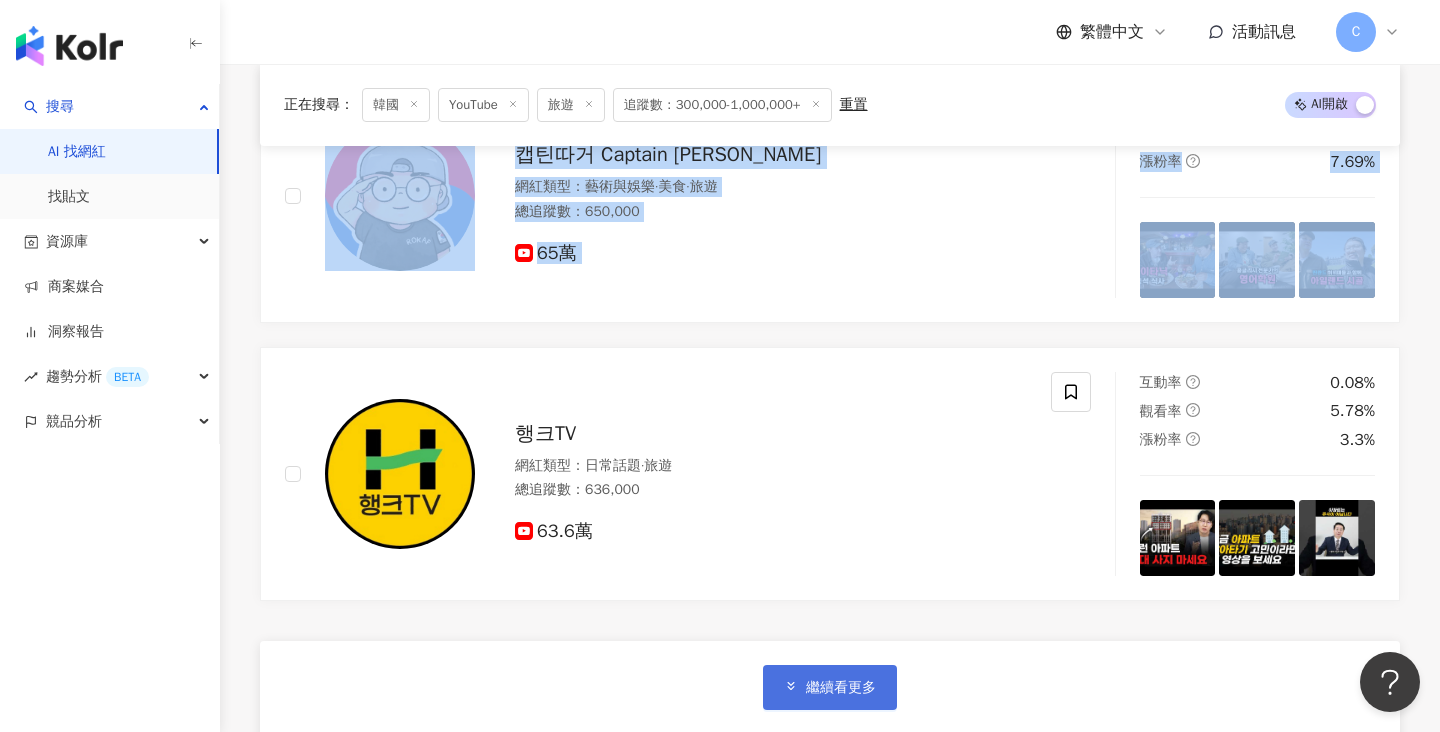 click on "繼續看更多" at bounding box center [830, 687] 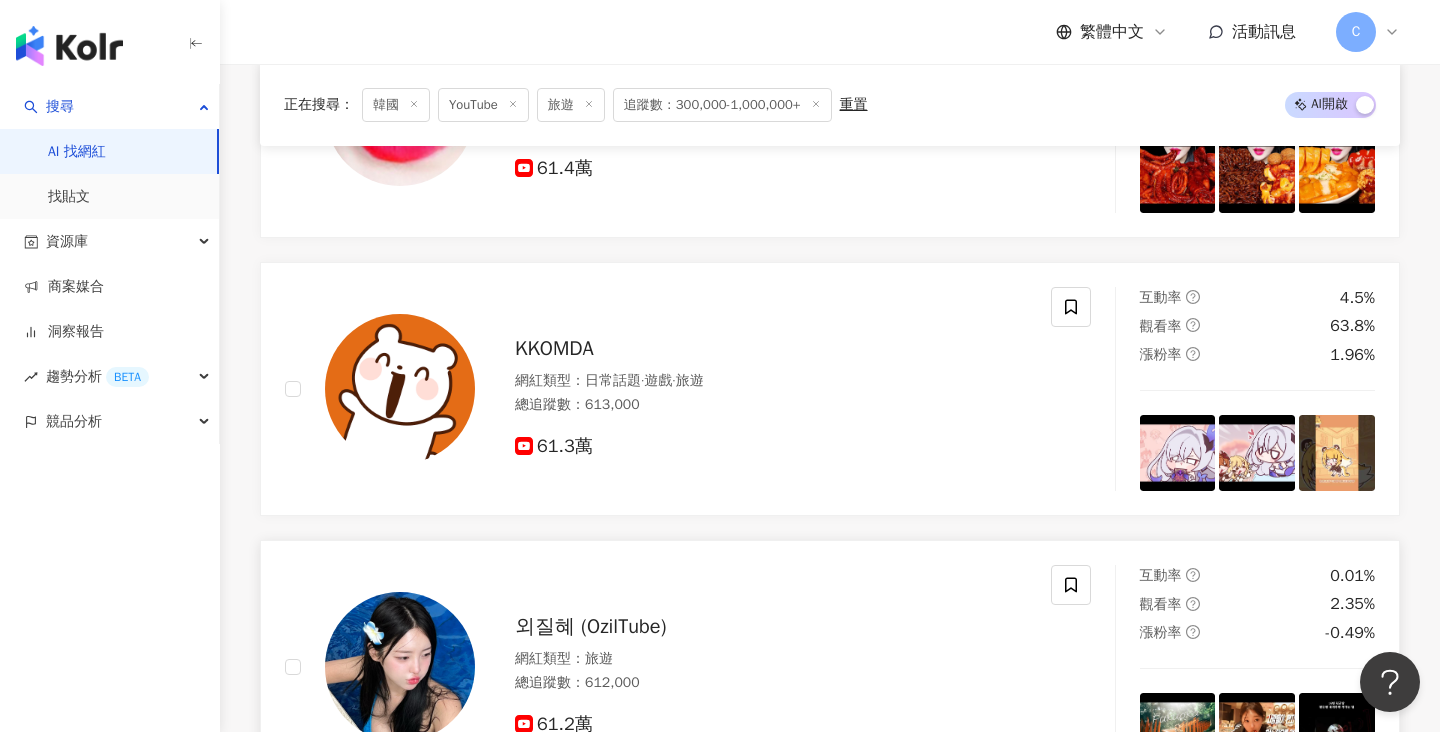 scroll, scrollTop: 26256, scrollLeft: 0, axis: vertical 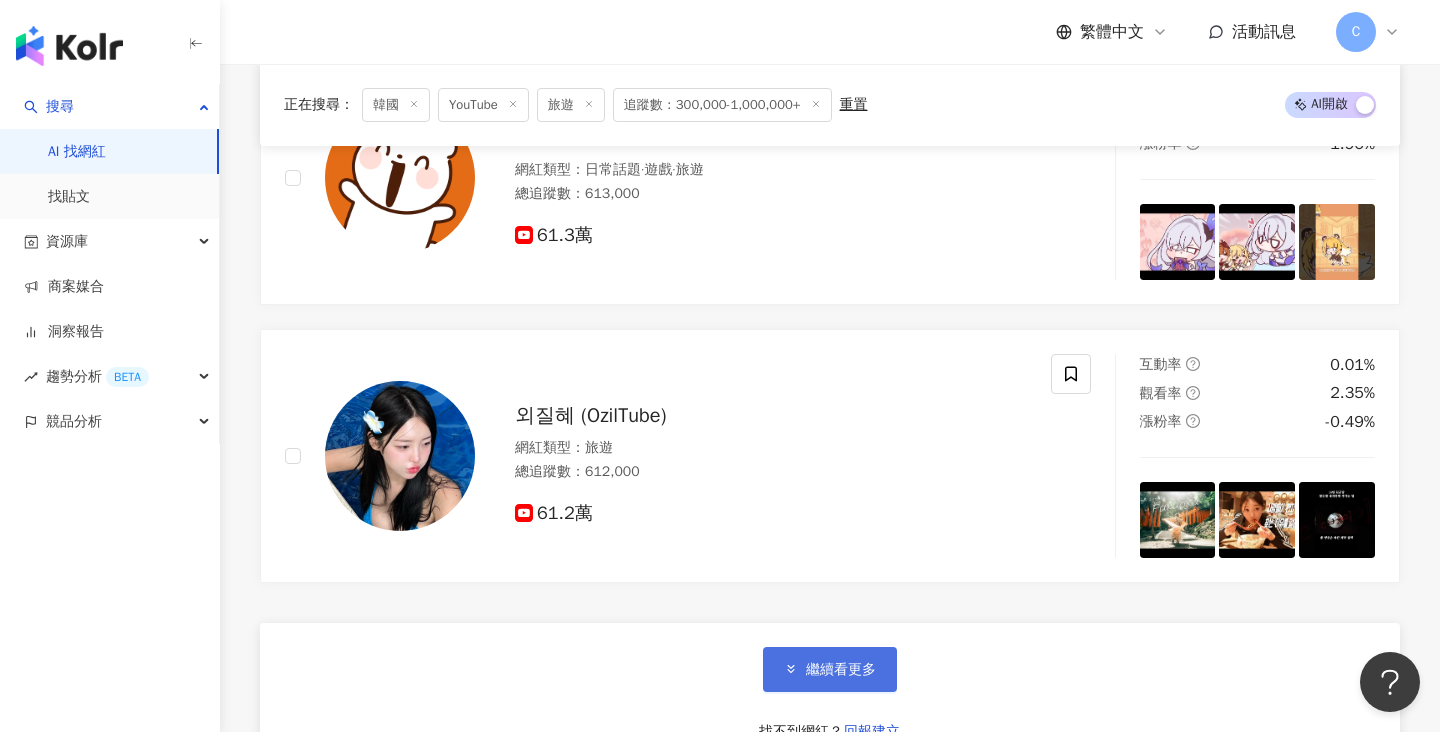 click on "繼續看更多" at bounding box center [841, 670] 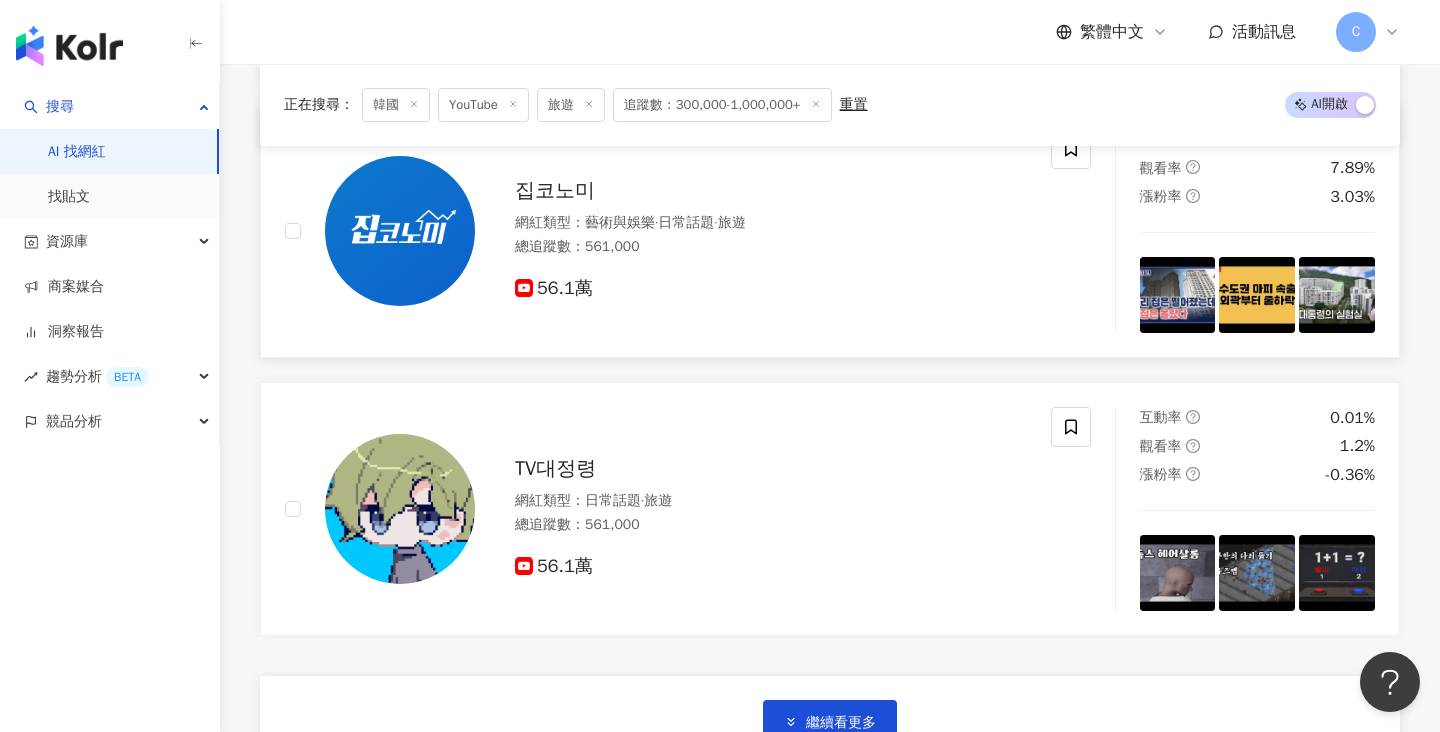 scroll, scrollTop: 29547, scrollLeft: 0, axis: vertical 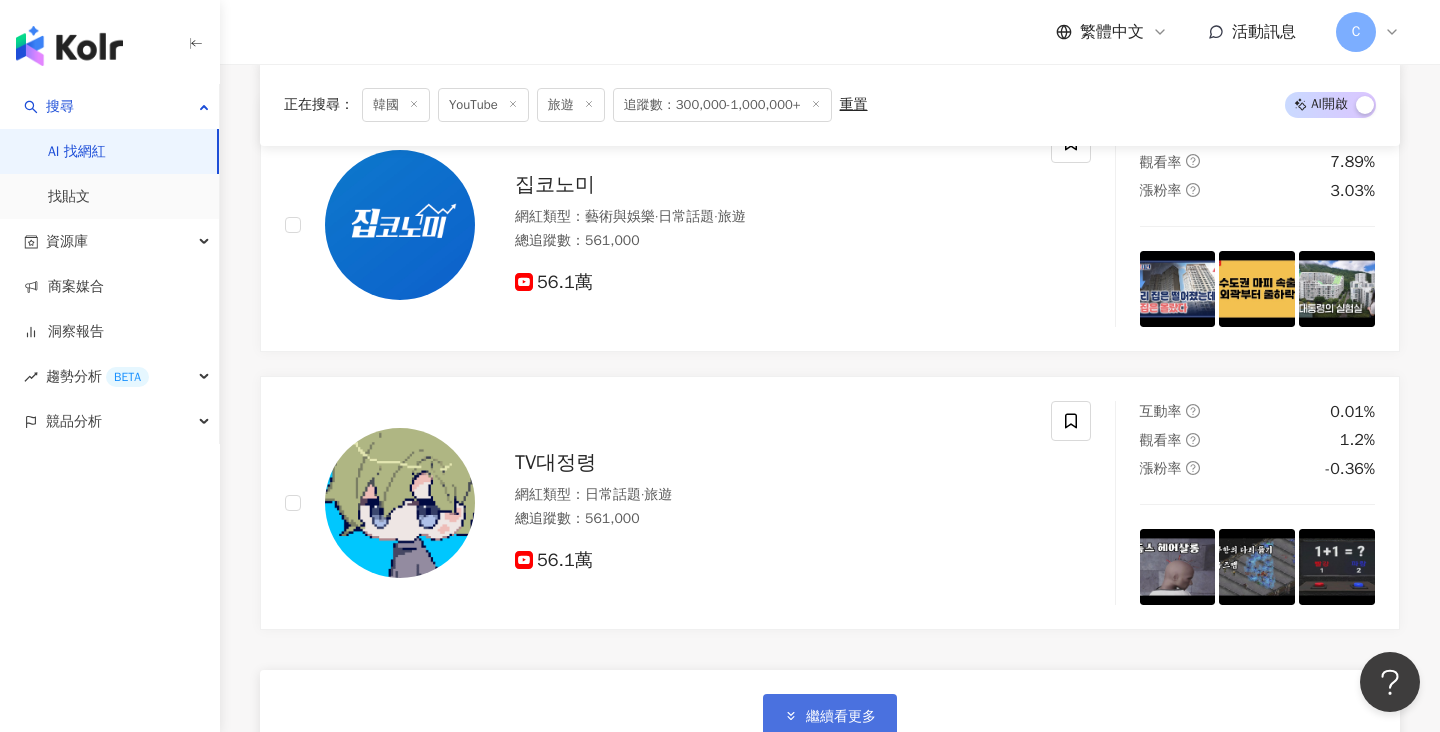 click on "繼續看更多" at bounding box center [841, 717] 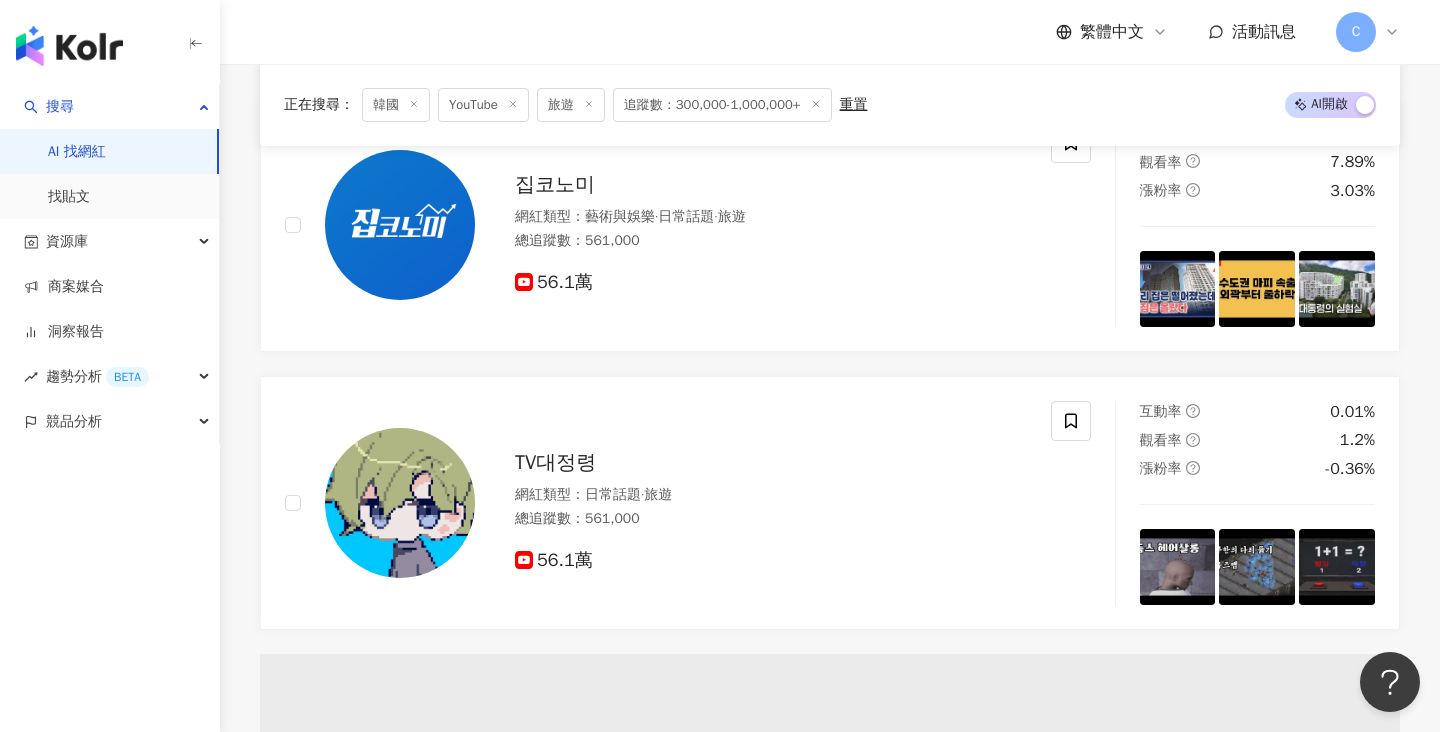 click at bounding box center (830, 774) 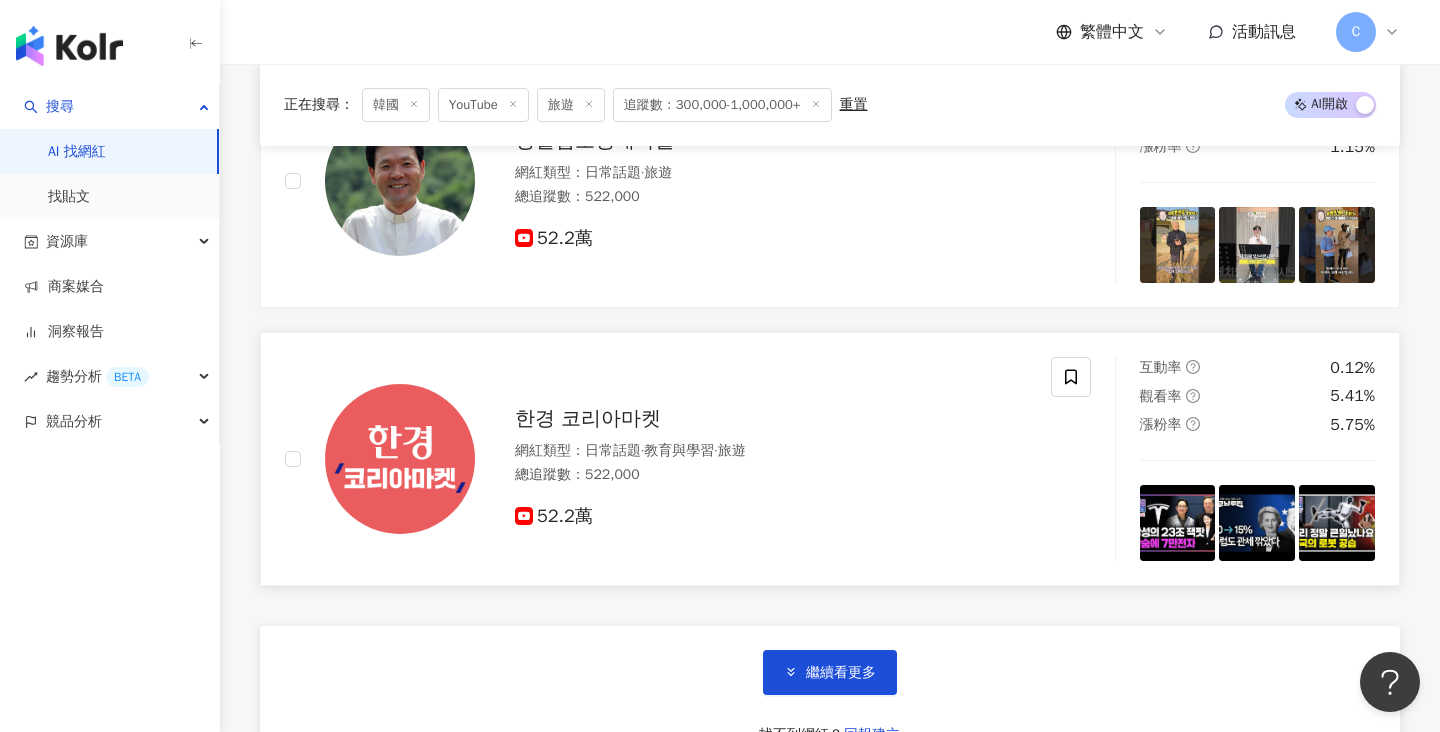 scroll, scrollTop: 32943, scrollLeft: 0, axis: vertical 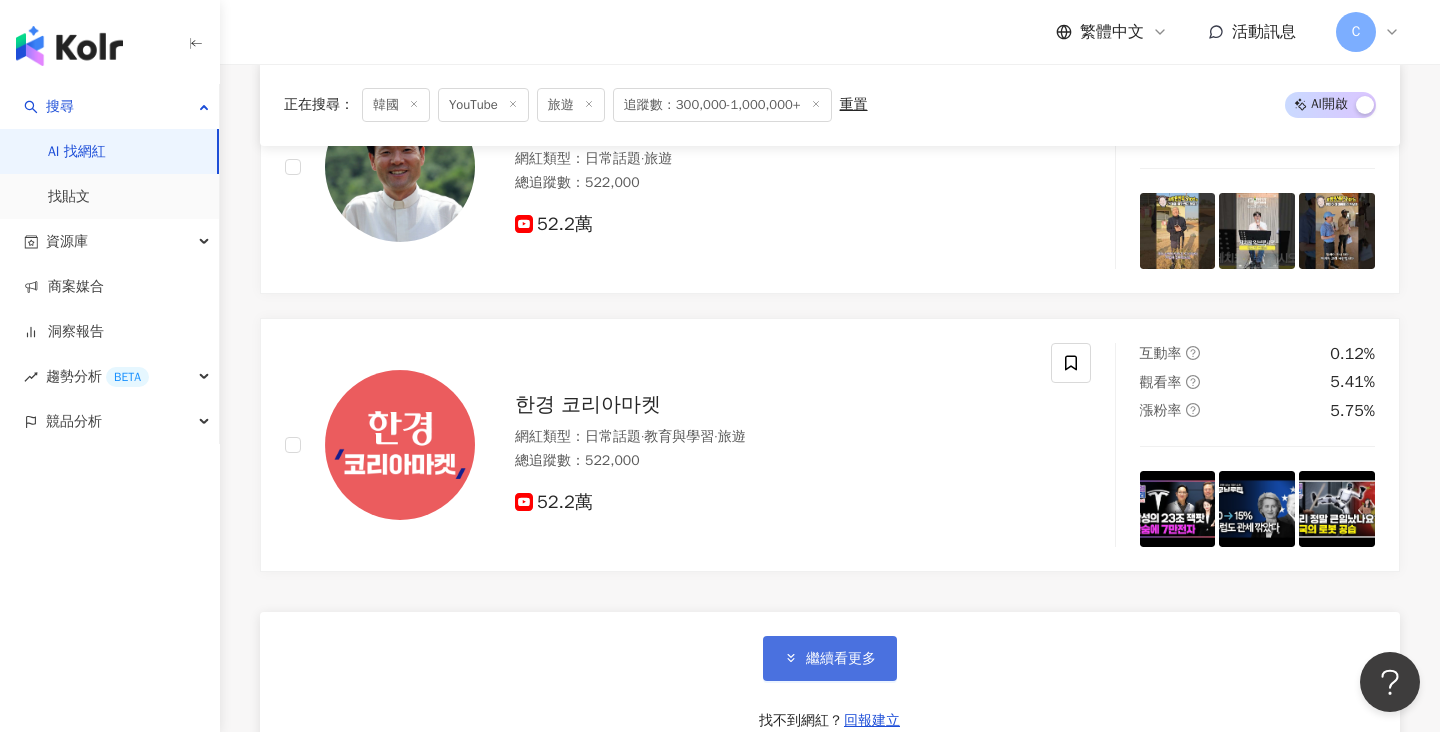 click on "繼續看更多" at bounding box center (841, 659) 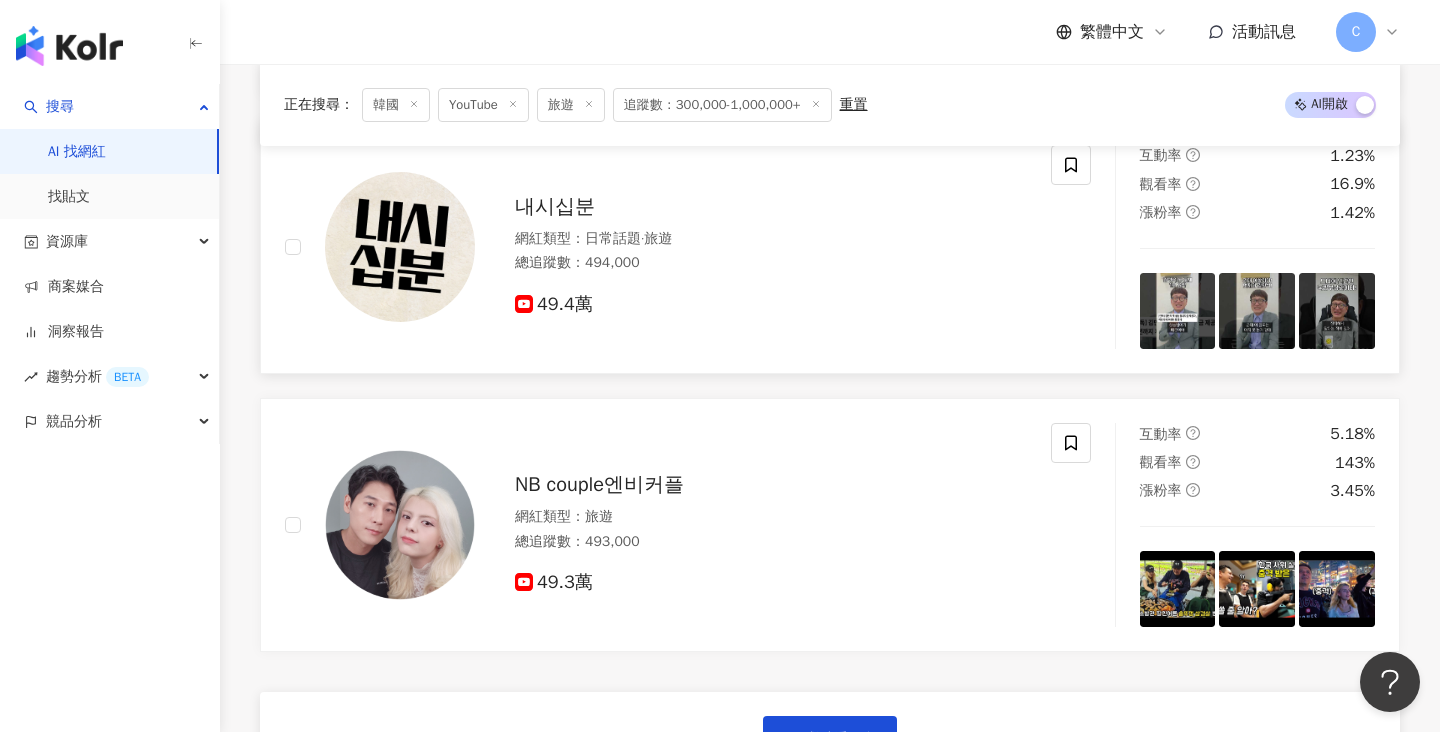 scroll, scrollTop: 36203, scrollLeft: 0, axis: vertical 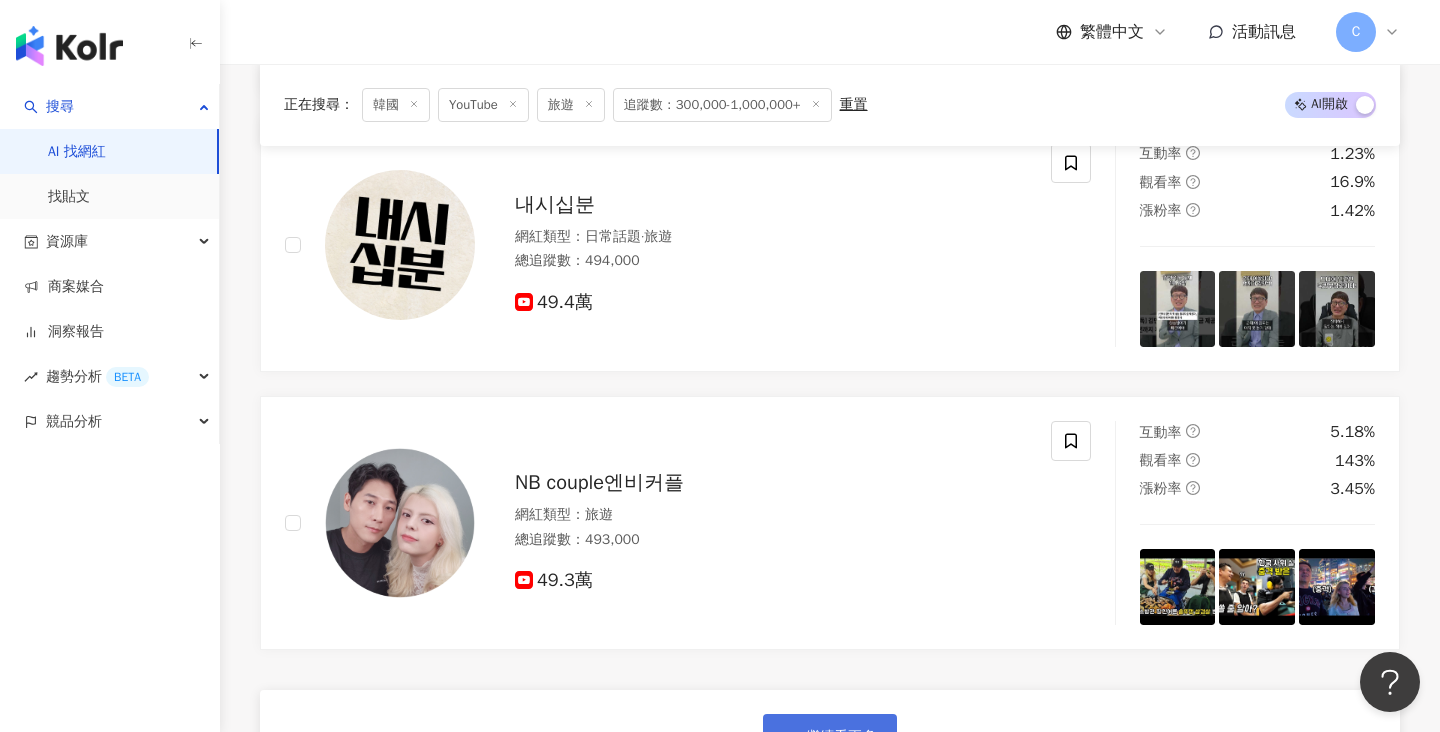 click on "繼續看更多" at bounding box center [830, 736] 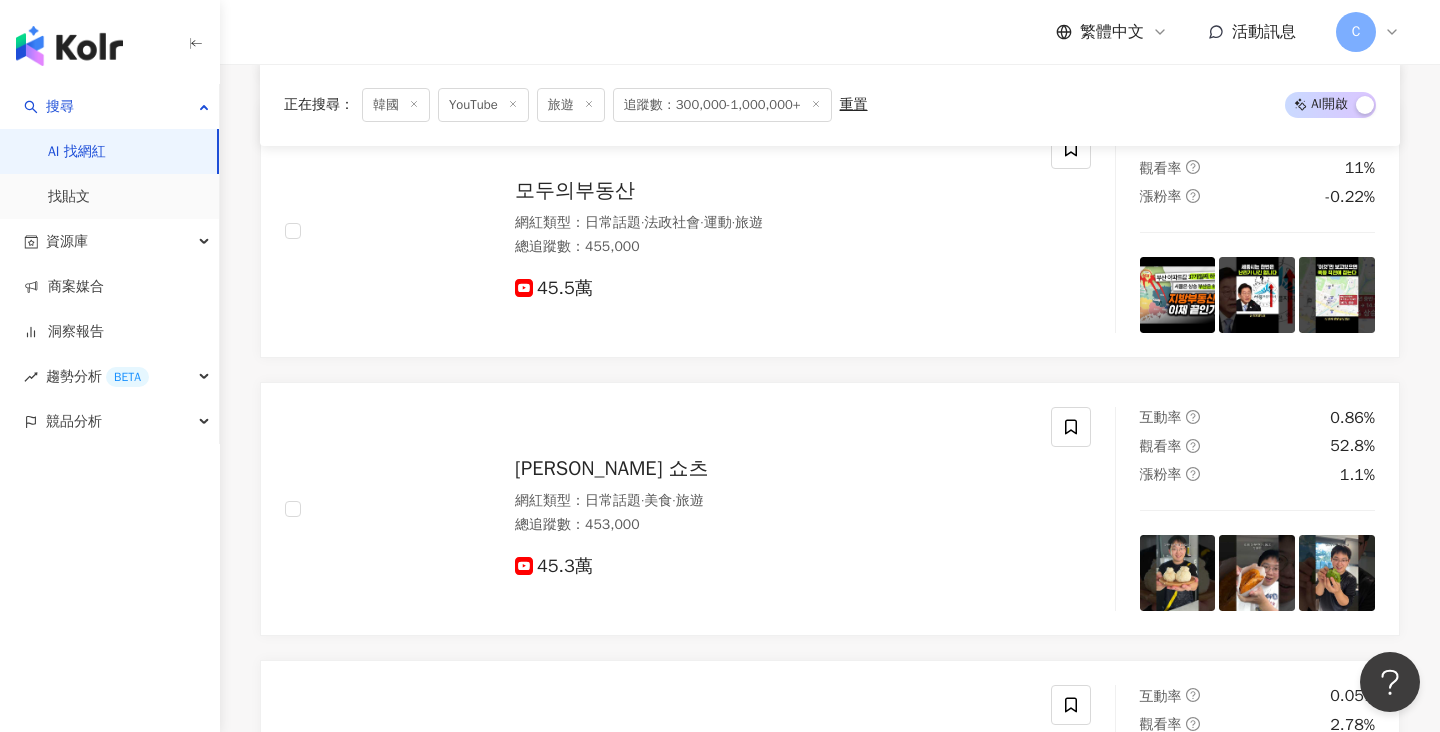 scroll, scrollTop: 39687, scrollLeft: 0, axis: vertical 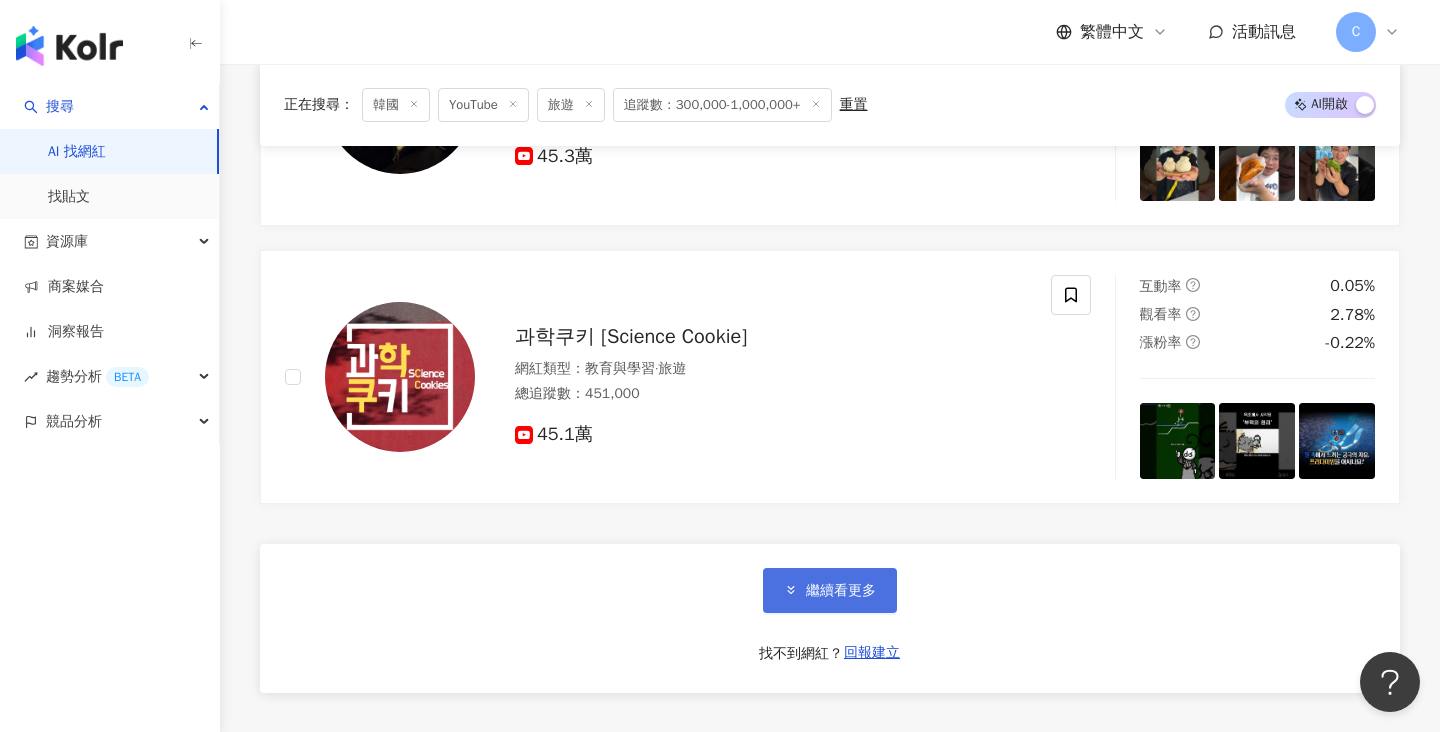 click on "繼續看更多" at bounding box center [830, 590] 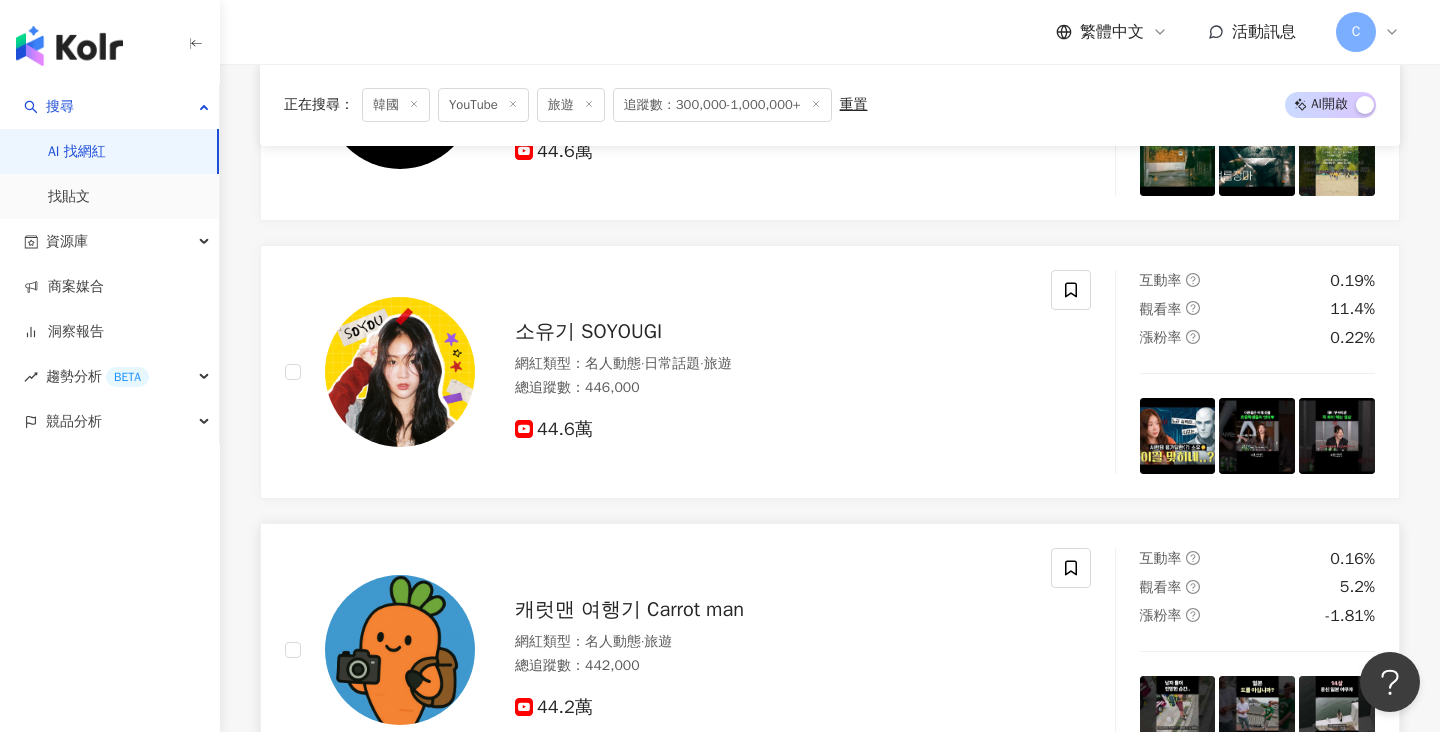 scroll, scrollTop: 40878, scrollLeft: 0, axis: vertical 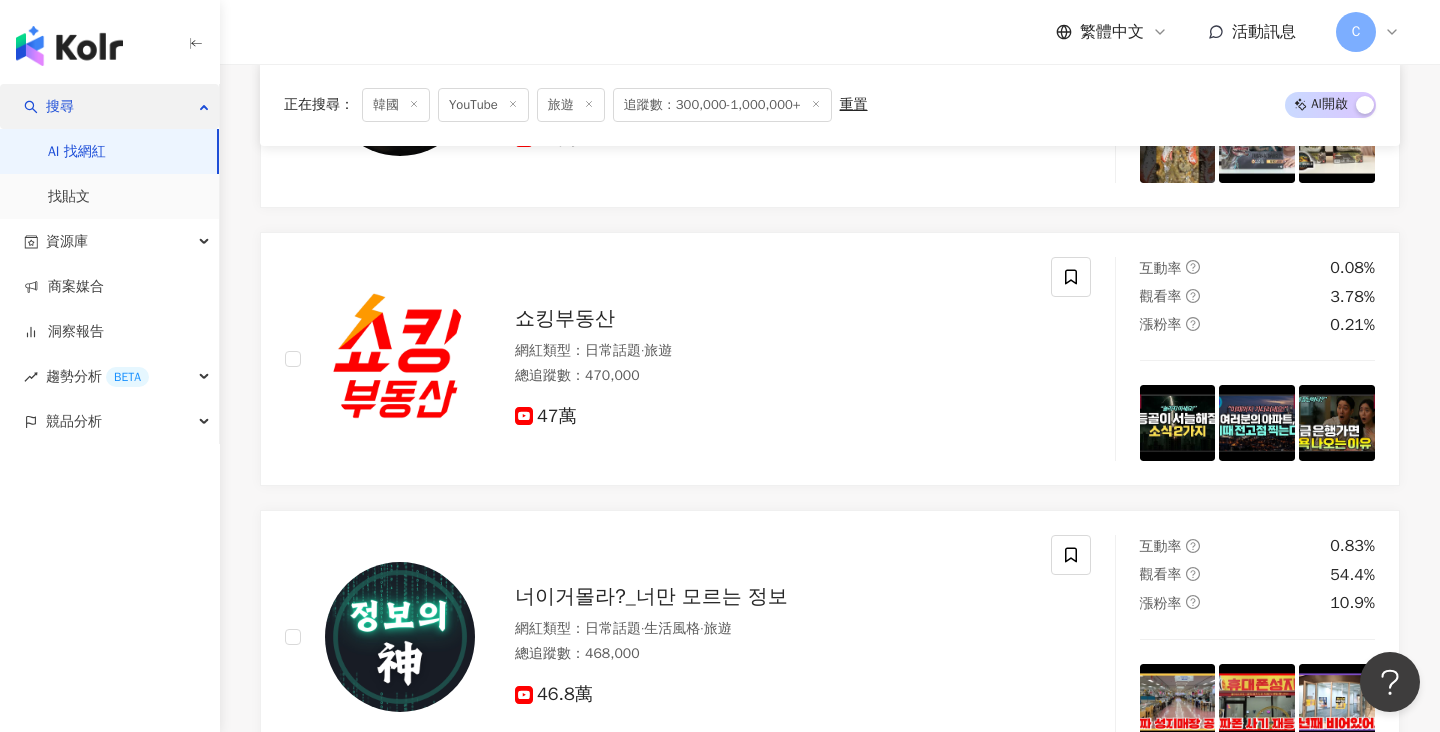 click on "搜尋" at bounding box center (60, 106) 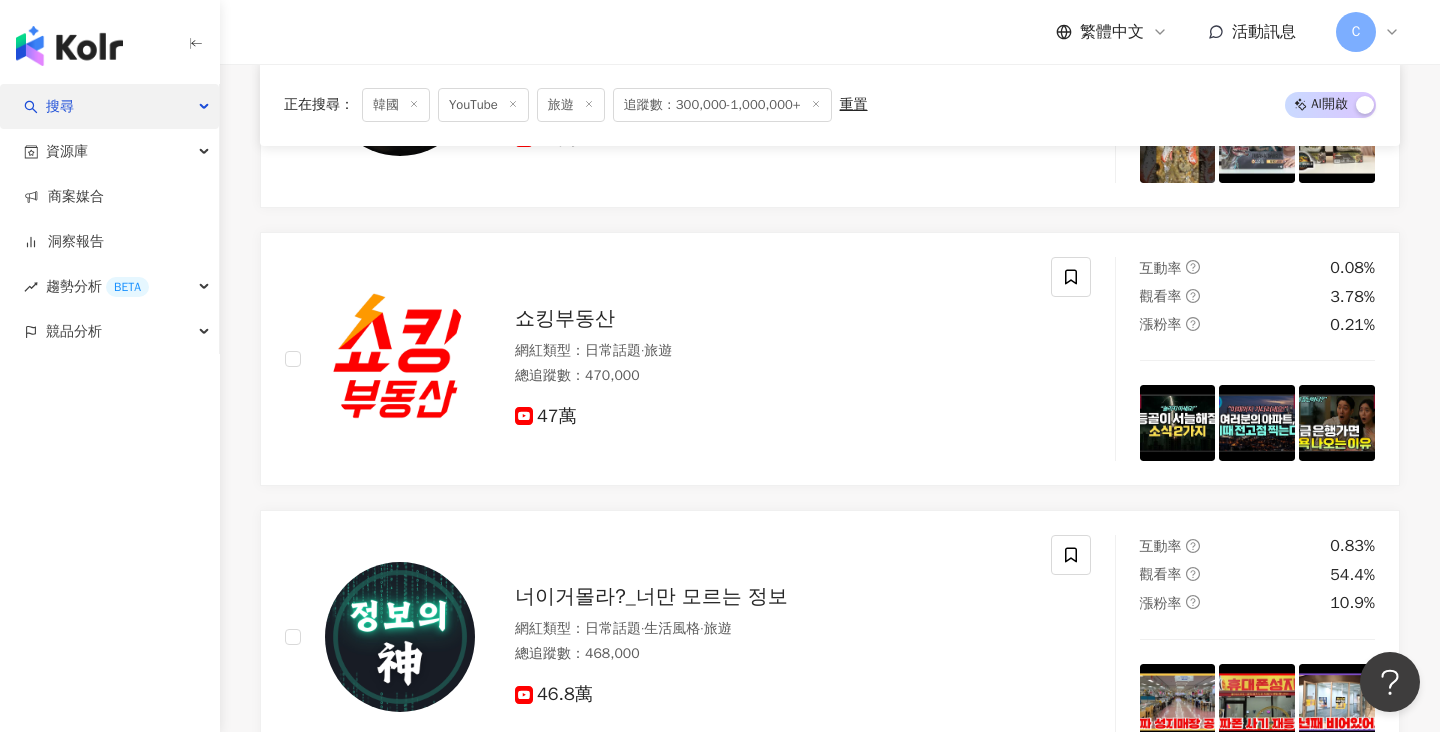 click on "搜尋" at bounding box center (109, 106) 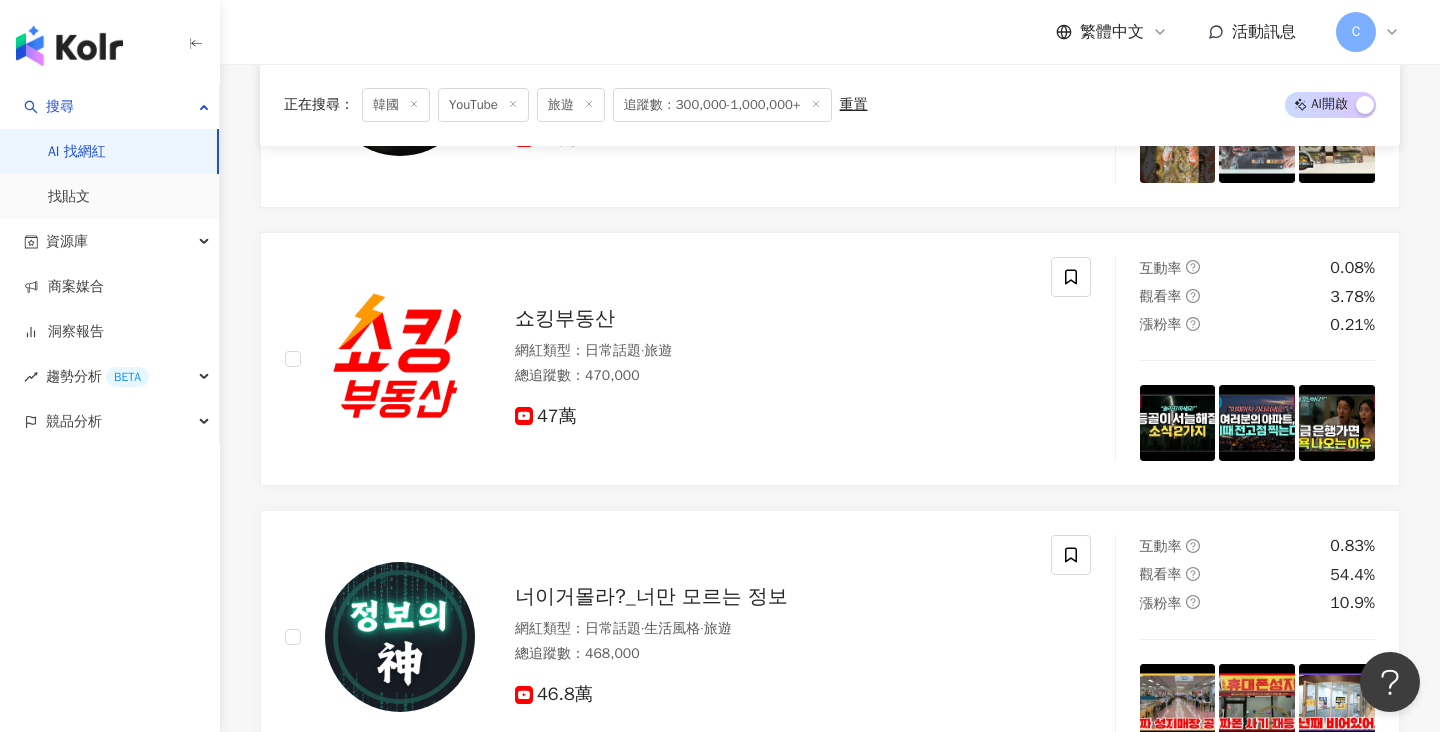 click on "AI 找網紅" at bounding box center (77, 152) 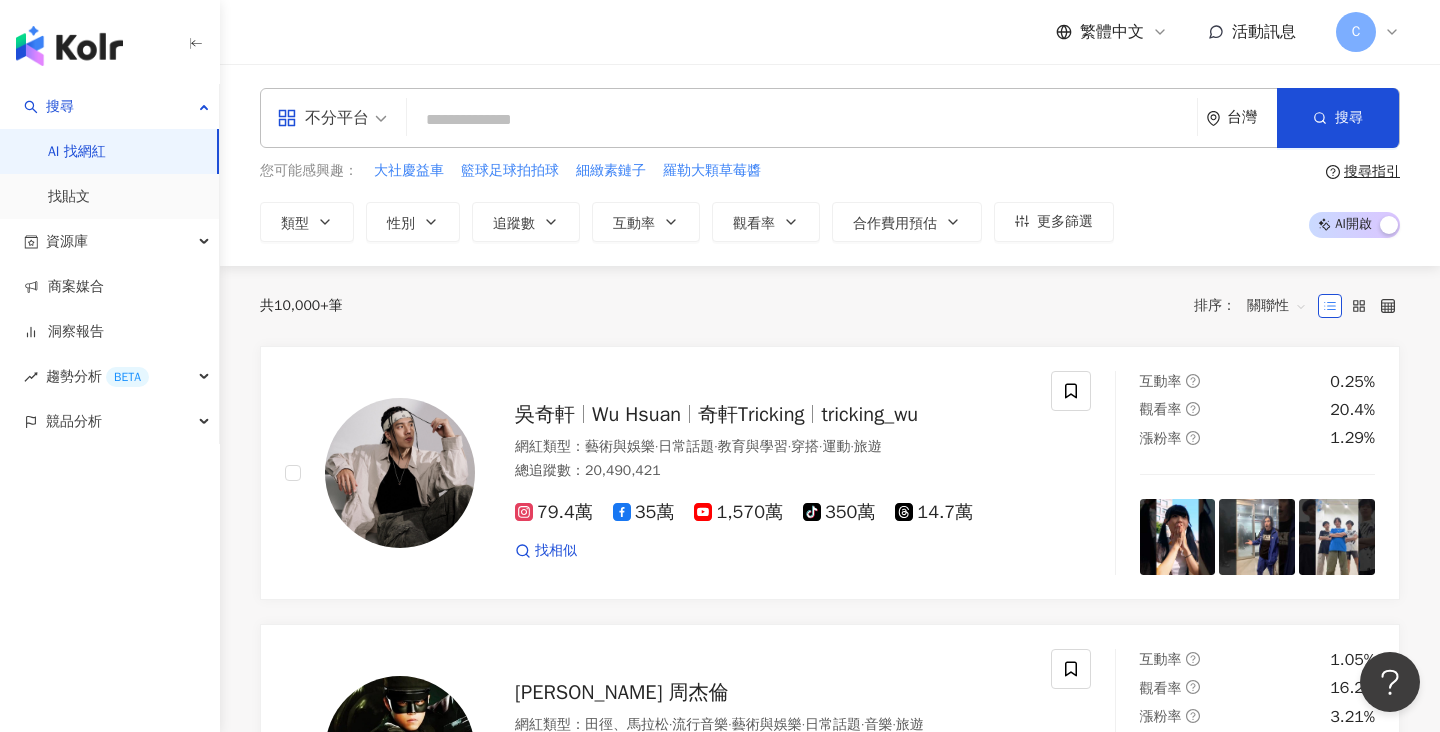 scroll, scrollTop: 0, scrollLeft: 0, axis: both 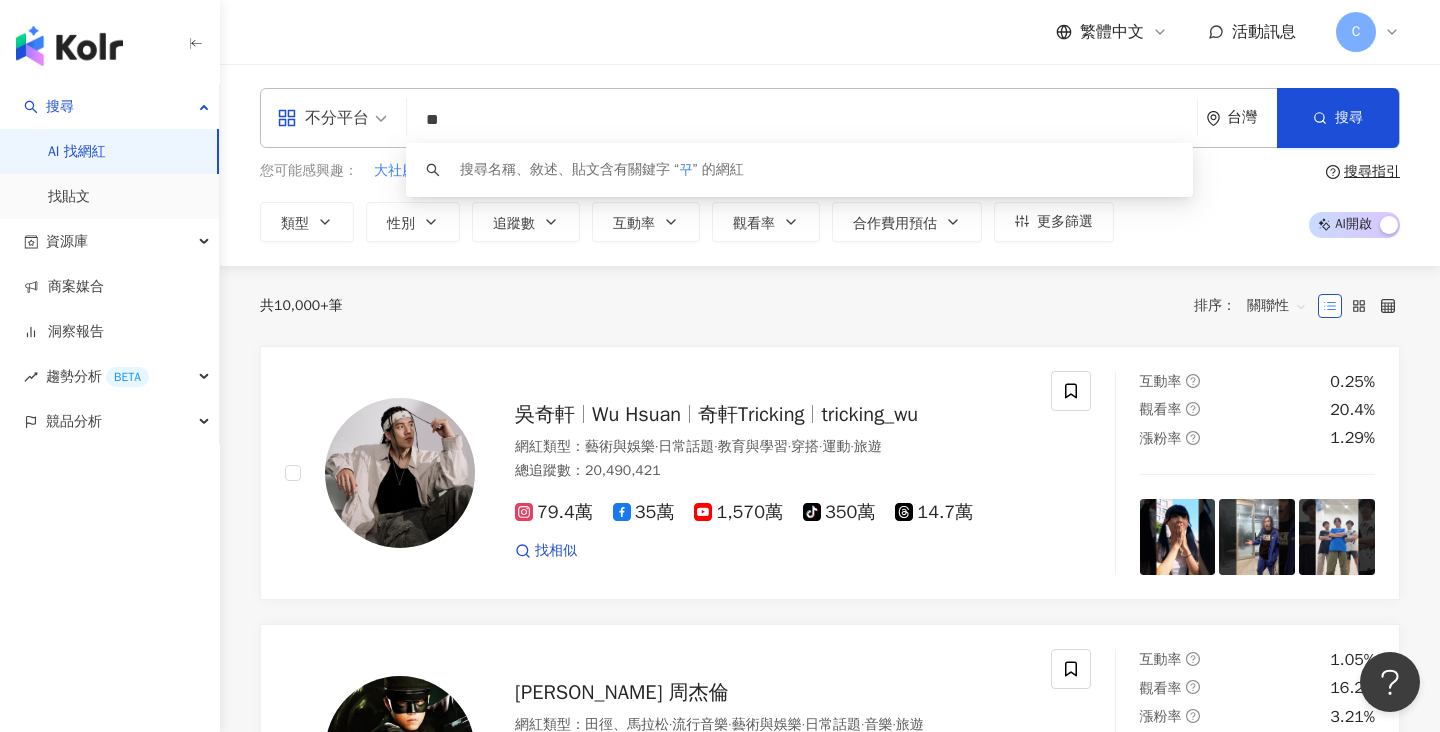 type on "**" 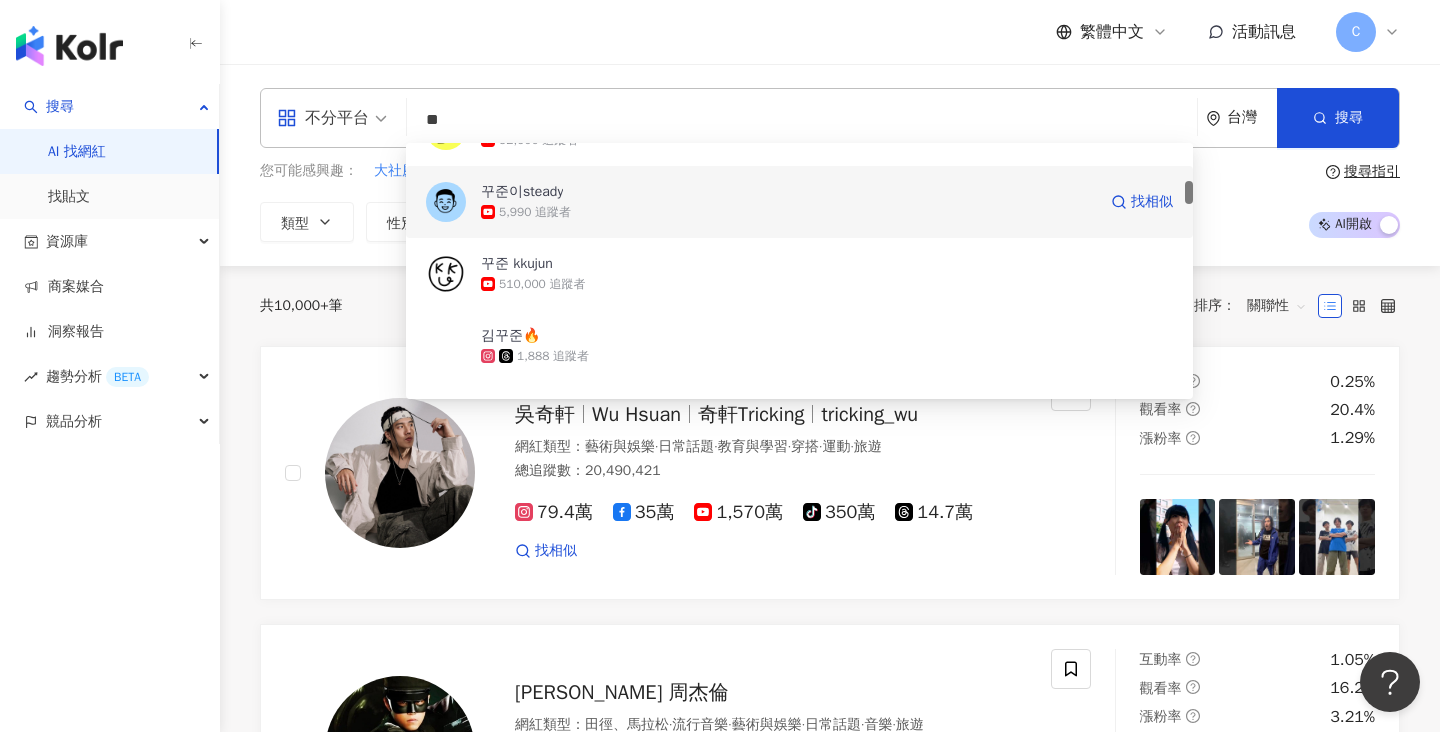 scroll, scrollTop: 411, scrollLeft: 0, axis: vertical 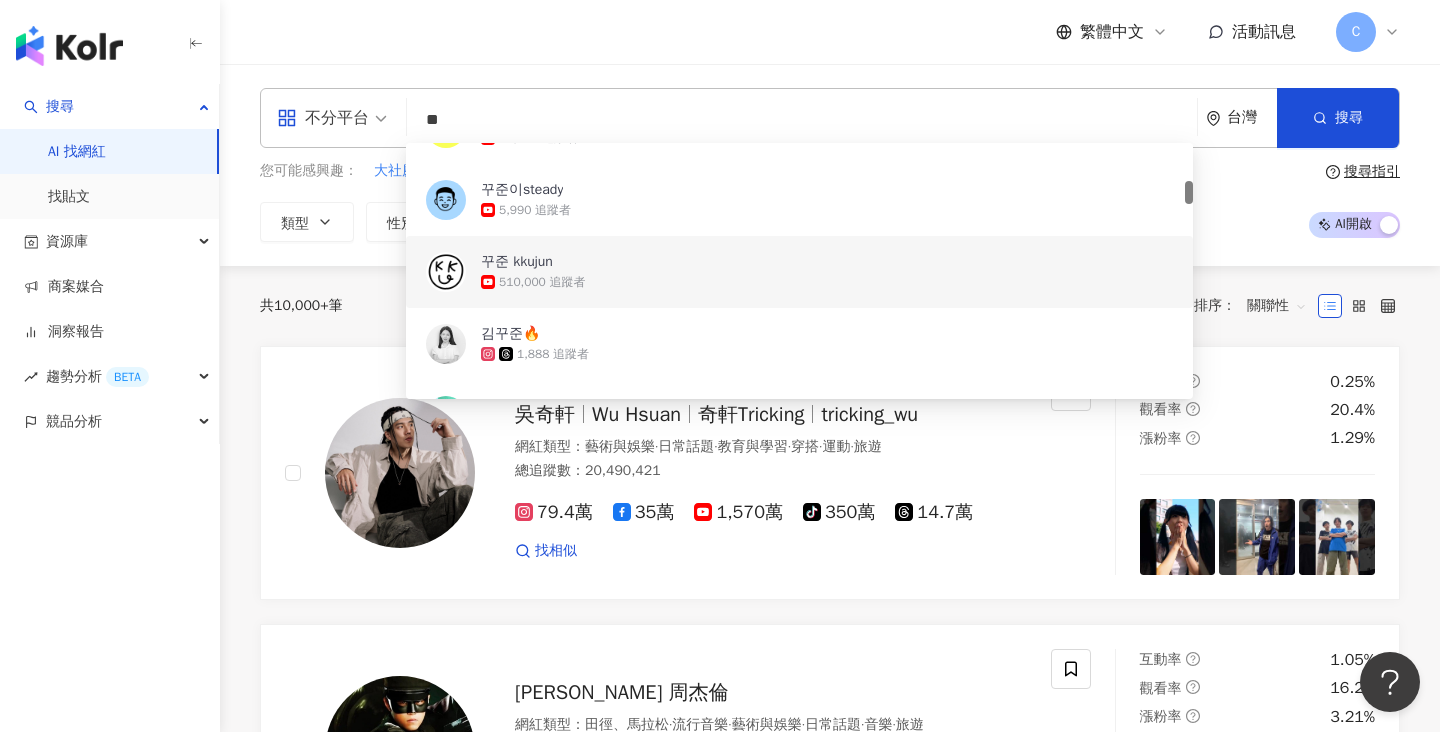 click on "510,000   追蹤者" at bounding box center [542, 282] 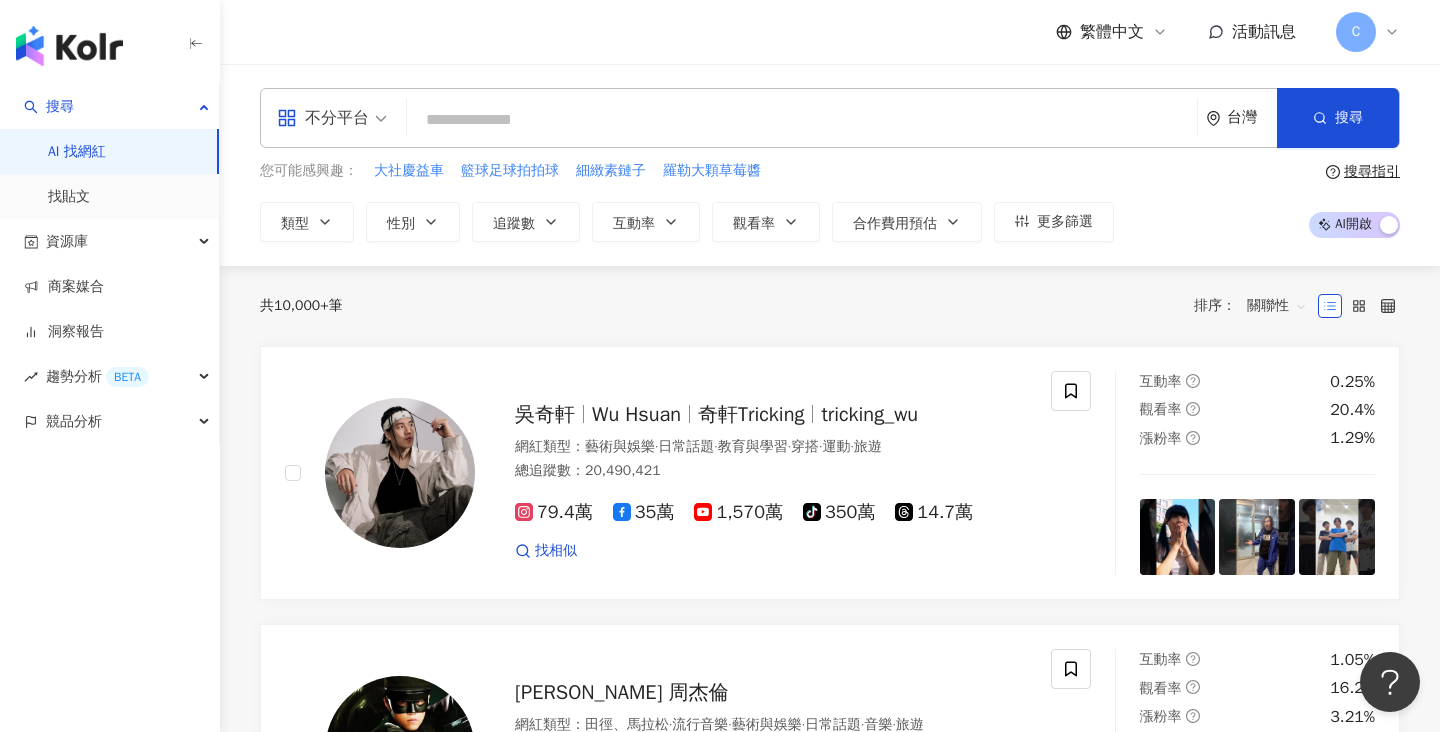 click on "台灣" at bounding box center [1252, 117] 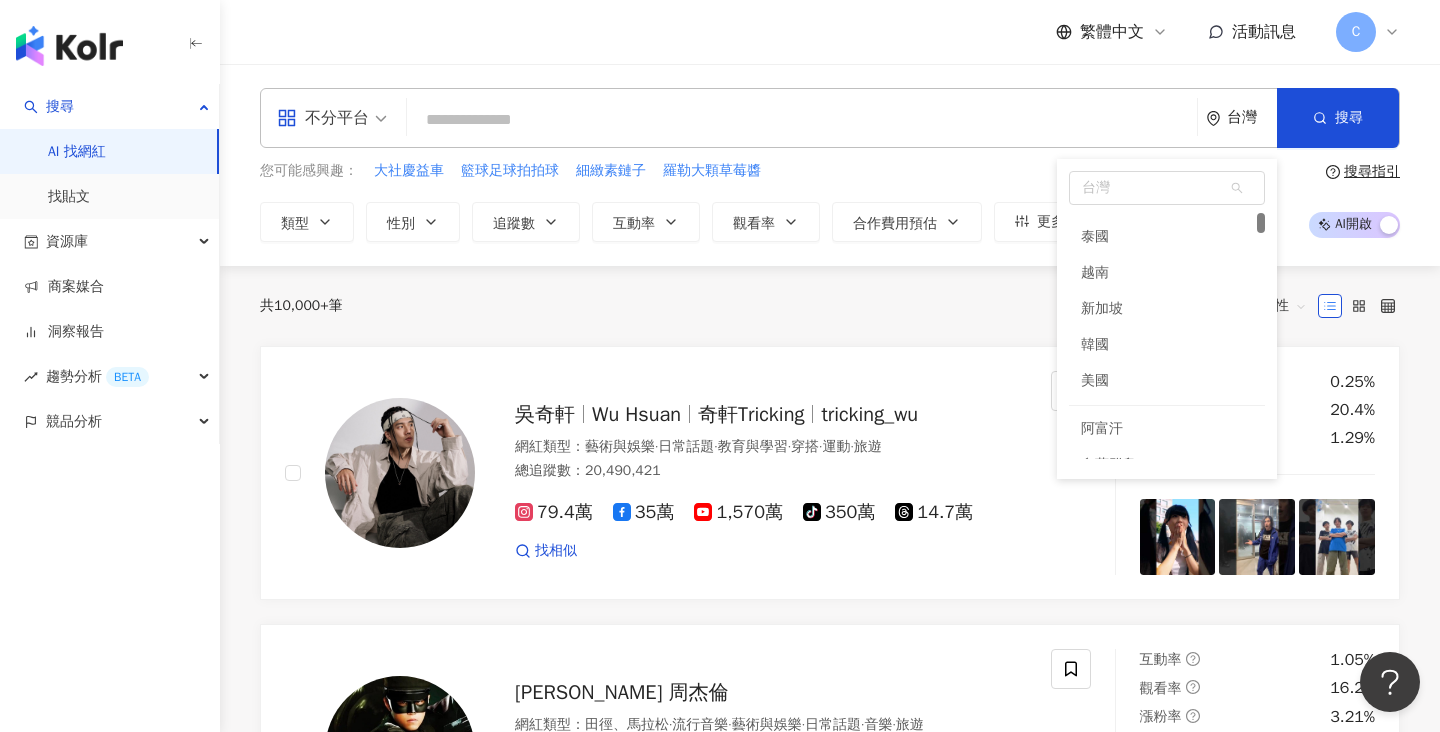 scroll, scrollTop: 171, scrollLeft: 0, axis: vertical 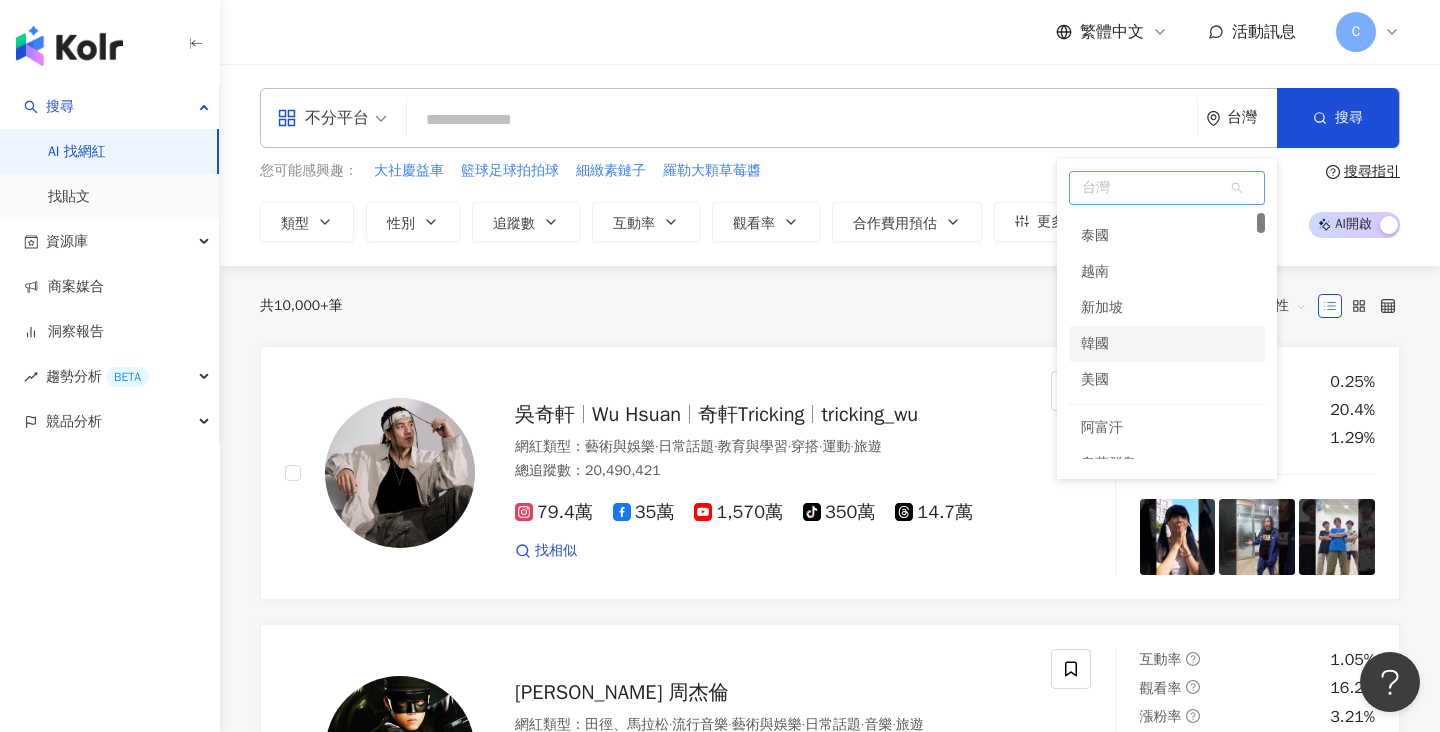 click on "韓國" at bounding box center (1167, 344) 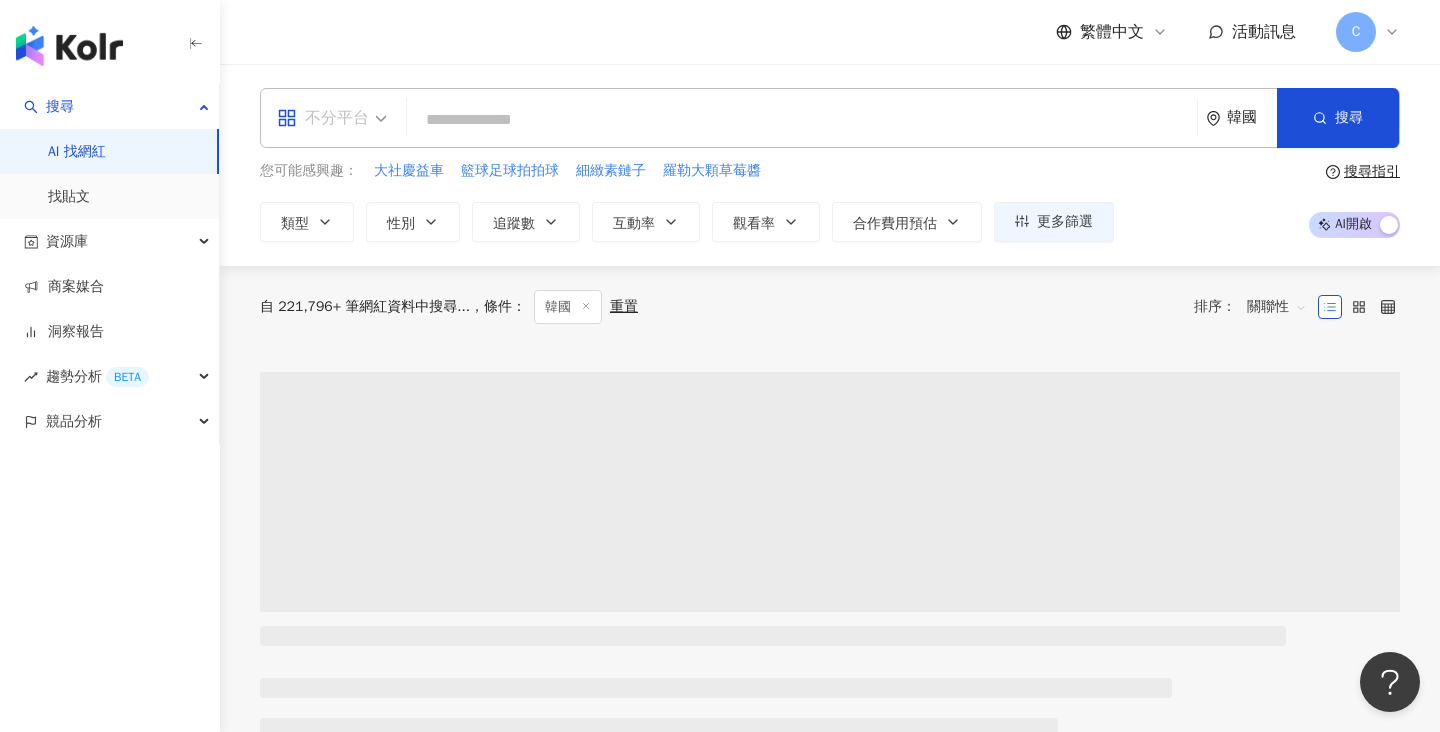 click on "不分平台" at bounding box center (332, 118) 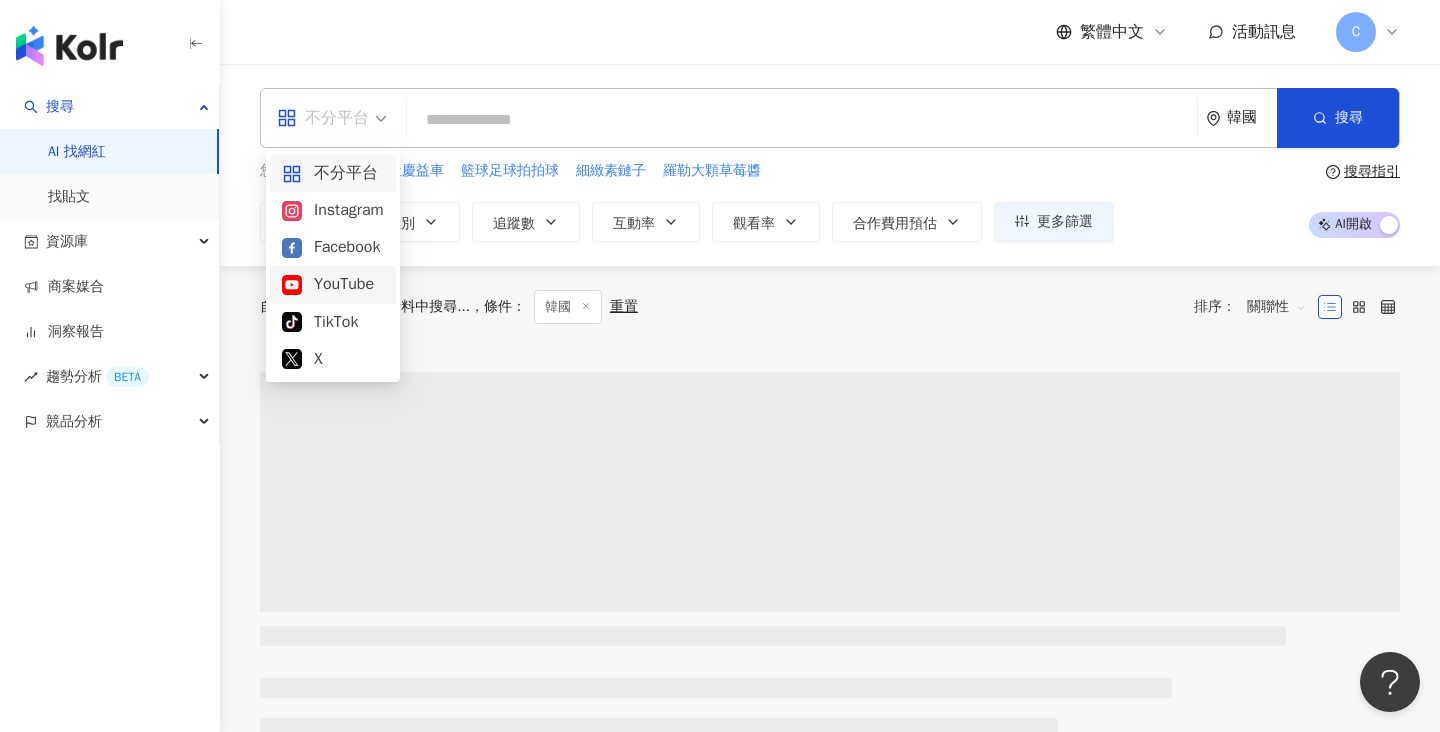 click on "YouTube" at bounding box center [333, 284] 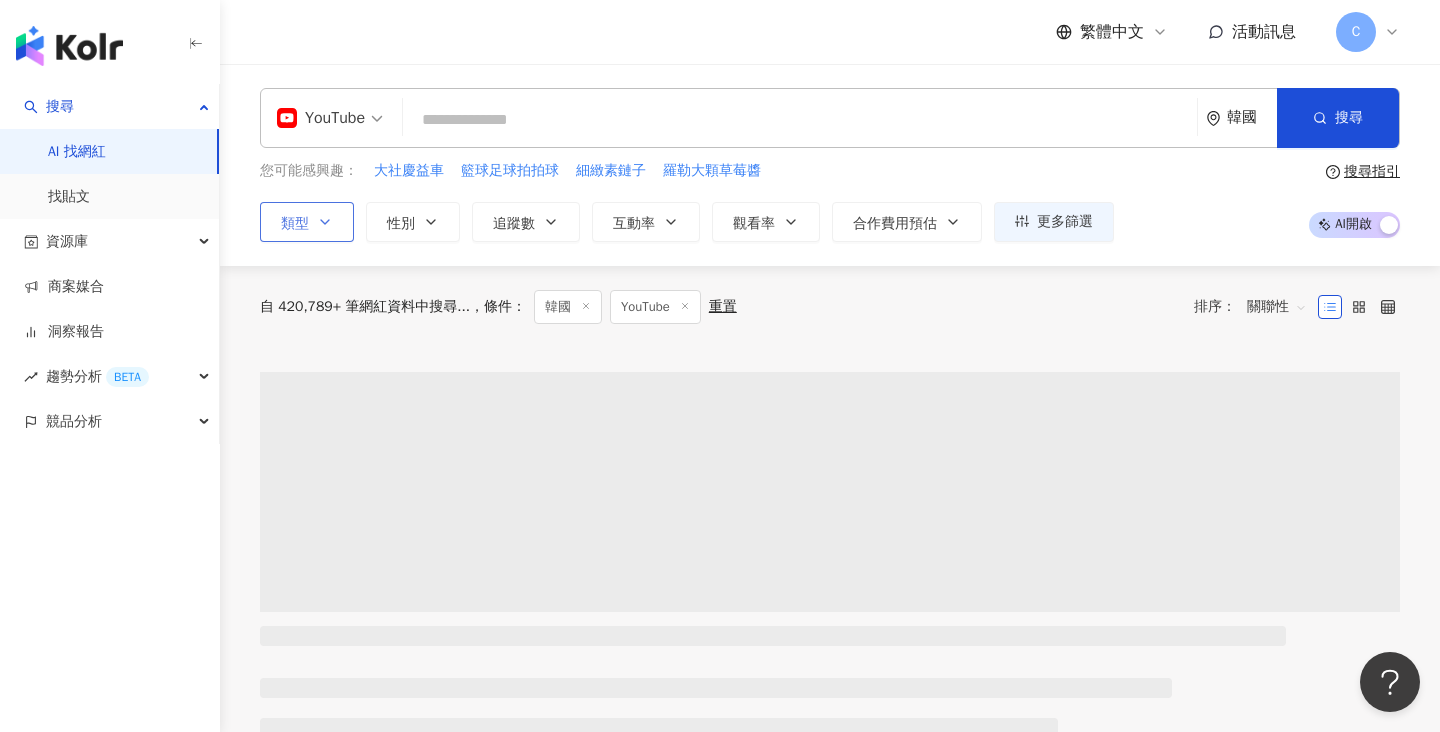 click 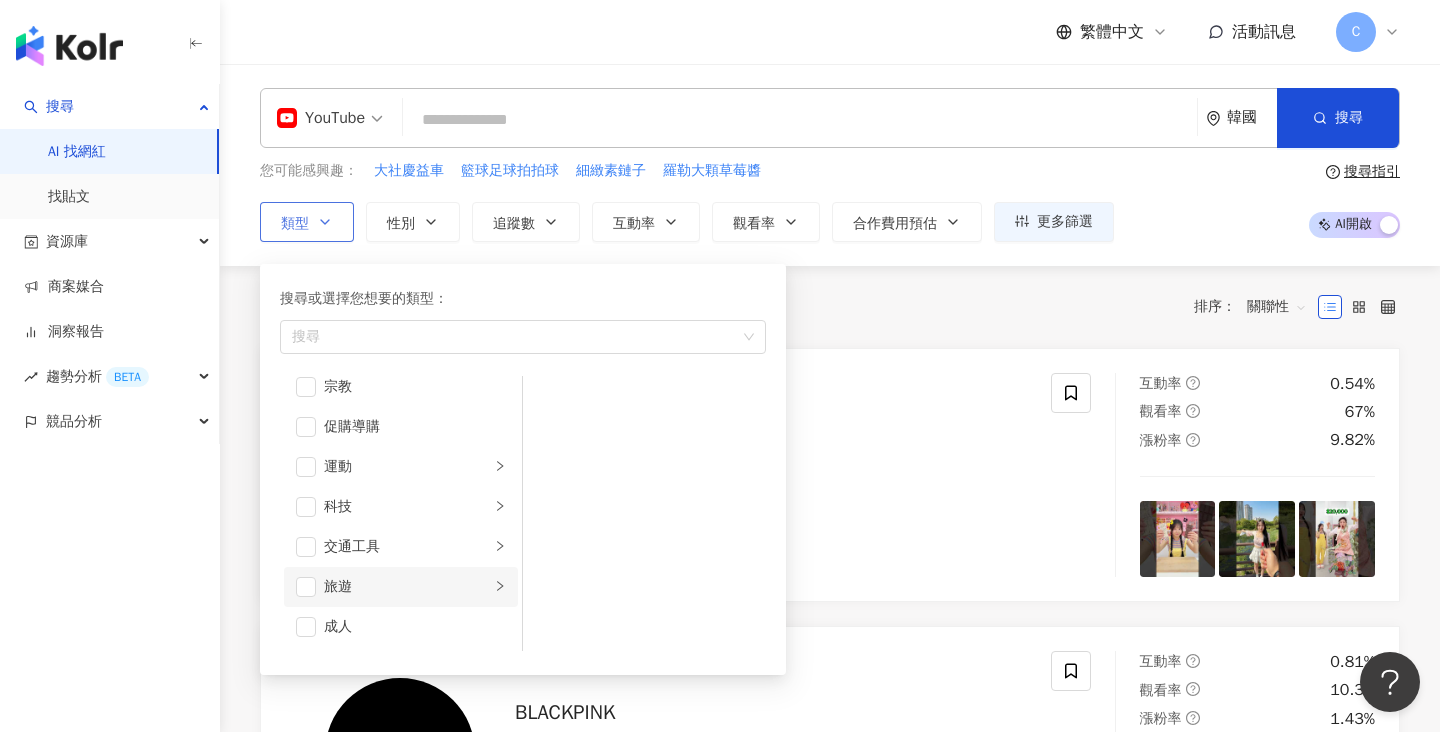 scroll, scrollTop: 693, scrollLeft: 0, axis: vertical 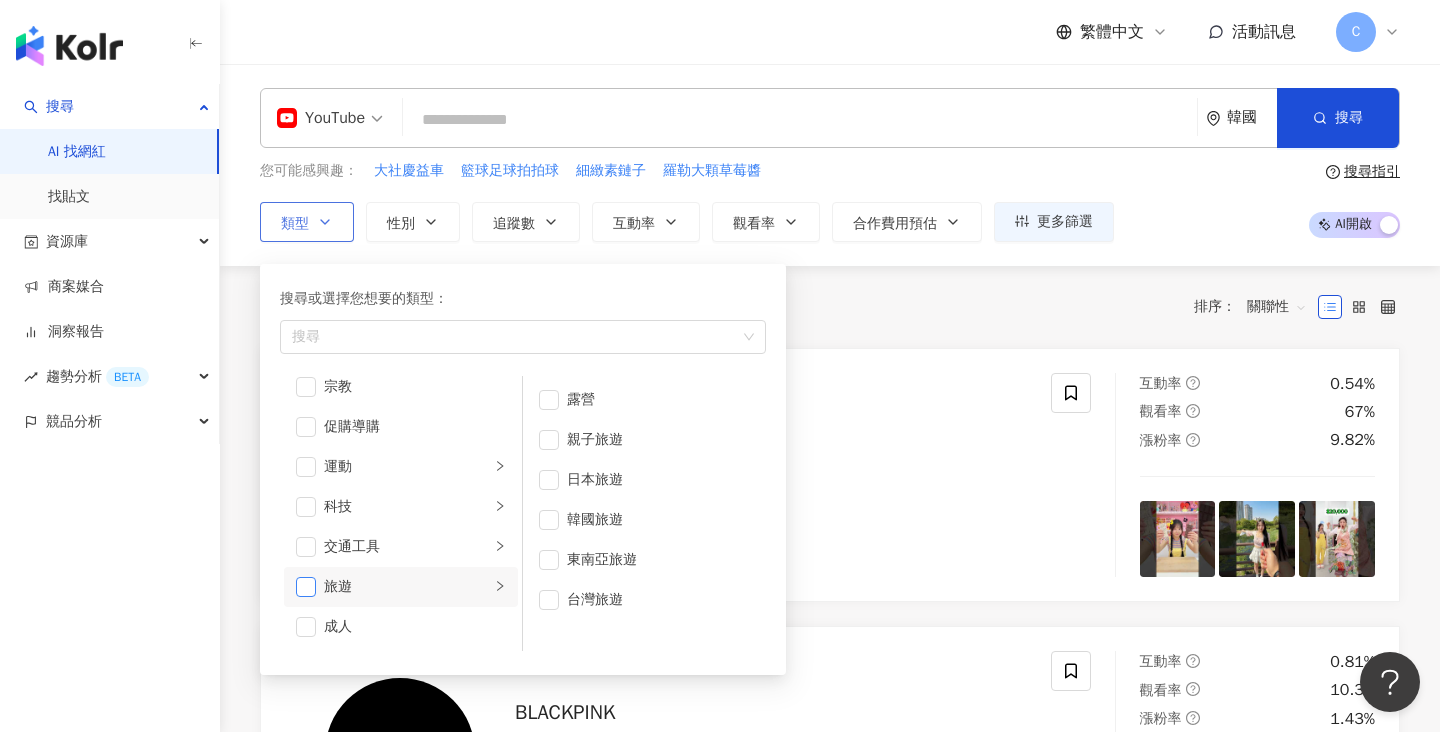 click at bounding box center (306, 587) 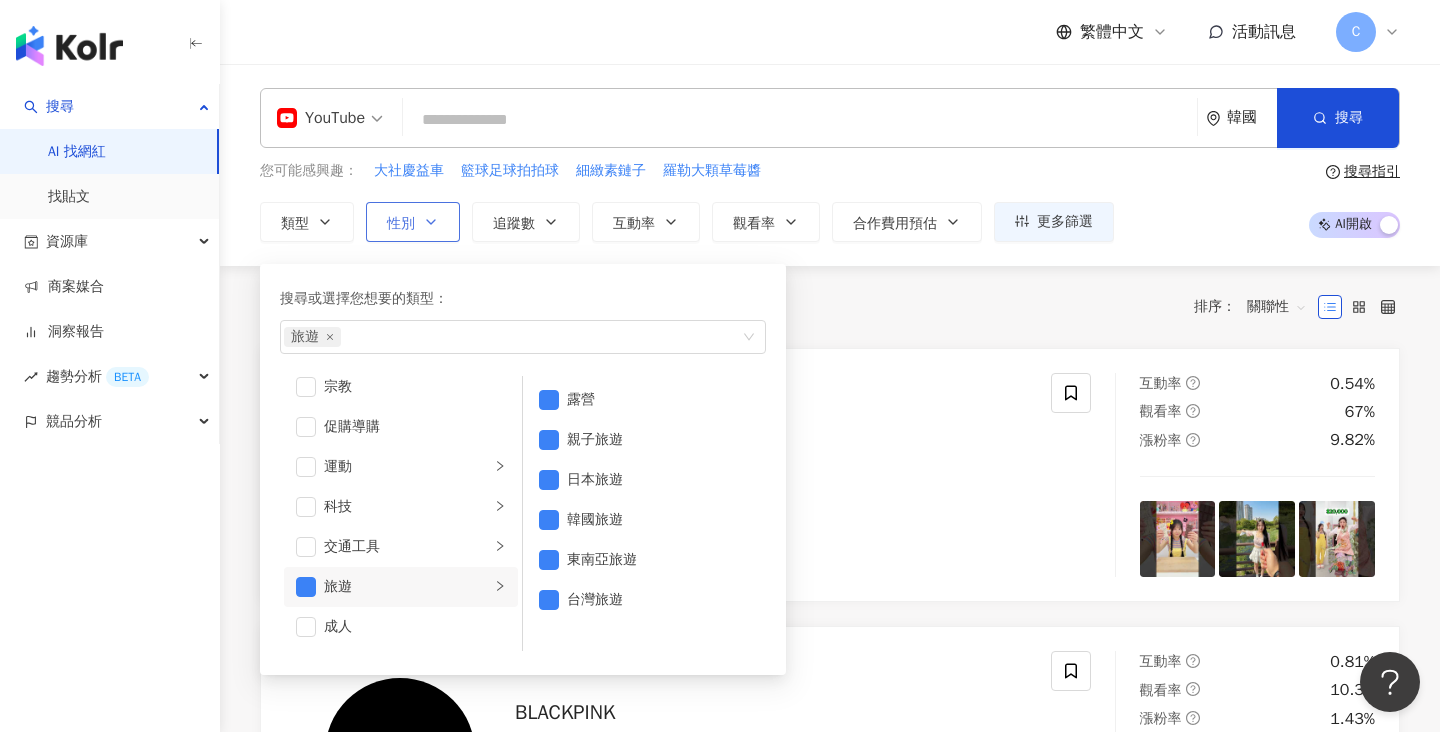click on "性別" at bounding box center [401, 224] 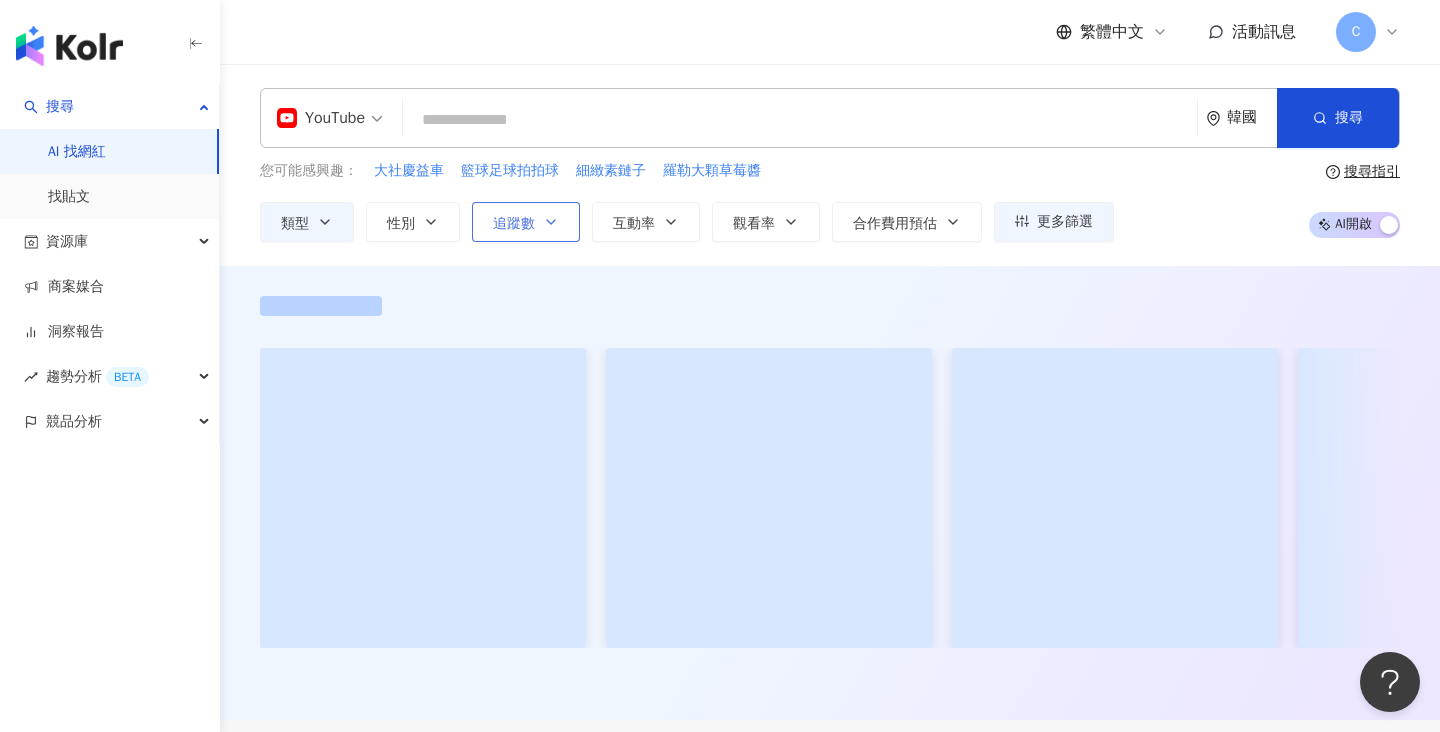 click 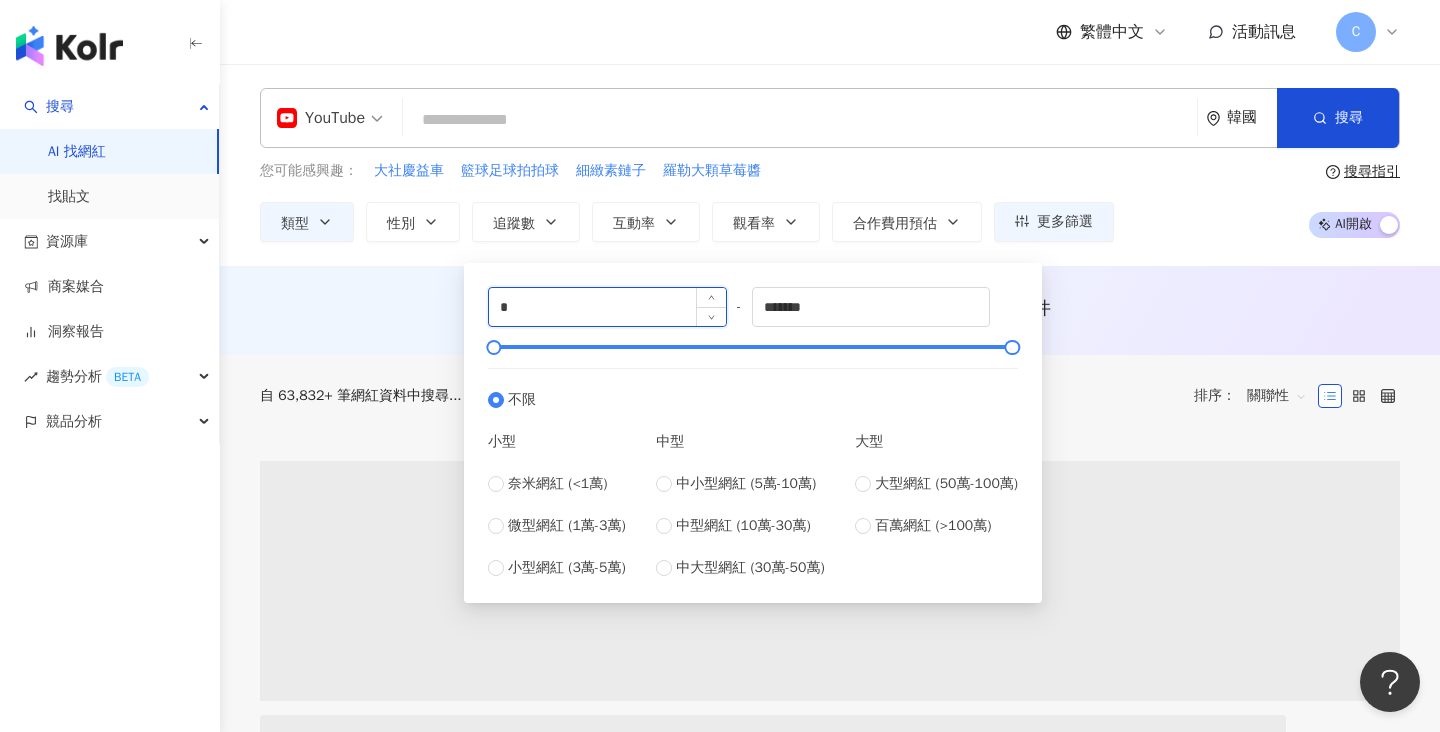 click on "*" at bounding box center (607, 307) 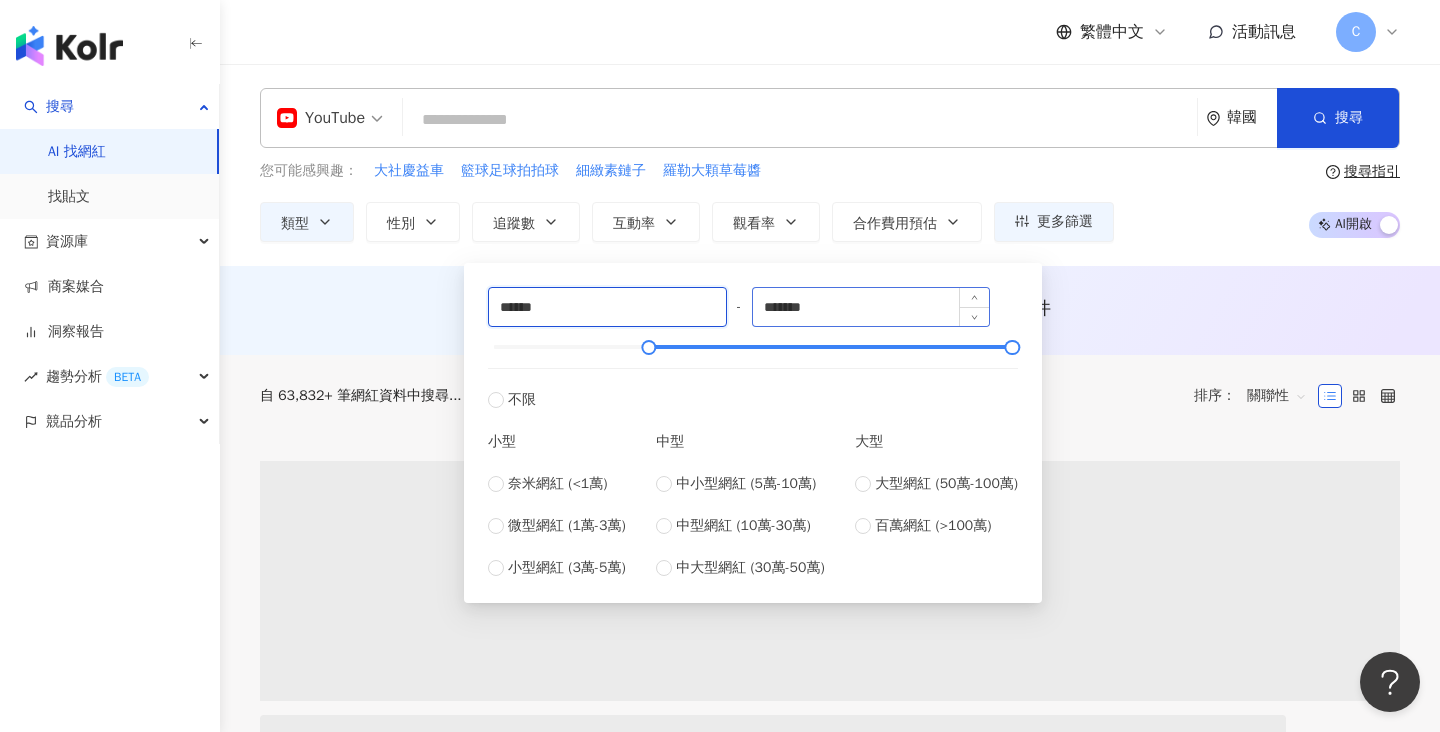 type on "******" 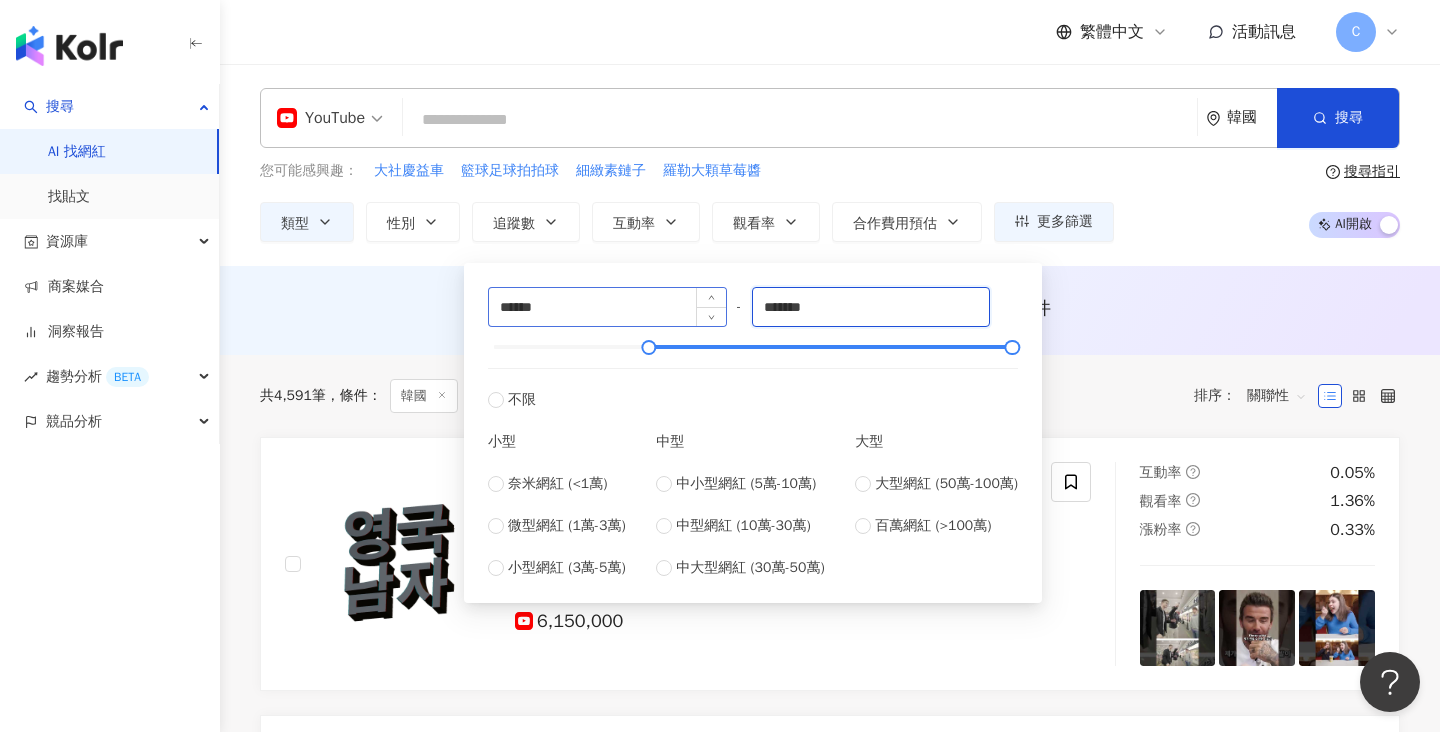 drag, startPoint x: 845, startPoint y: 302, endPoint x: 684, endPoint y: 302, distance: 161 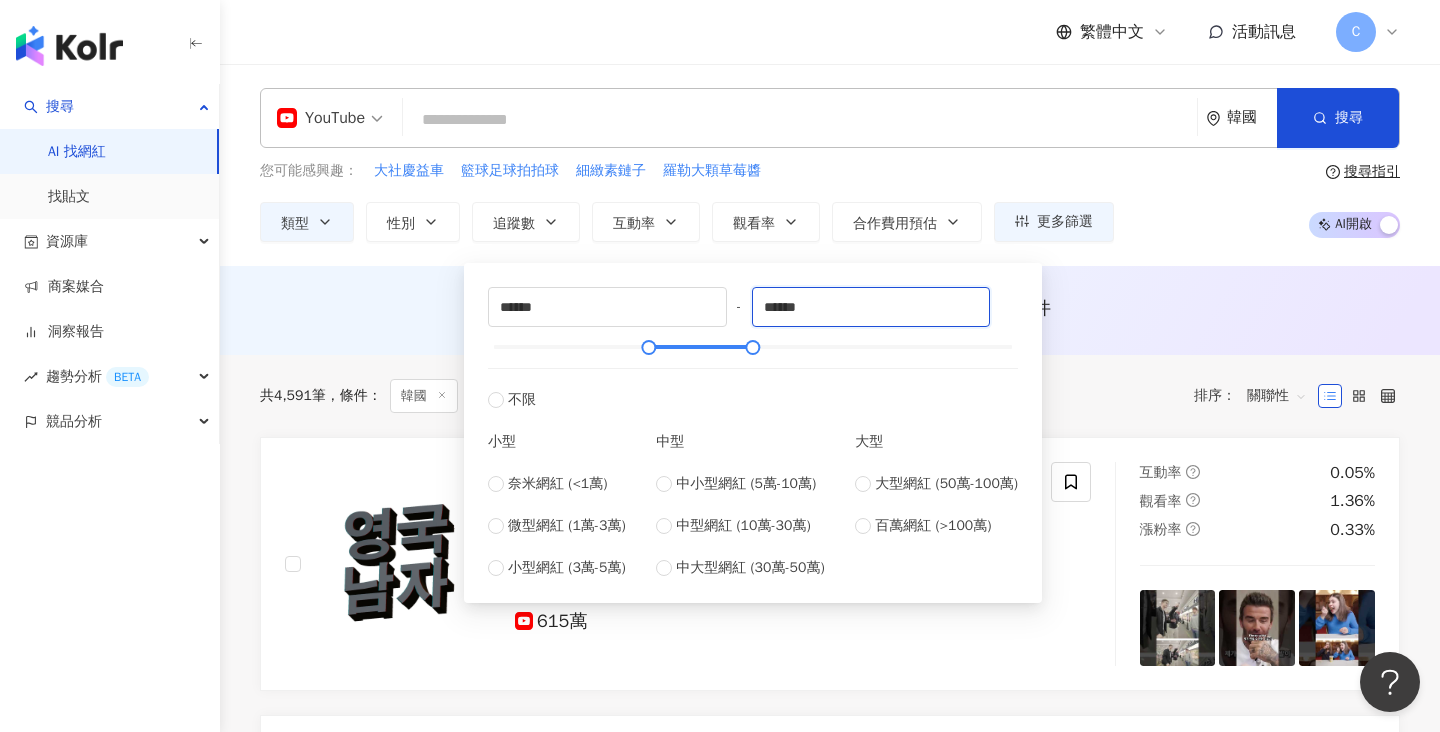 type on "******" 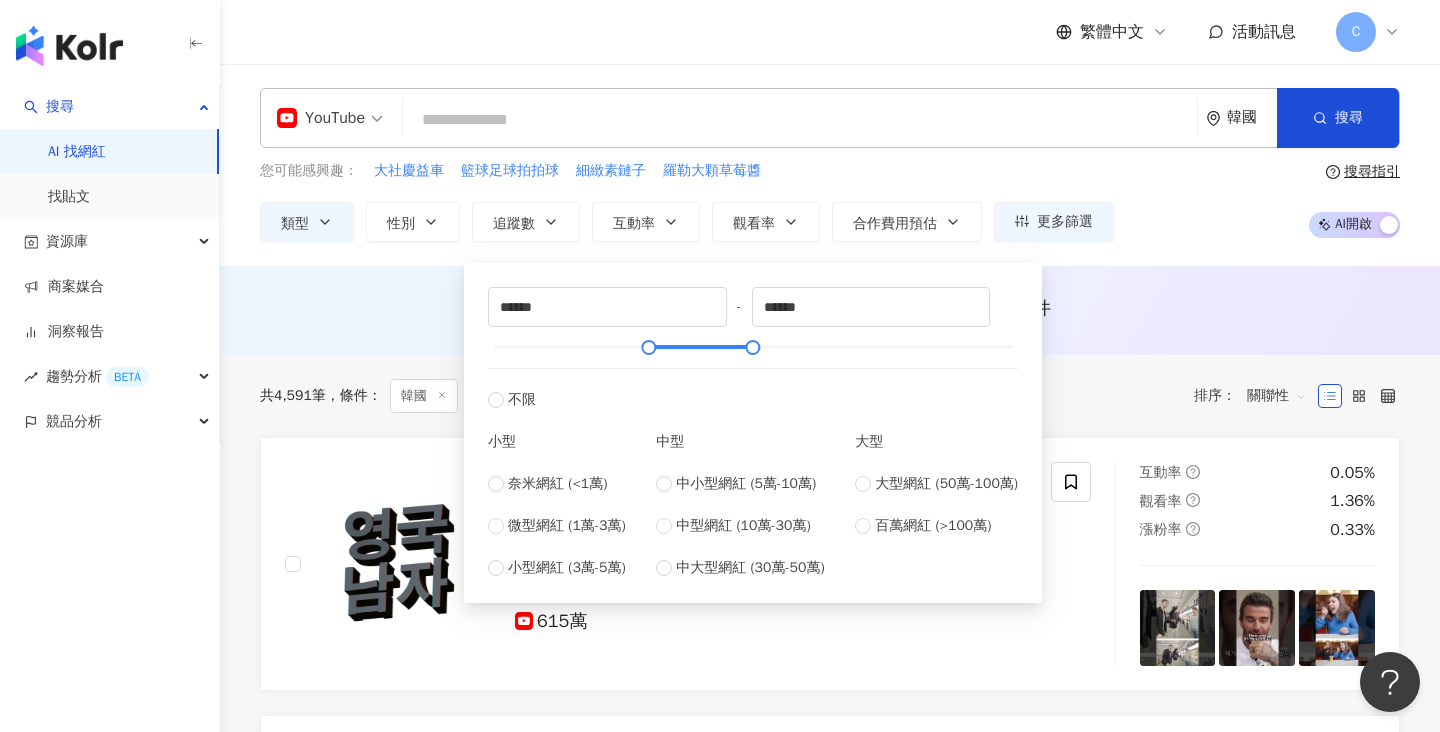 click on "AI 推薦 ： 無結果，請嘗試搜尋其他語言關鍵字或條件" at bounding box center (830, 310) 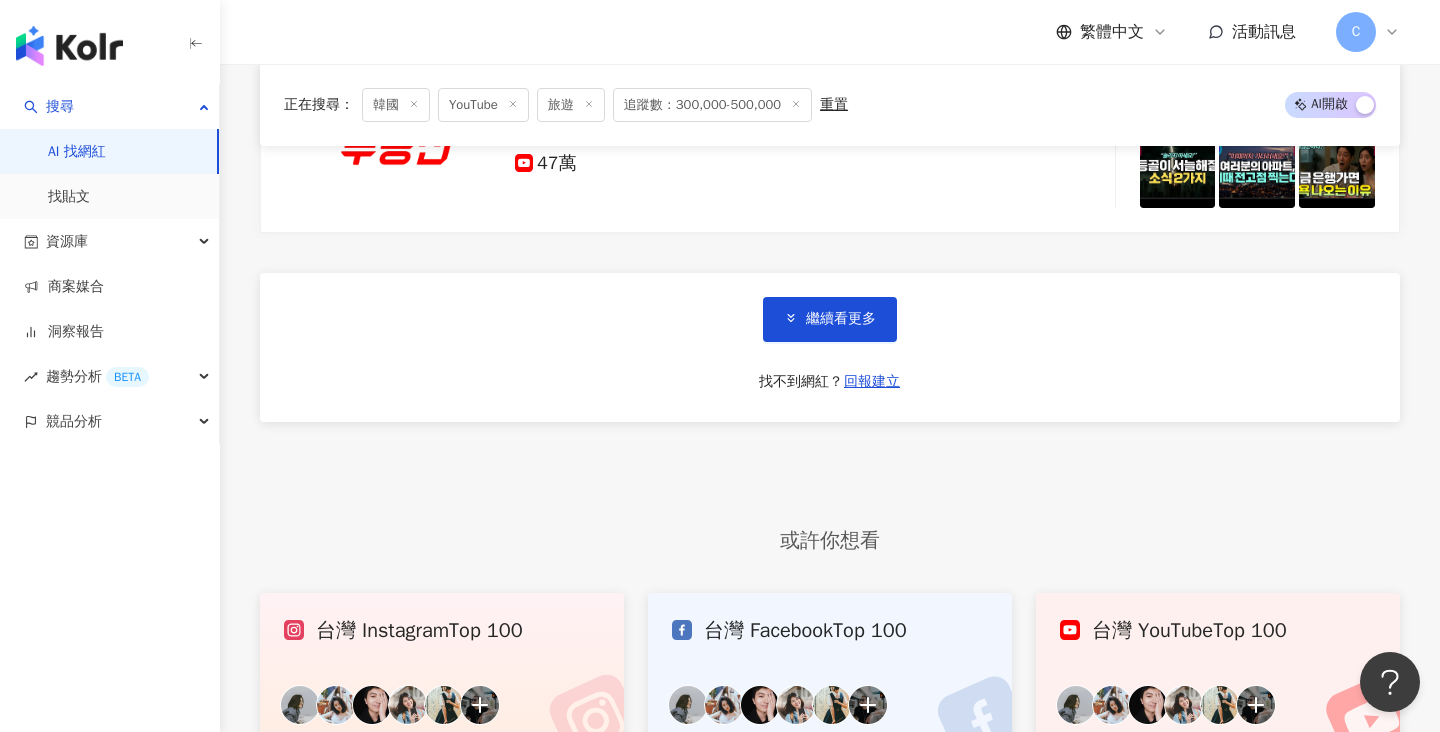 scroll, scrollTop: 3543, scrollLeft: 0, axis: vertical 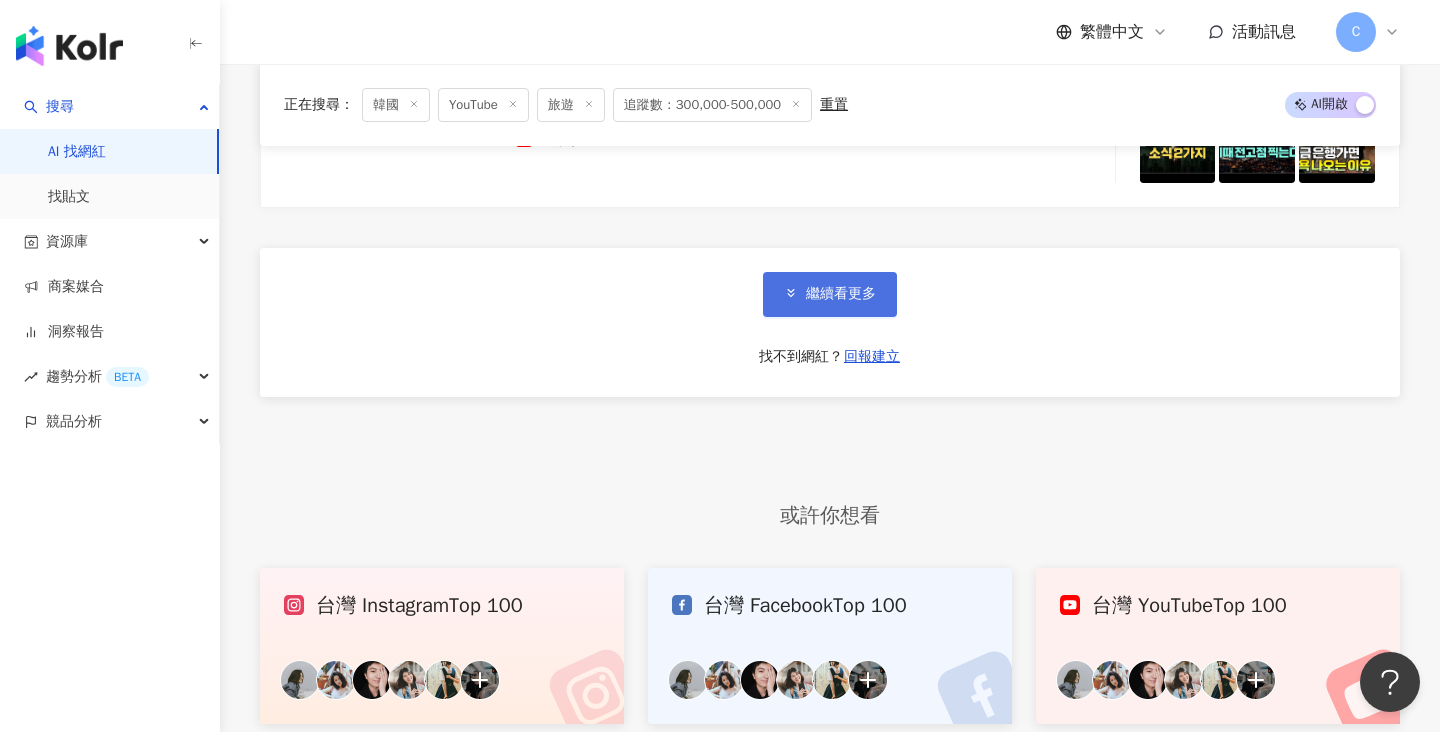 click on "繼續看更多" at bounding box center [830, 294] 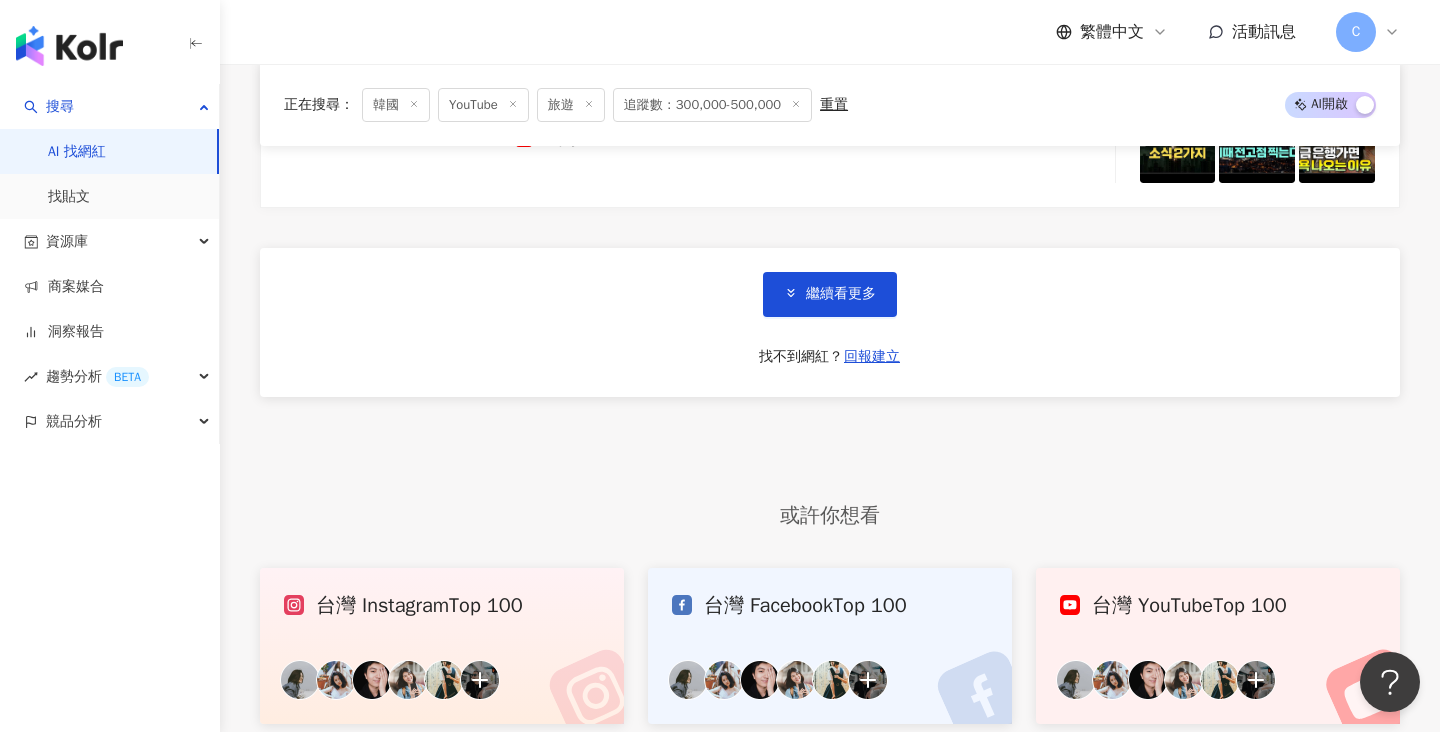 scroll, scrollTop: 3407, scrollLeft: 0, axis: vertical 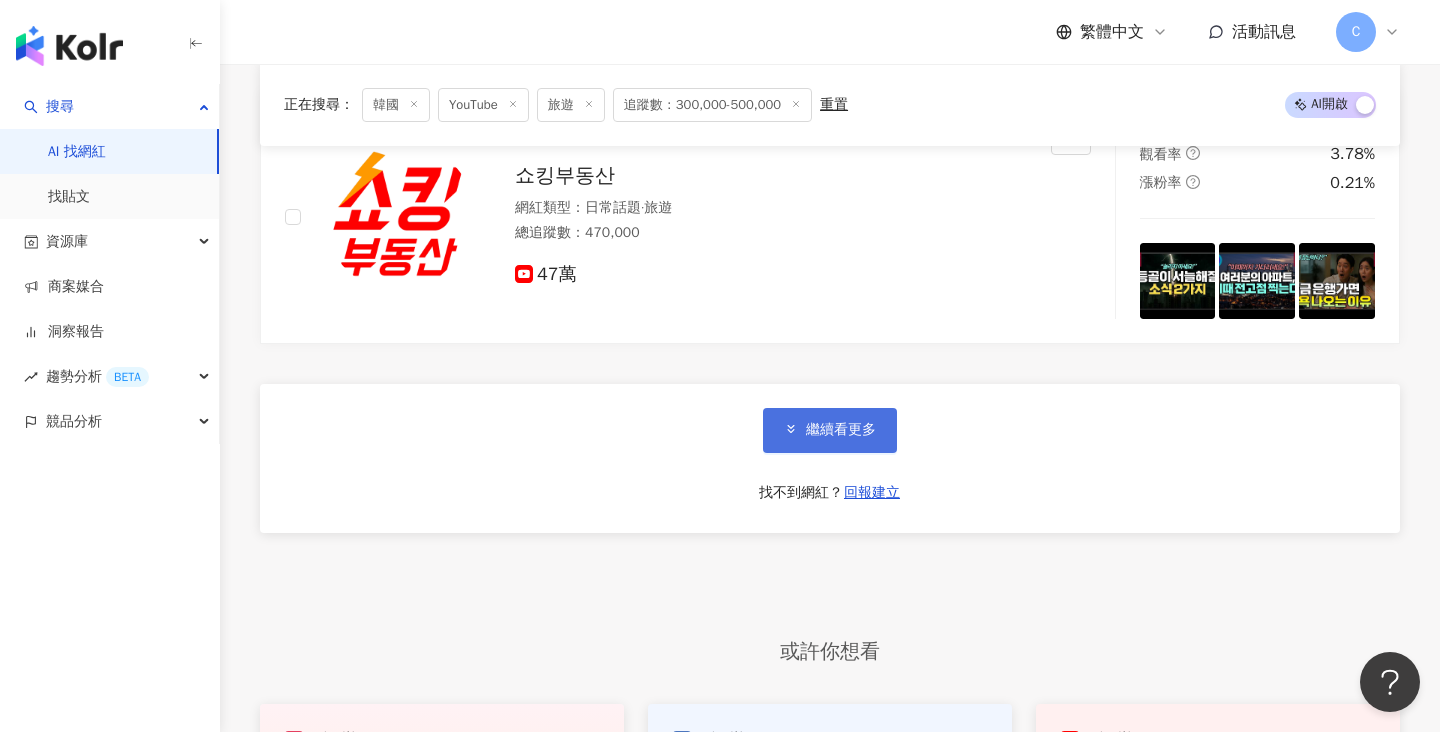 click on "繼續看更多" at bounding box center [830, 430] 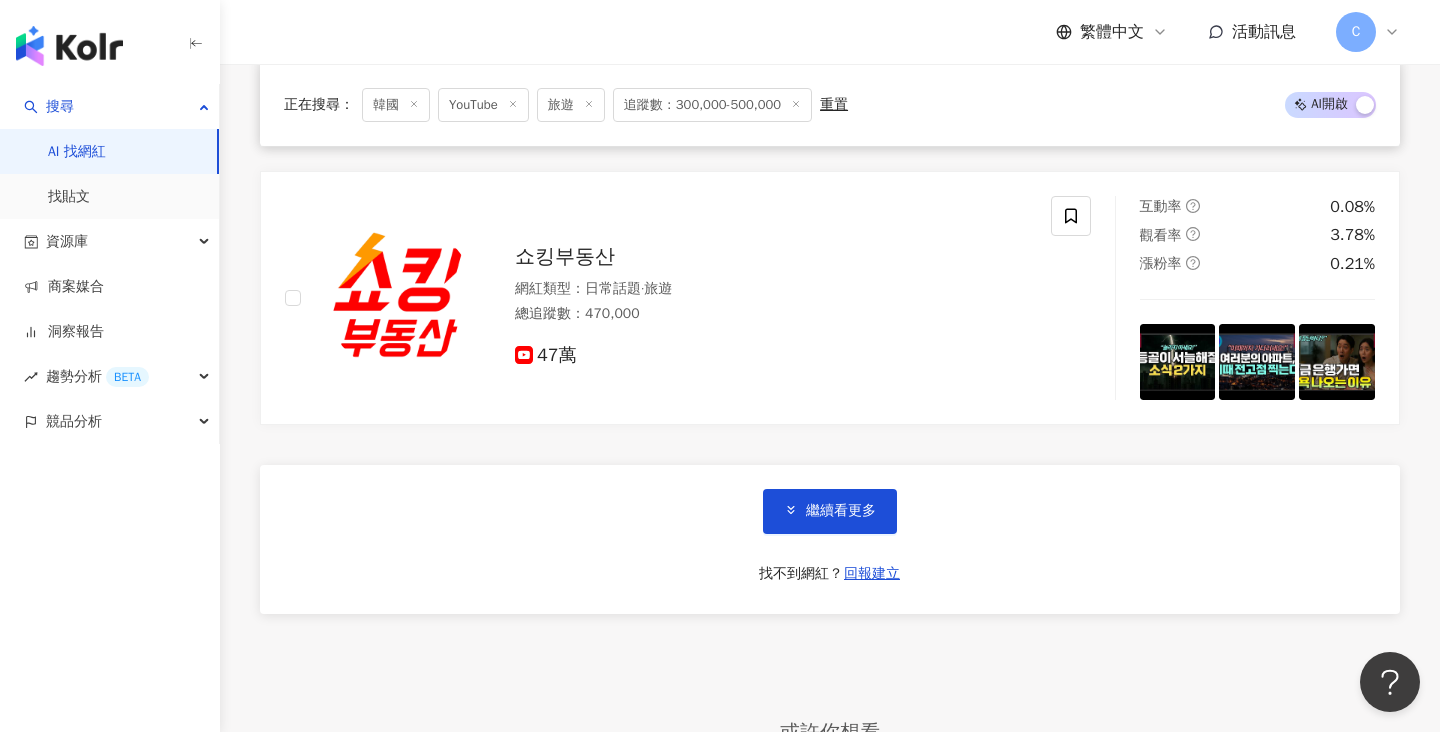 scroll, scrollTop: 3361, scrollLeft: 0, axis: vertical 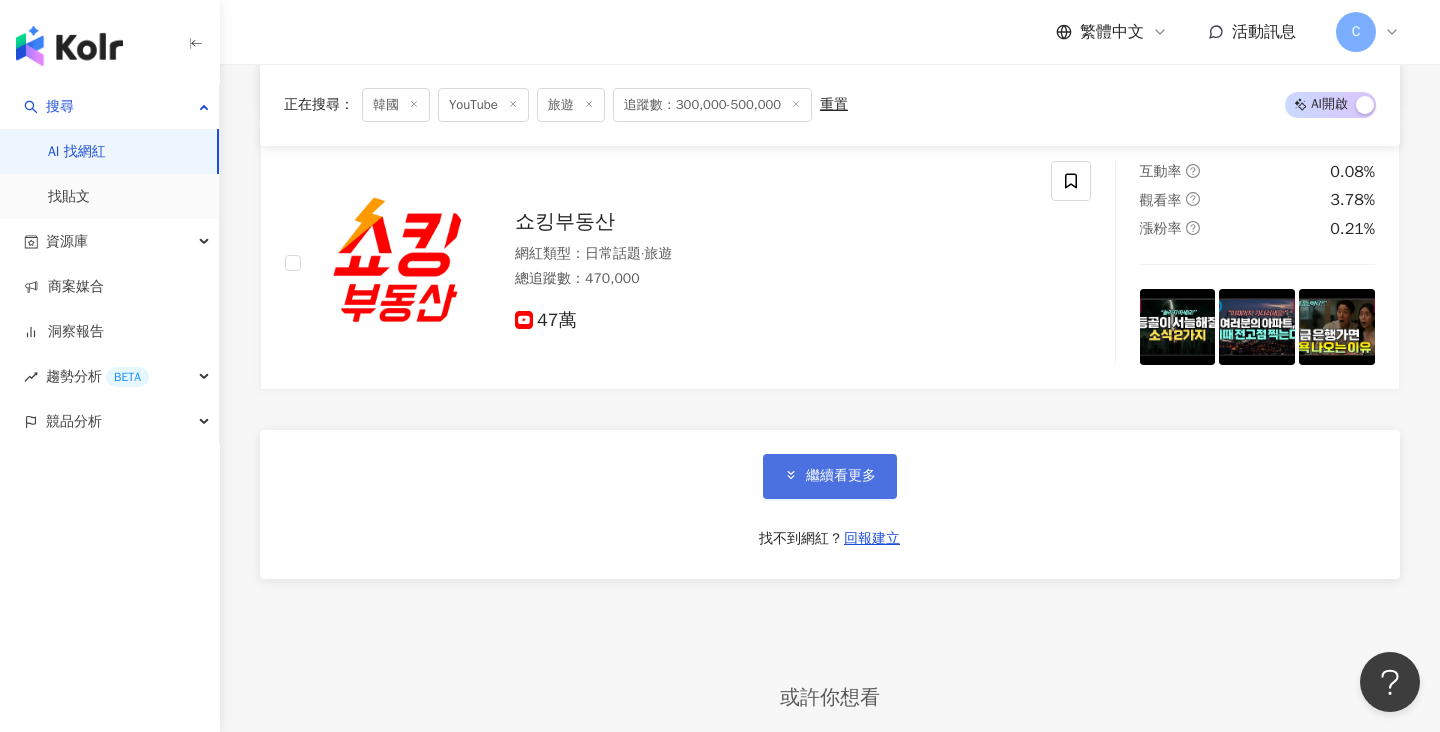 click 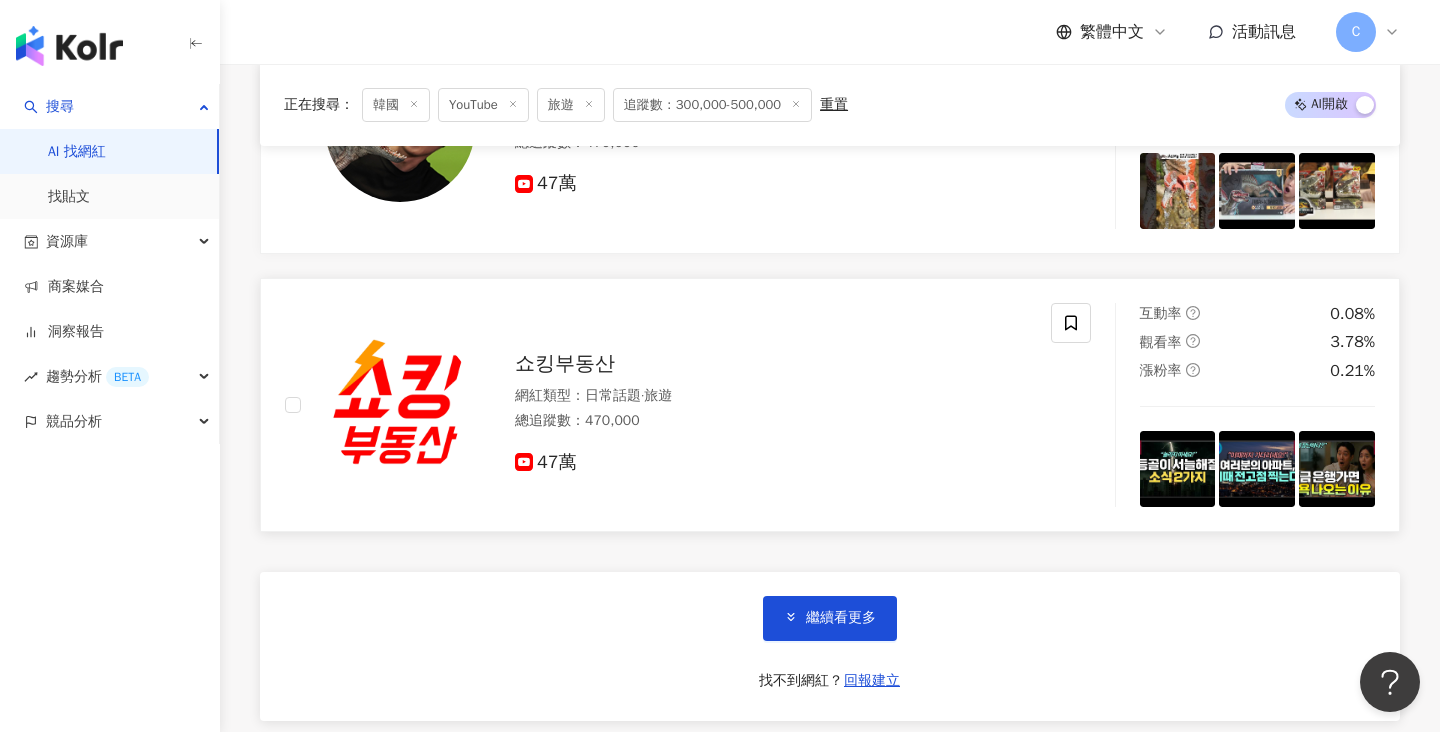 scroll, scrollTop: 3396, scrollLeft: 0, axis: vertical 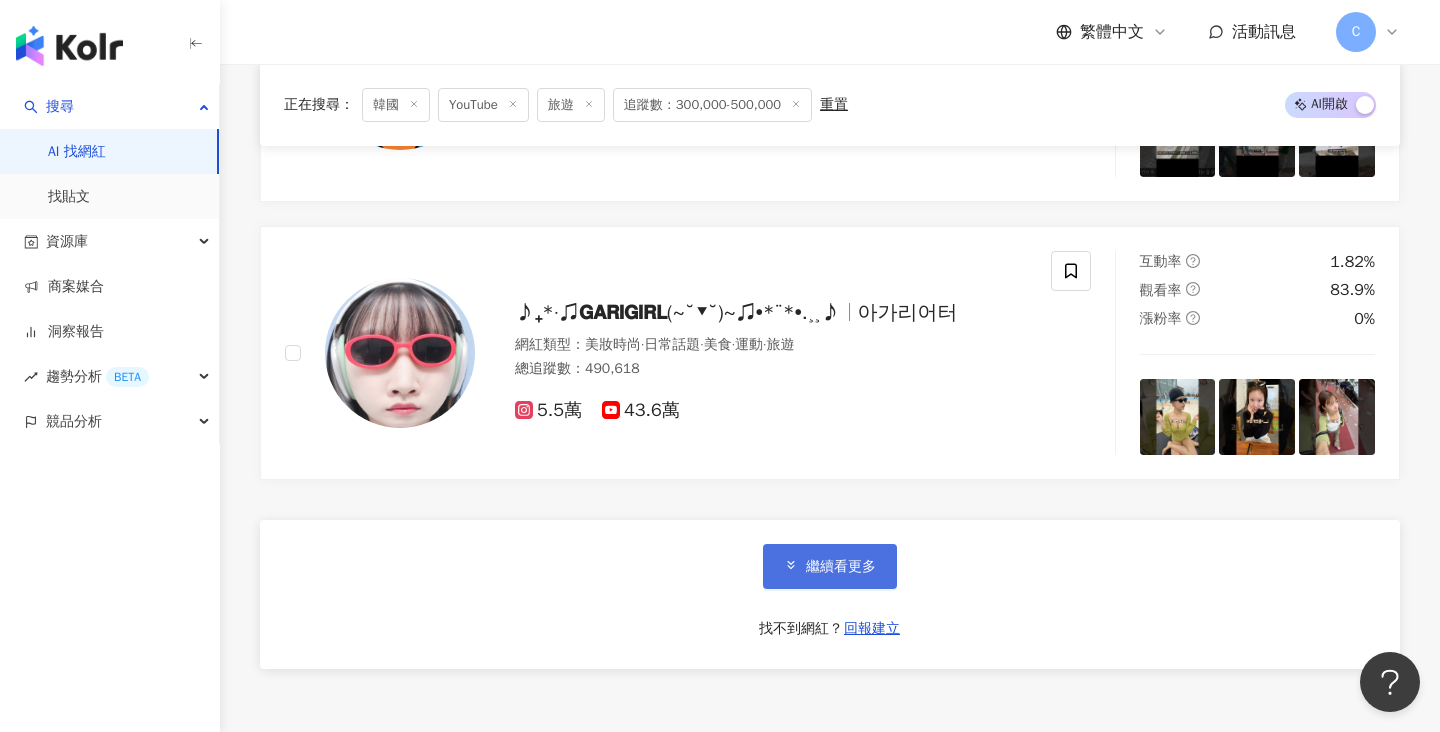 click on "繼續看更多" at bounding box center [841, 567] 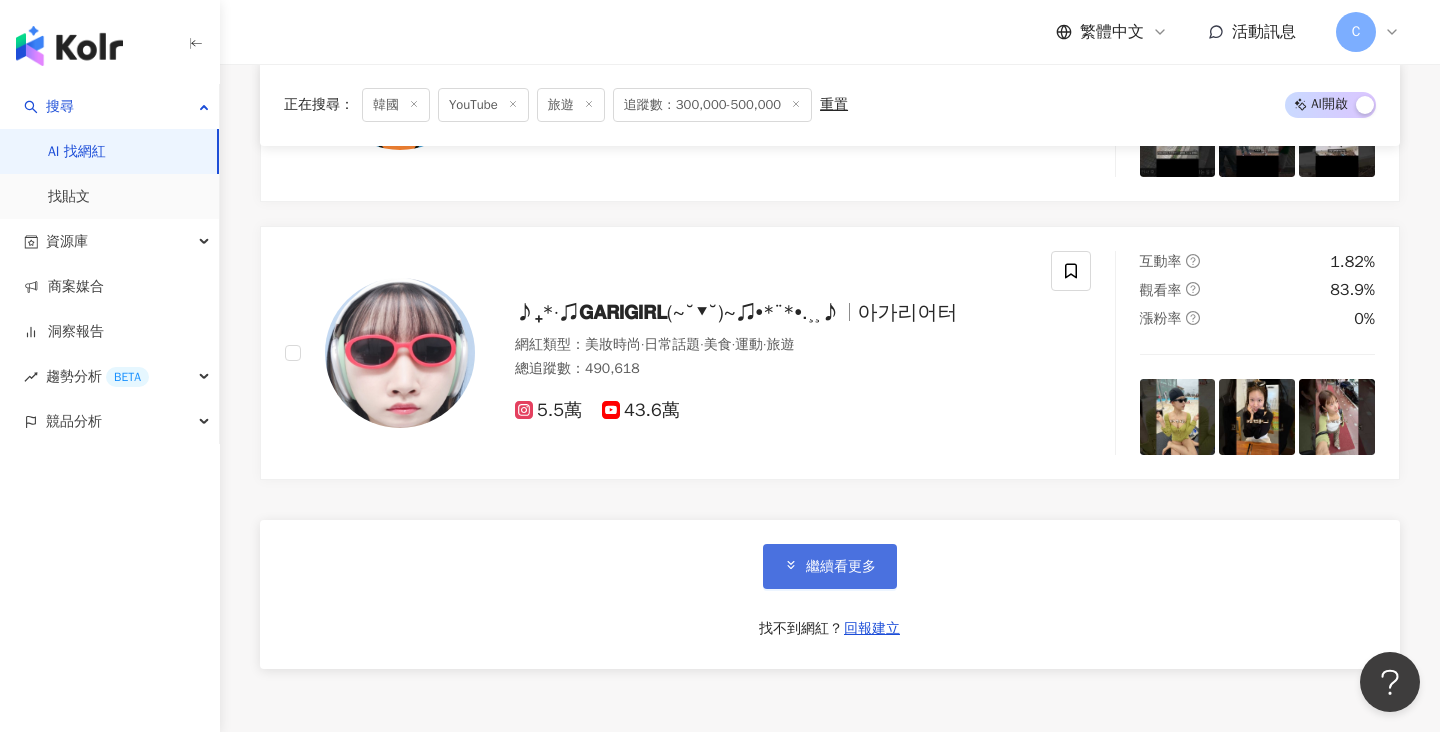 click on "繼續看更多" at bounding box center (830, 566) 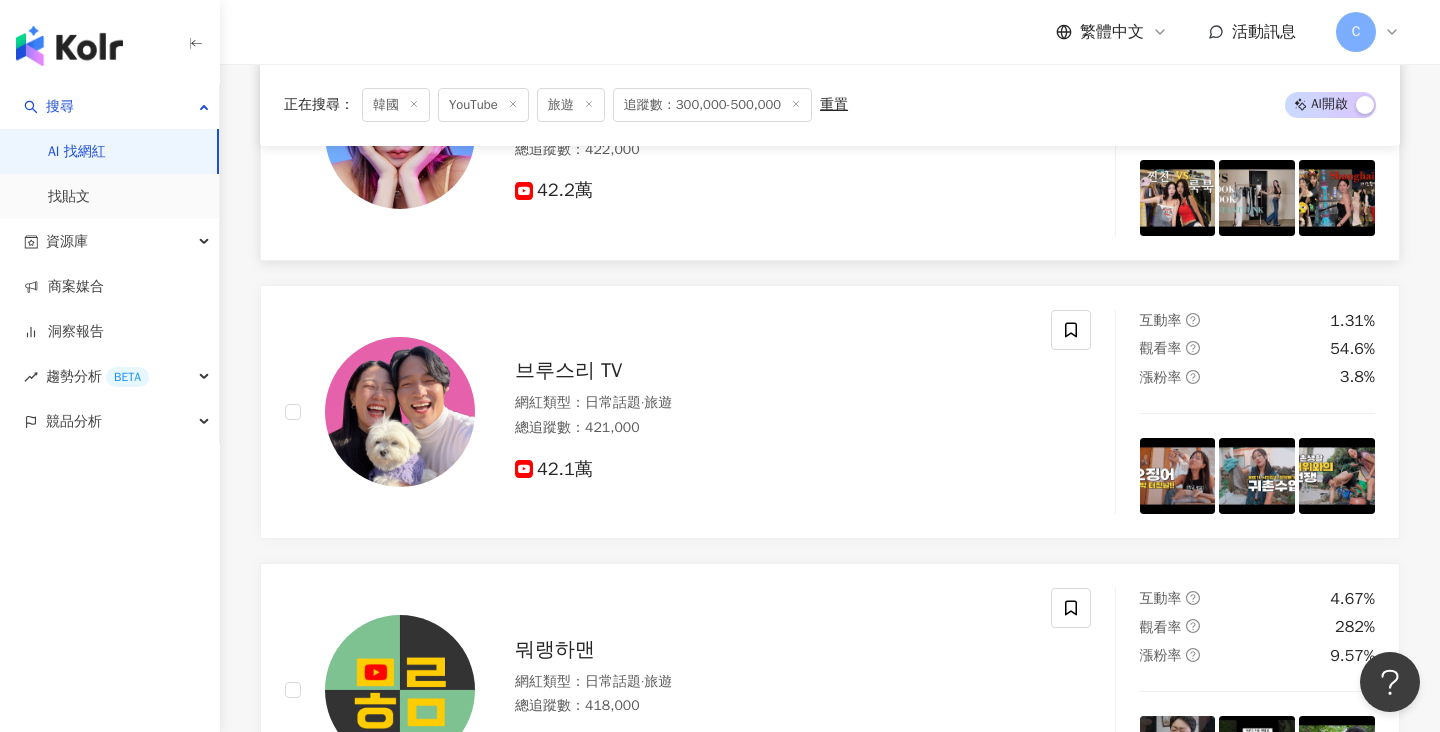 scroll, scrollTop: 9612, scrollLeft: 0, axis: vertical 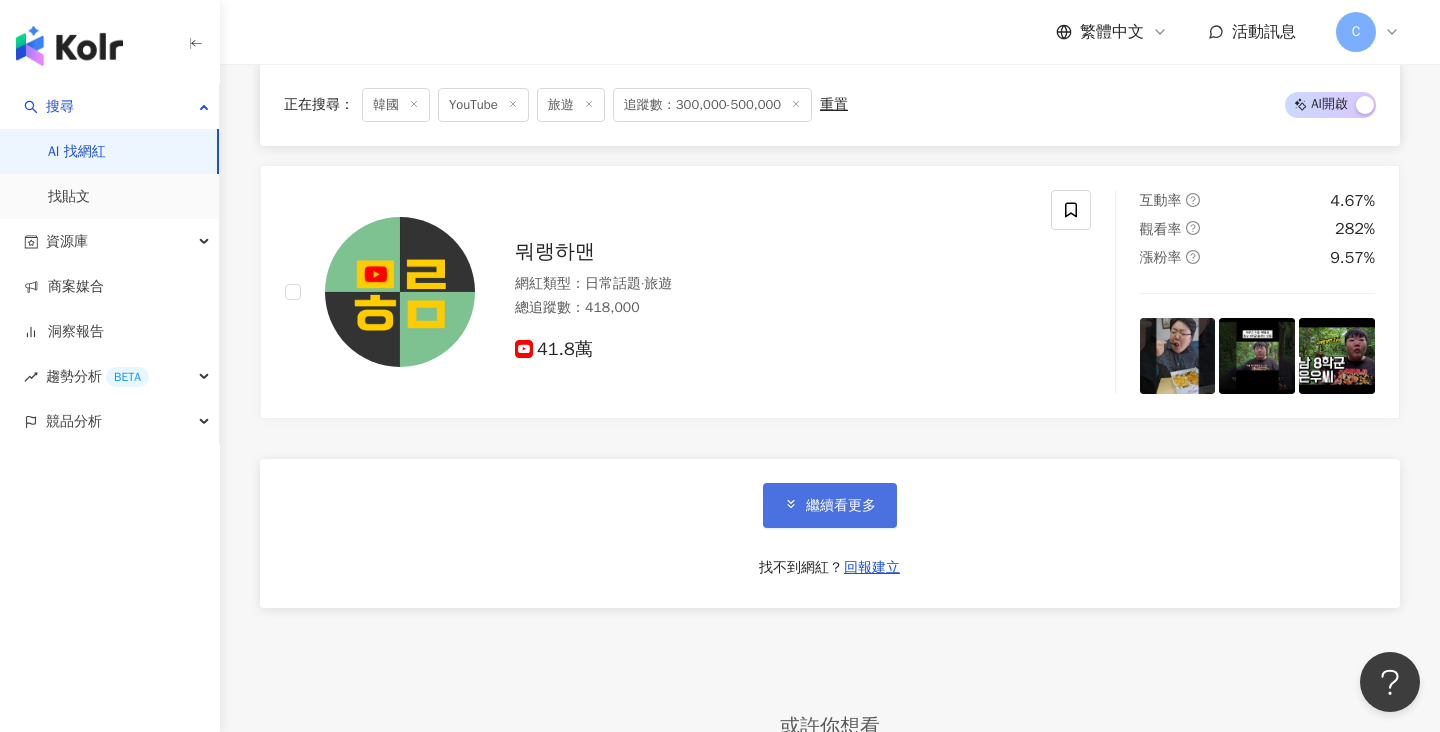 click on "繼續看更多" at bounding box center [841, 506] 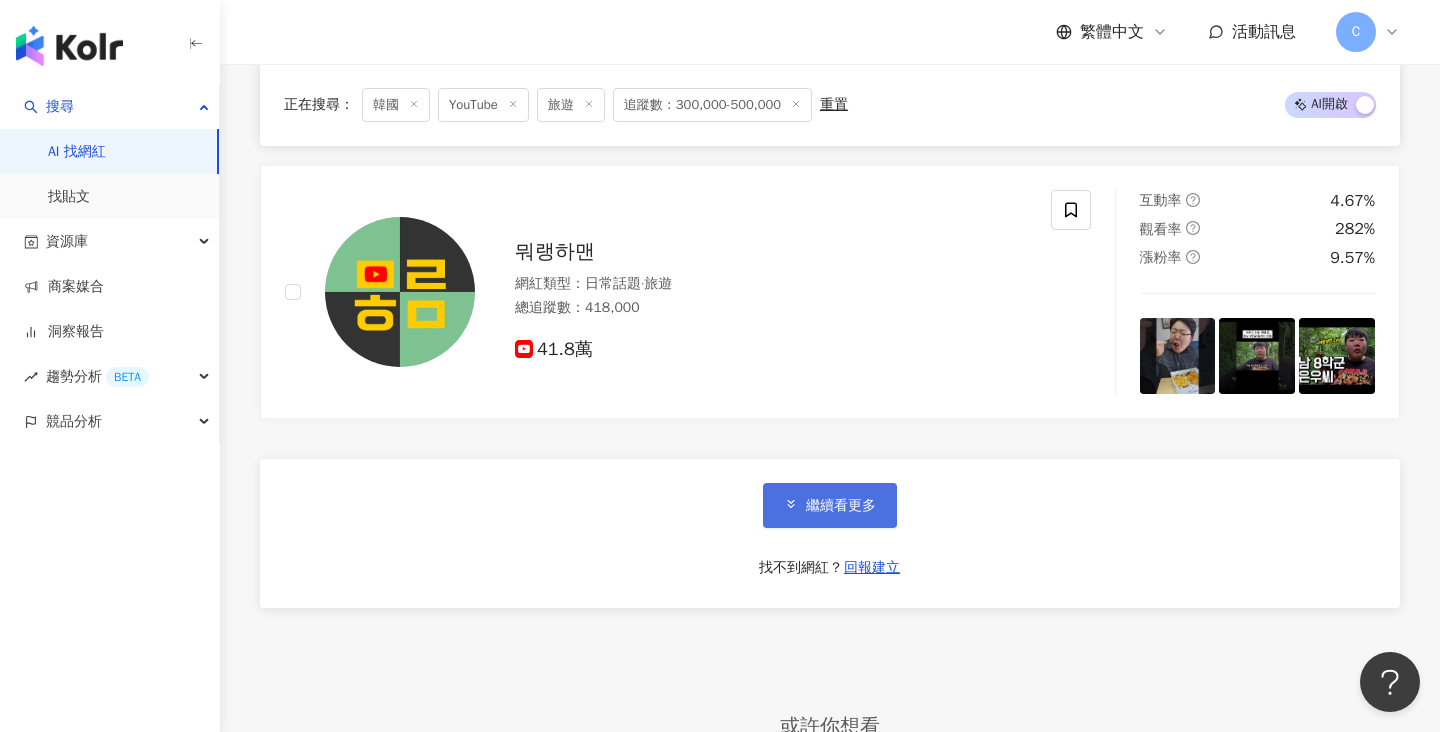 click on "繼續看更多" at bounding box center (841, 506) 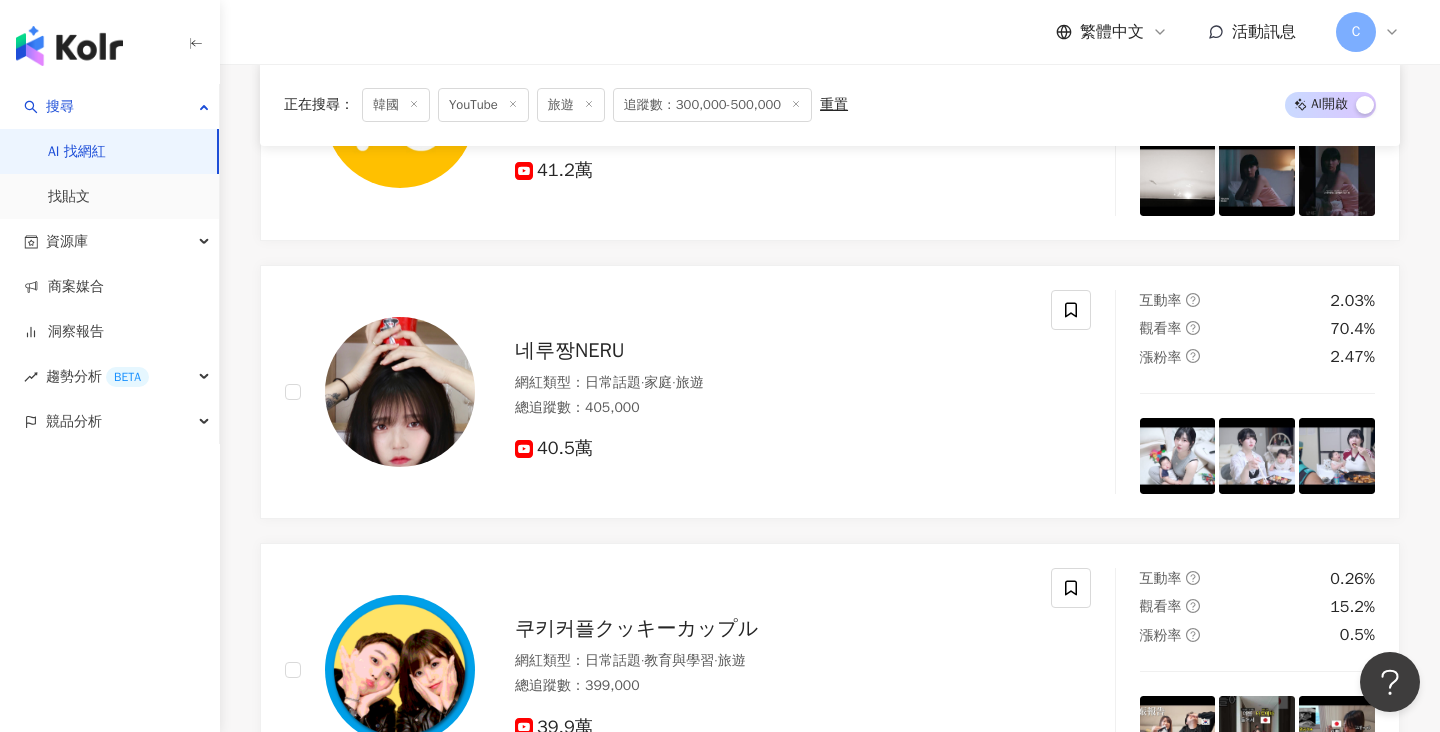 scroll, scrollTop: 11030, scrollLeft: 0, axis: vertical 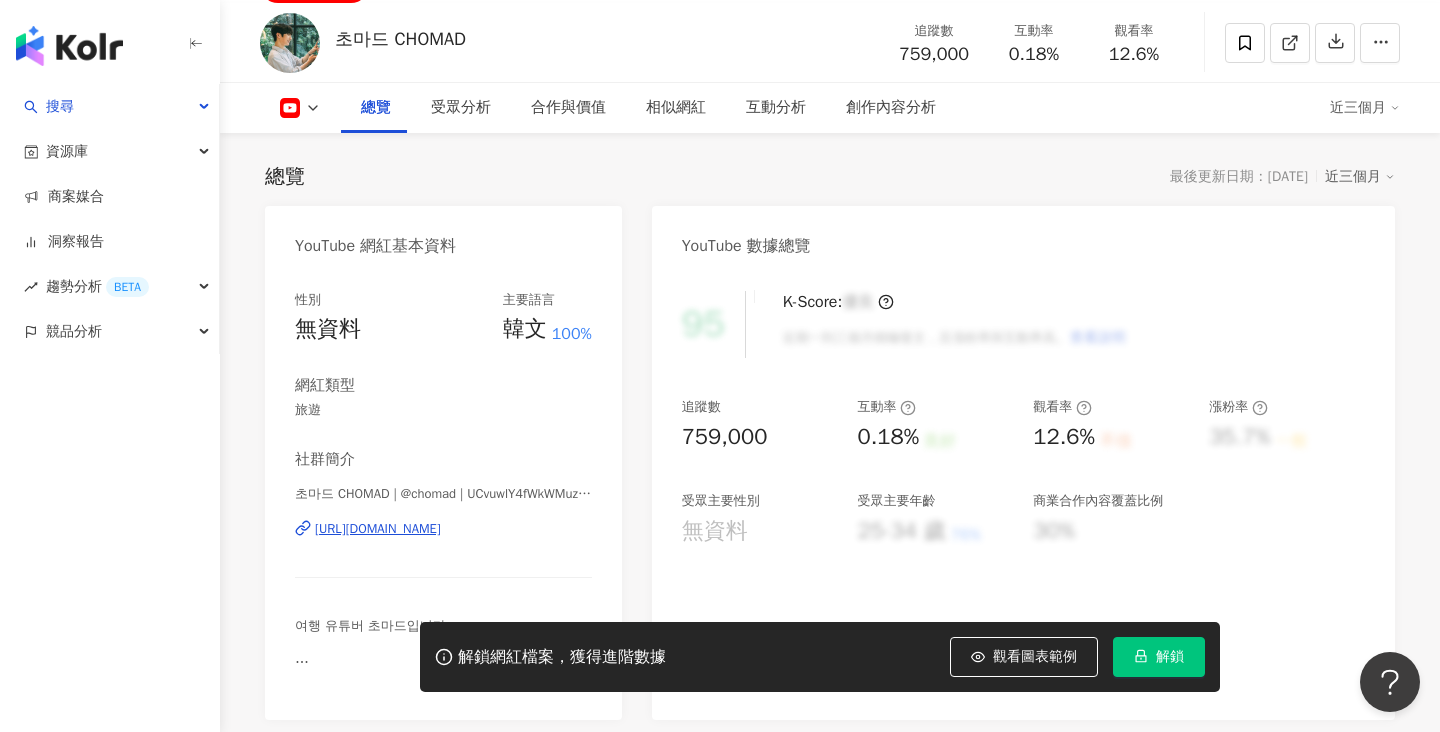 click on "解鎖" at bounding box center [1159, 657] 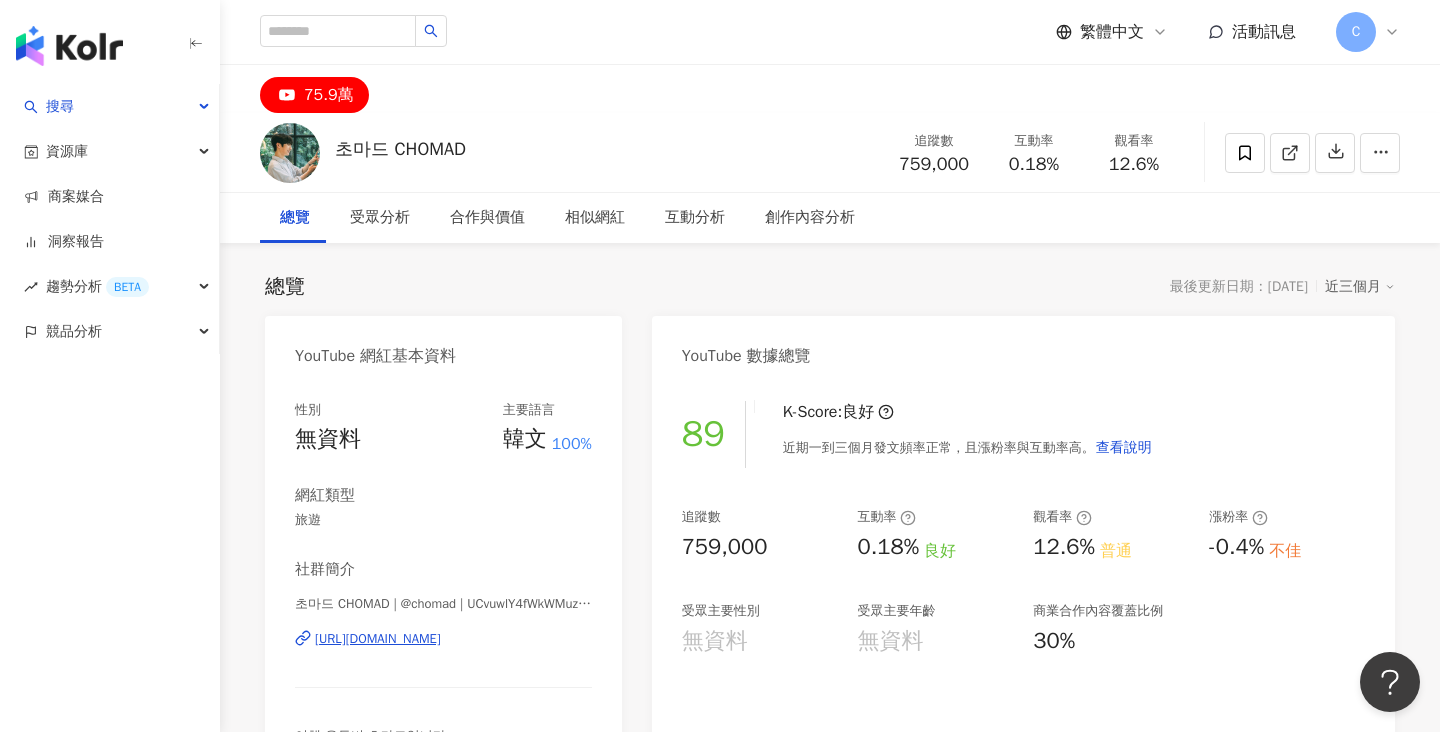 scroll, scrollTop: 0, scrollLeft: 0, axis: both 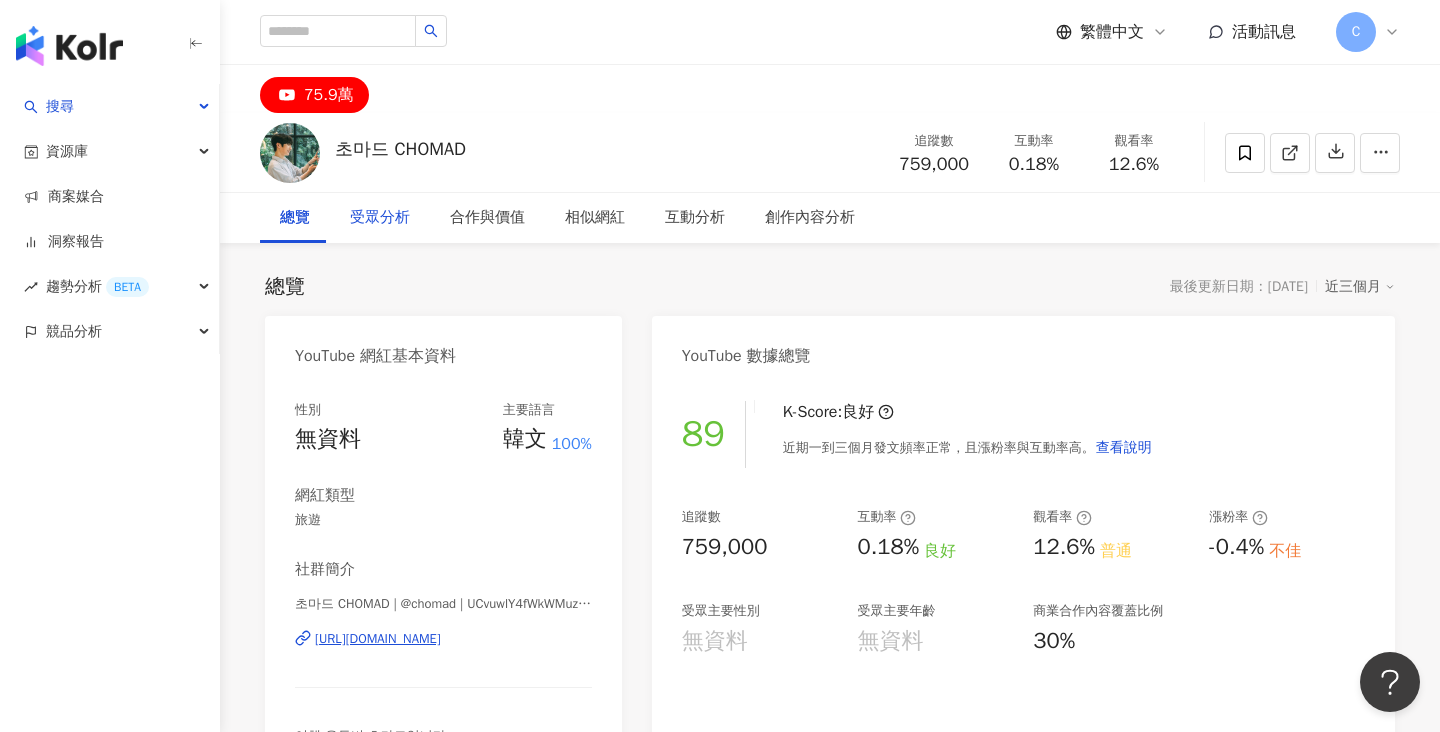 click on "受眾分析" at bounding box center (380, 218) 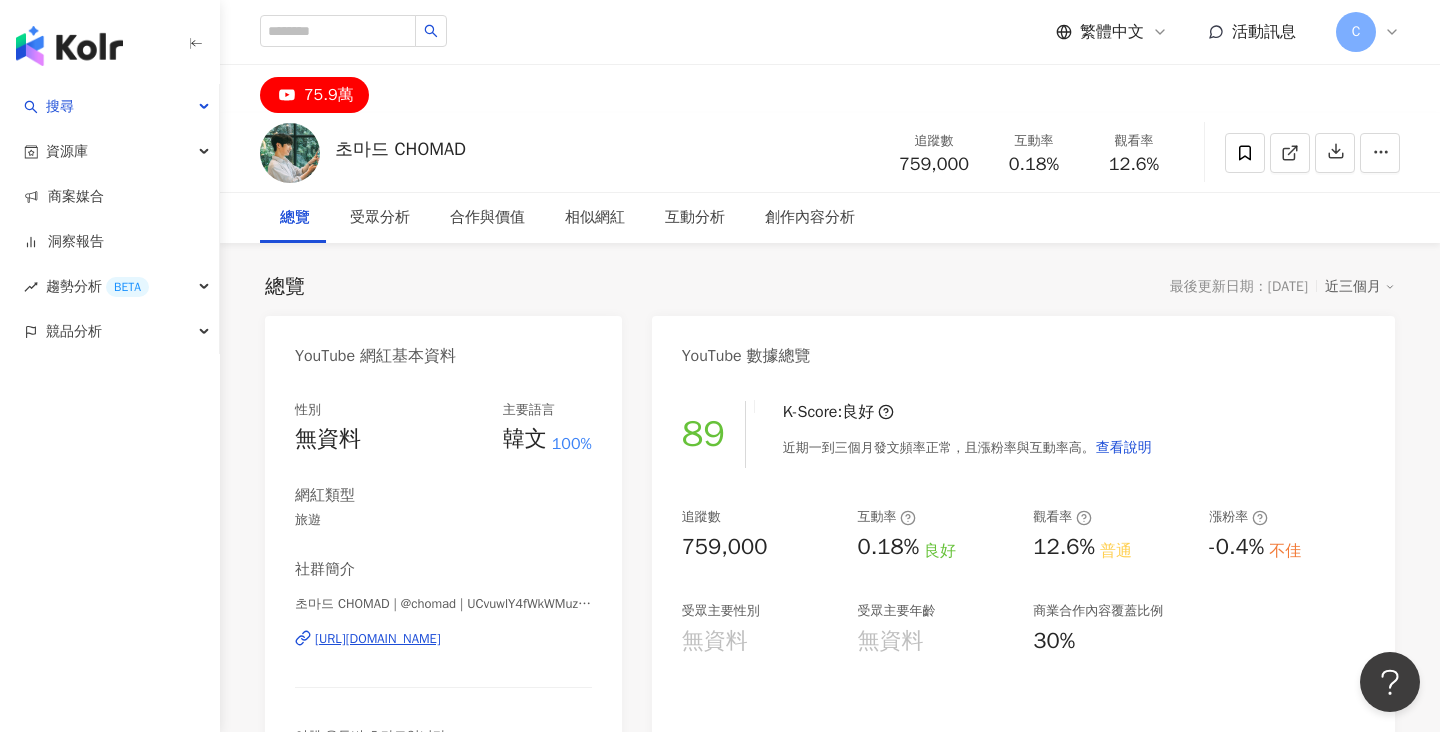scroll, scrollTop: 238, scrollLeft: 0, axis: vertical 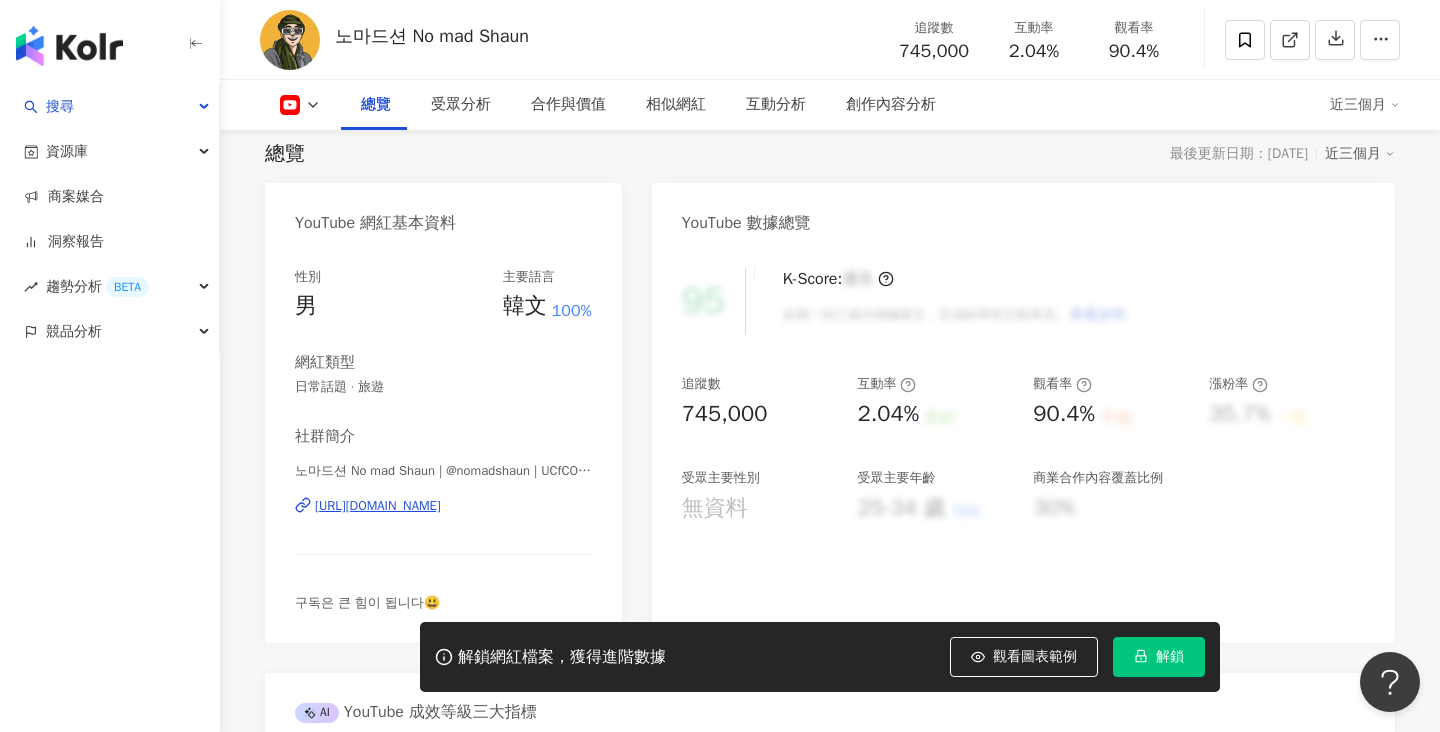 click 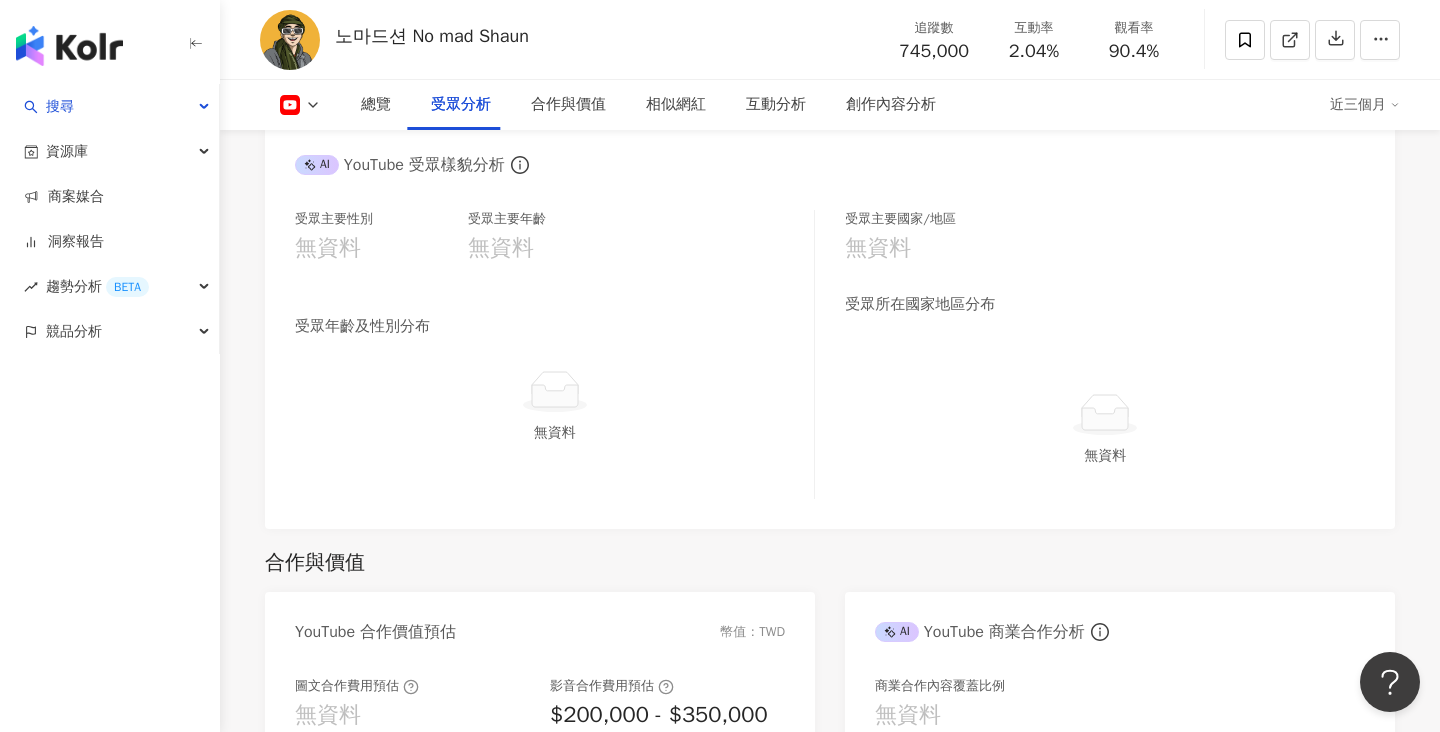 scroll, scrollTop: 1766, scrollLeft: 0, axis: vertical 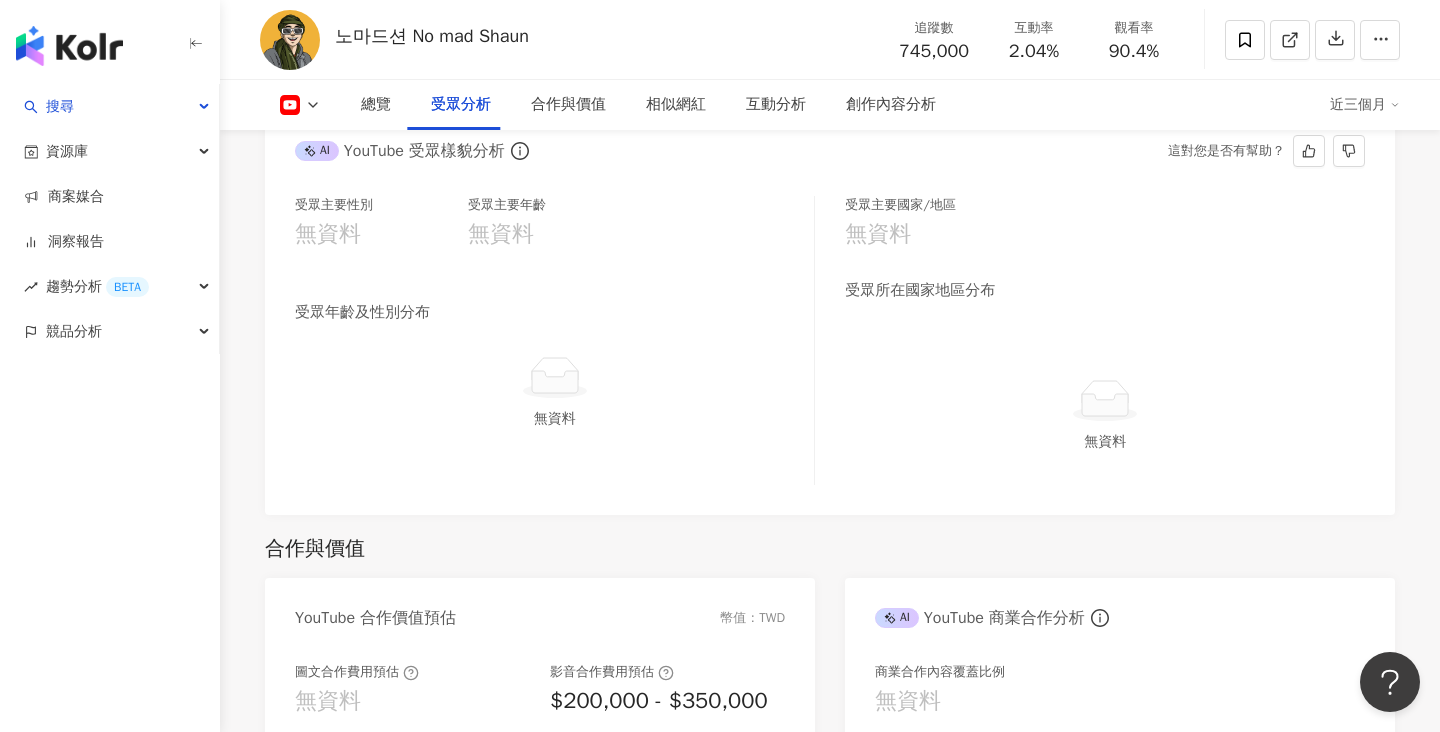 click on "無資料" at bounding box center [554, 419] 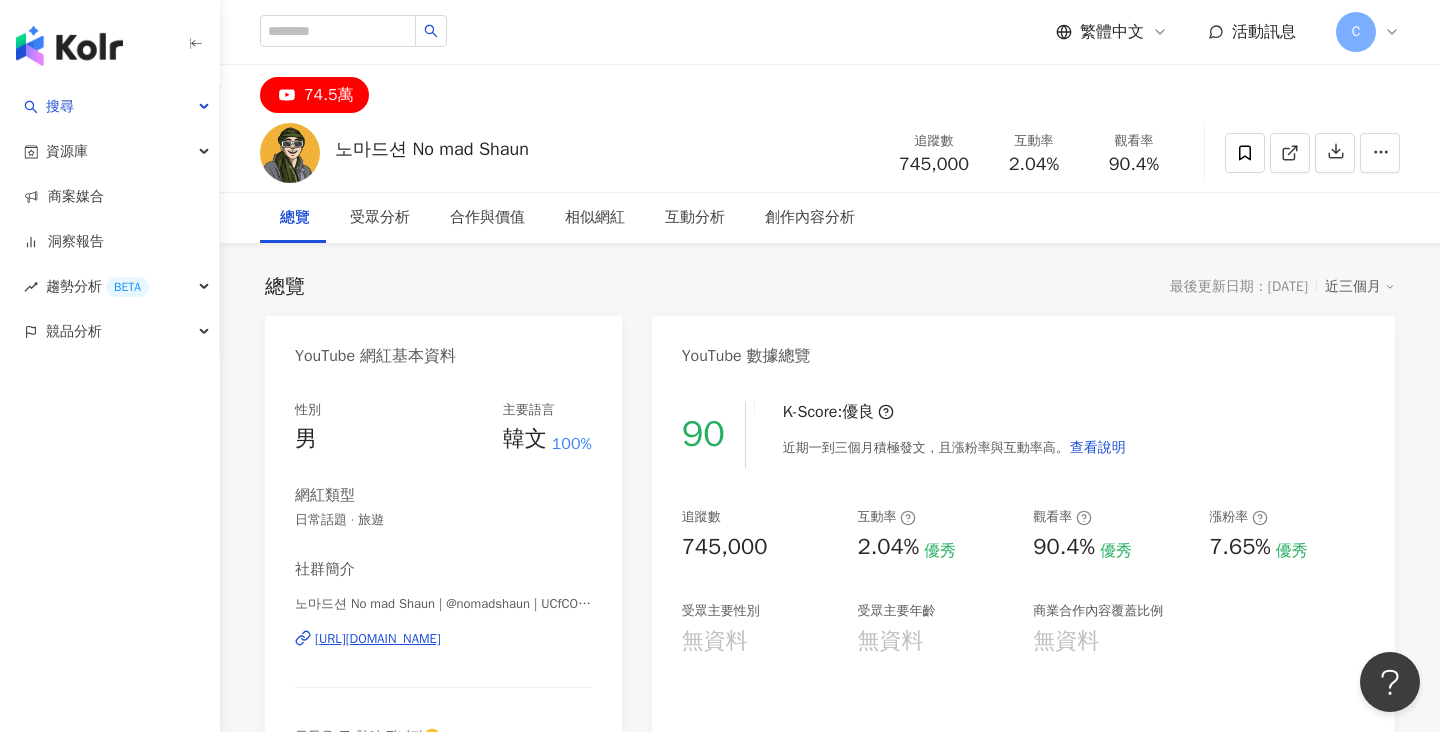 scroll, scrollTop: 0, scrollLeft: 0, axis: both 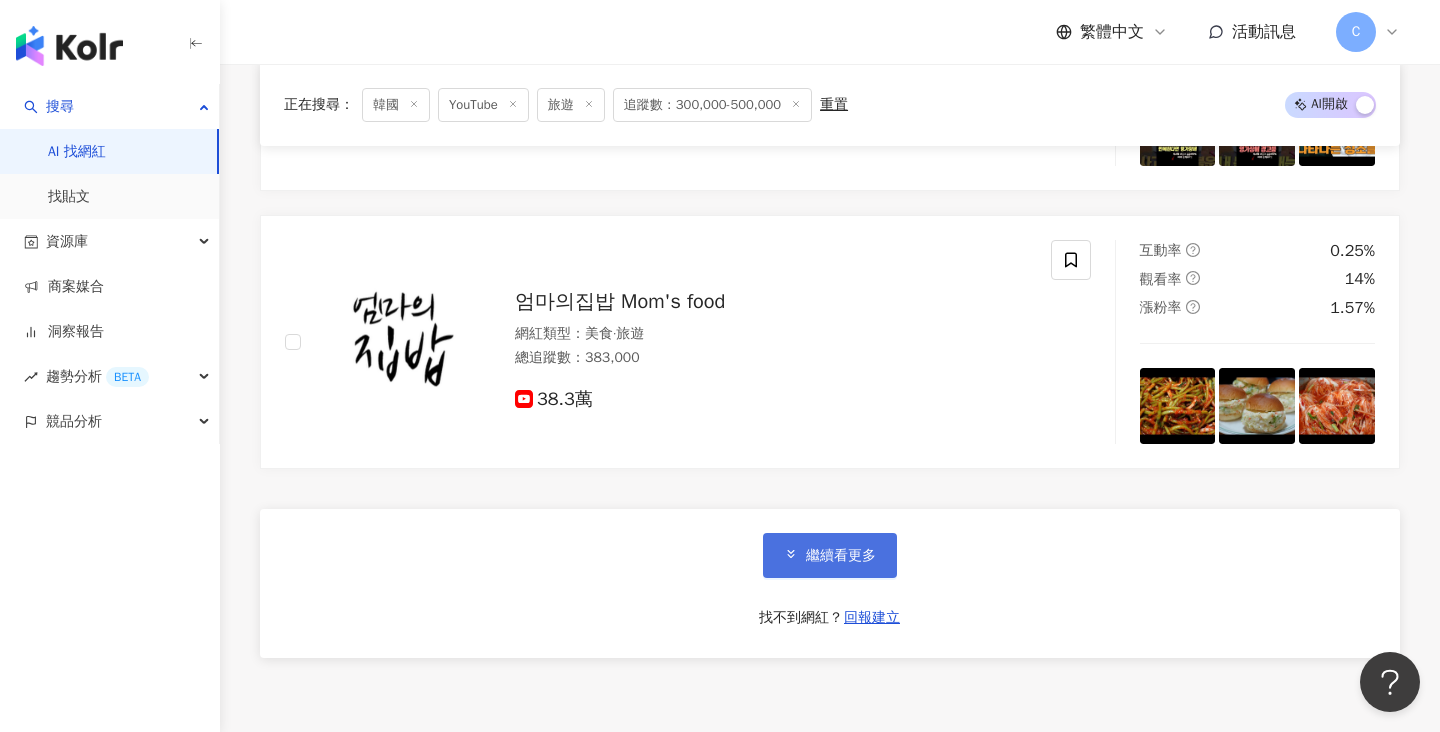 click on "繼續看更多" at bounding box center (841, 556) 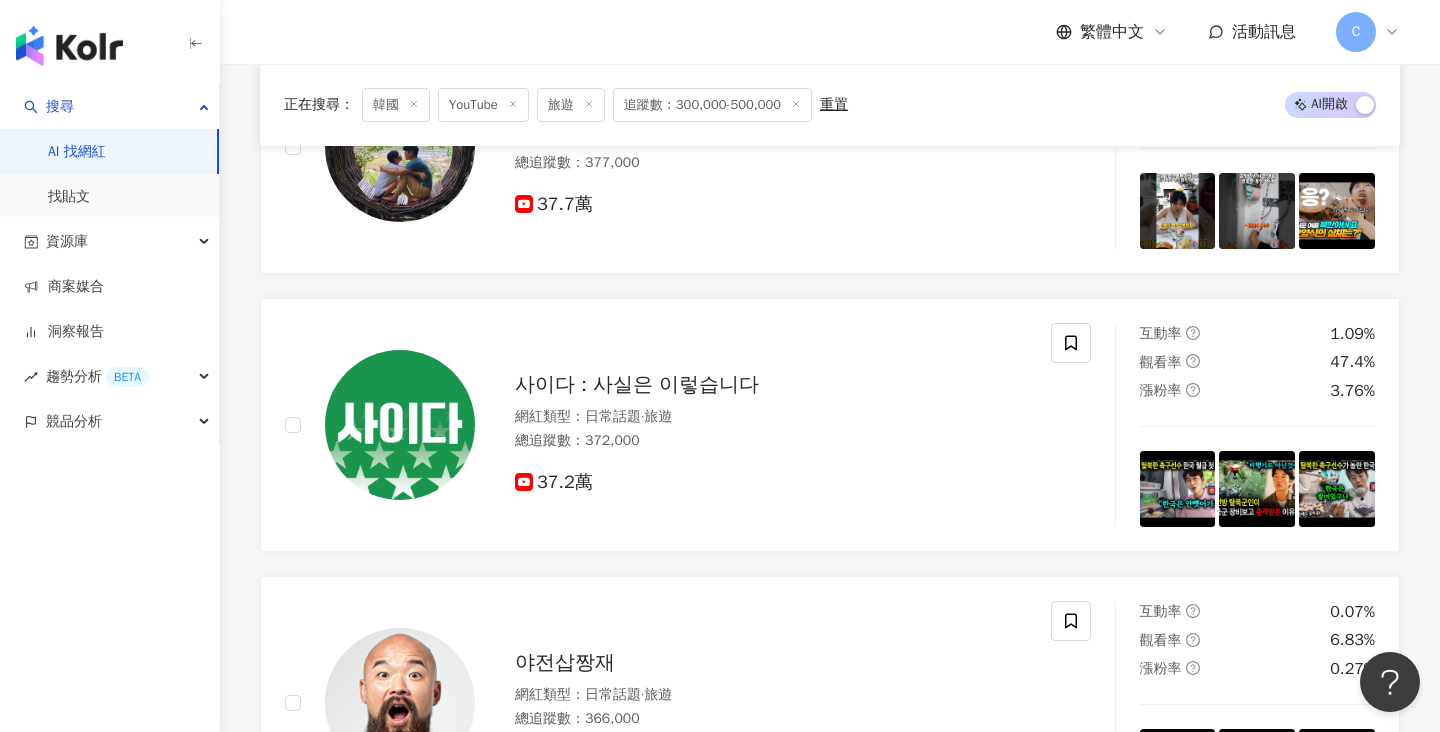 scroll, scrollTop: 15101, scrollLeft: 0, axis: vertical 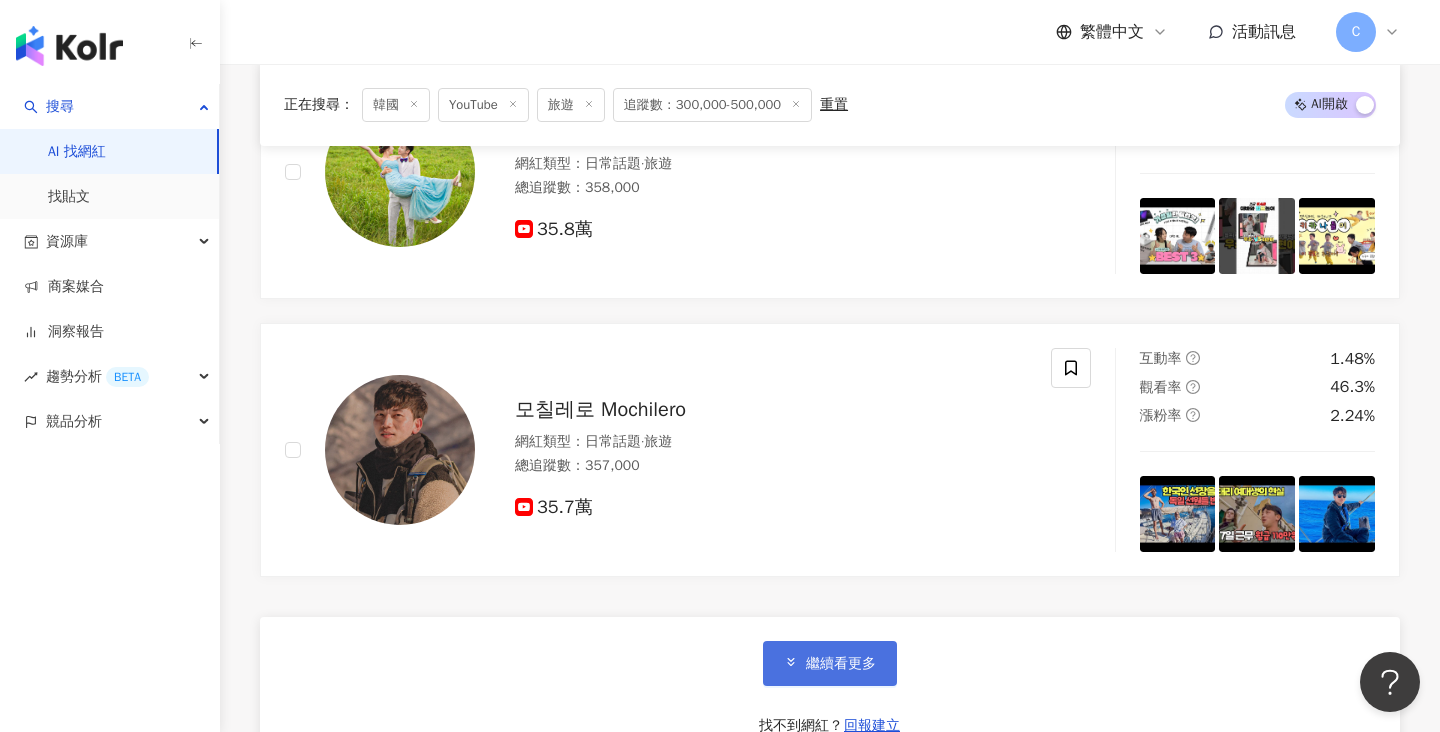 click on "繼續看更多" at bounding box center (841, 664) 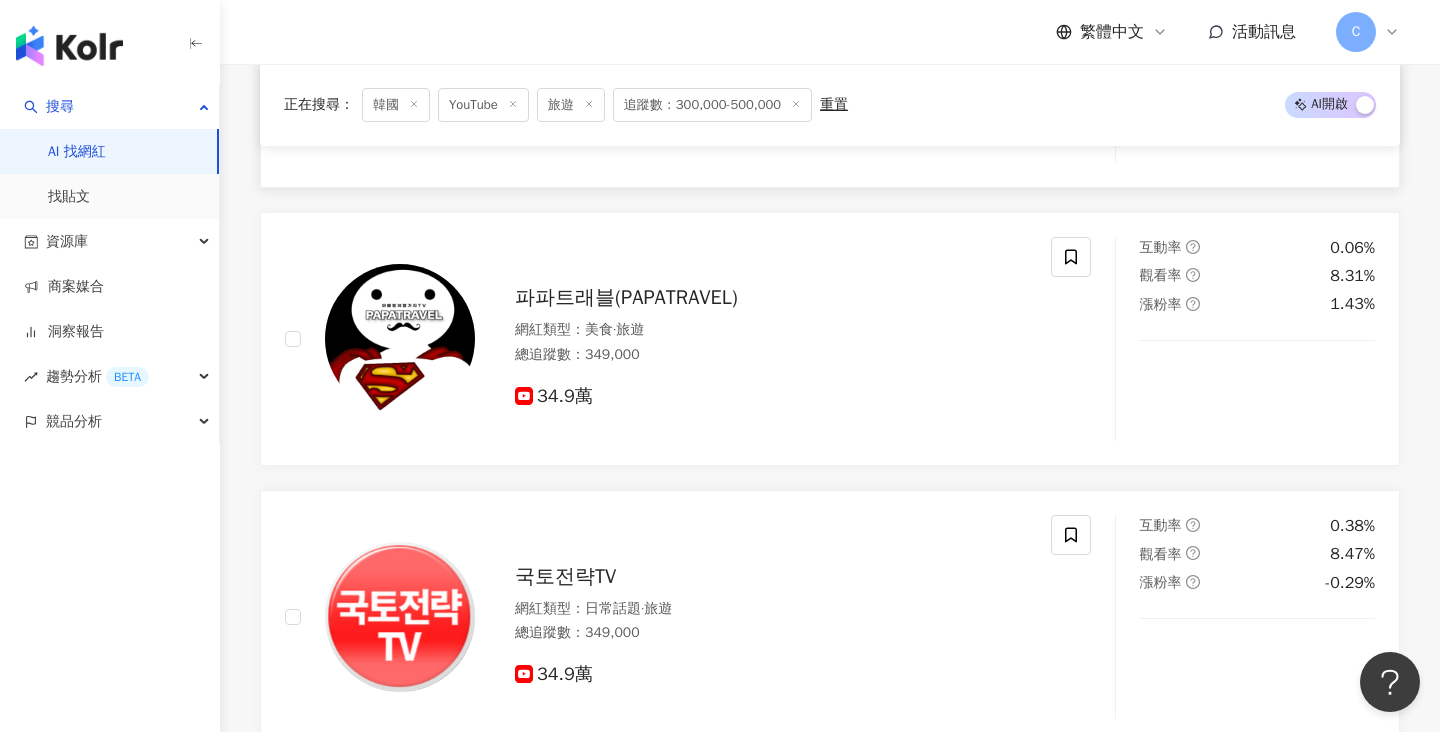 scroll, scrollTop: 17746, scrollLeft: 0, axis: vertical 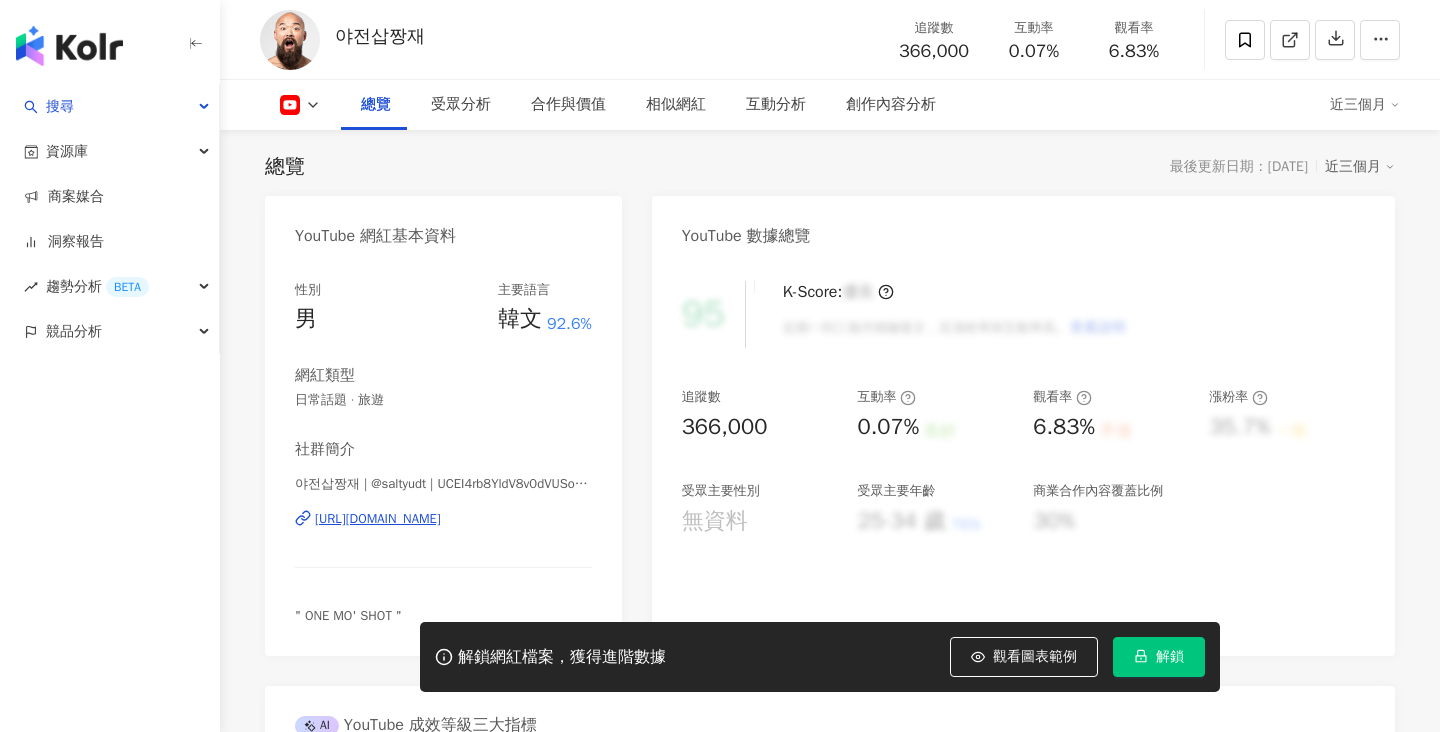 click on "解鎖" at bounding box center (1170, 657) 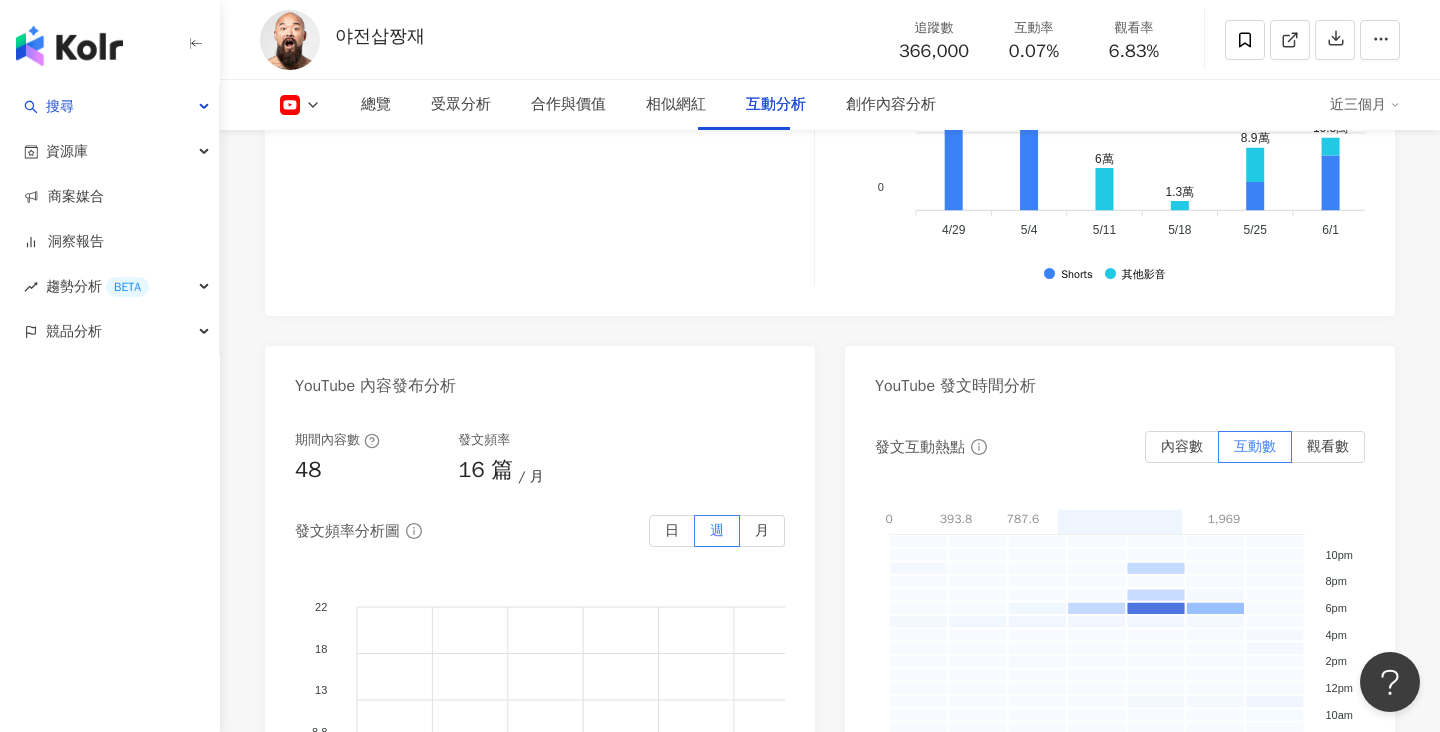 scroll, scrollTop: 3950, scrollLeft: 0, axis: vertical 